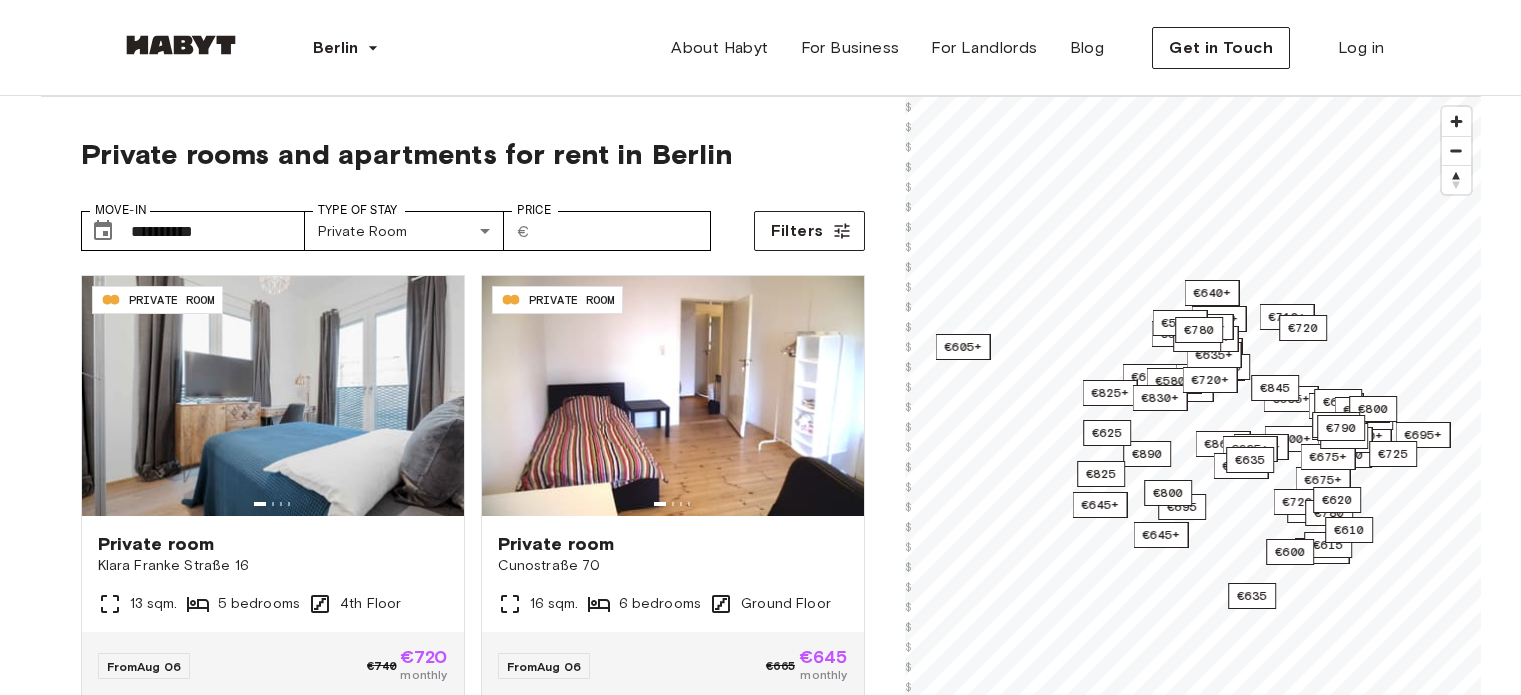 scroll, scrollTop: 0, scrollLeft: 0, axis: both 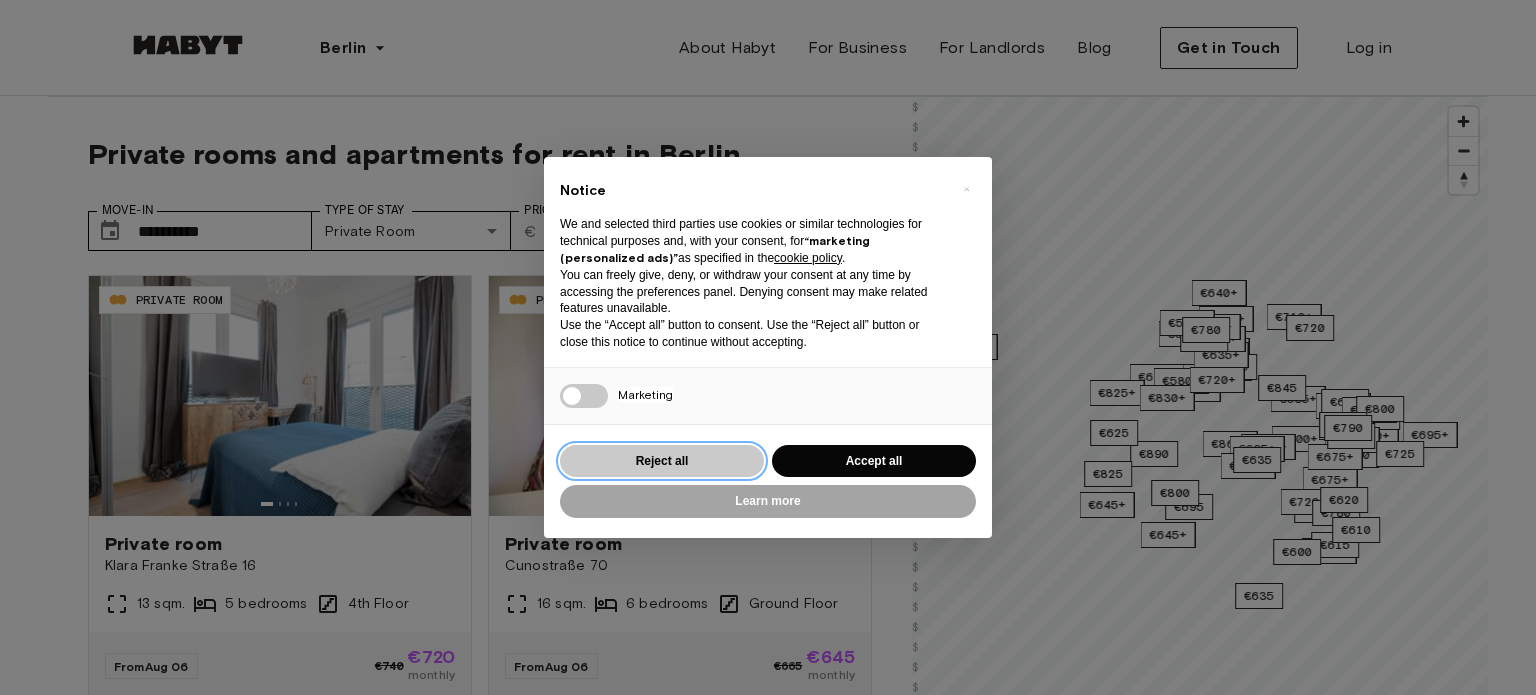 click on "Reject all" at bounding box center [662, 461] 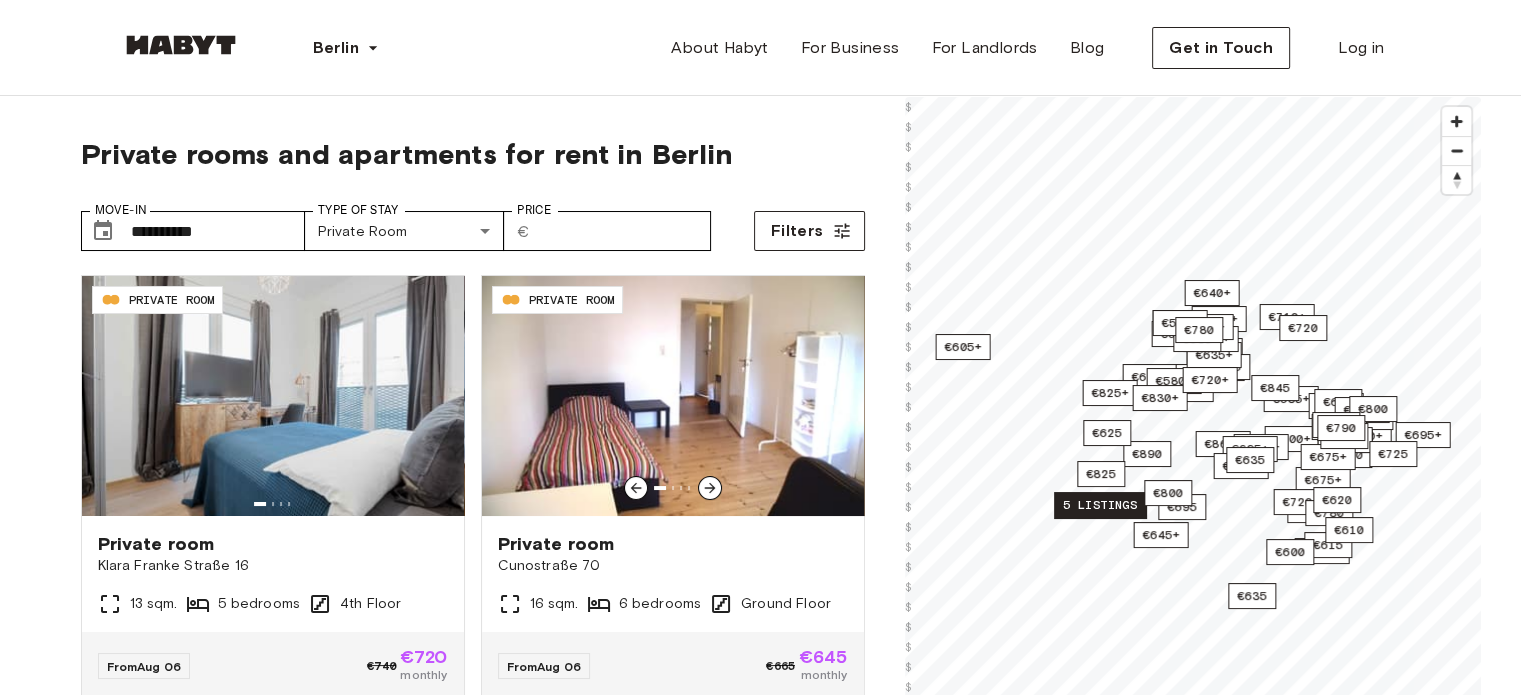scroll, scrollTop: 0, scrollLeft: 0, axis: both 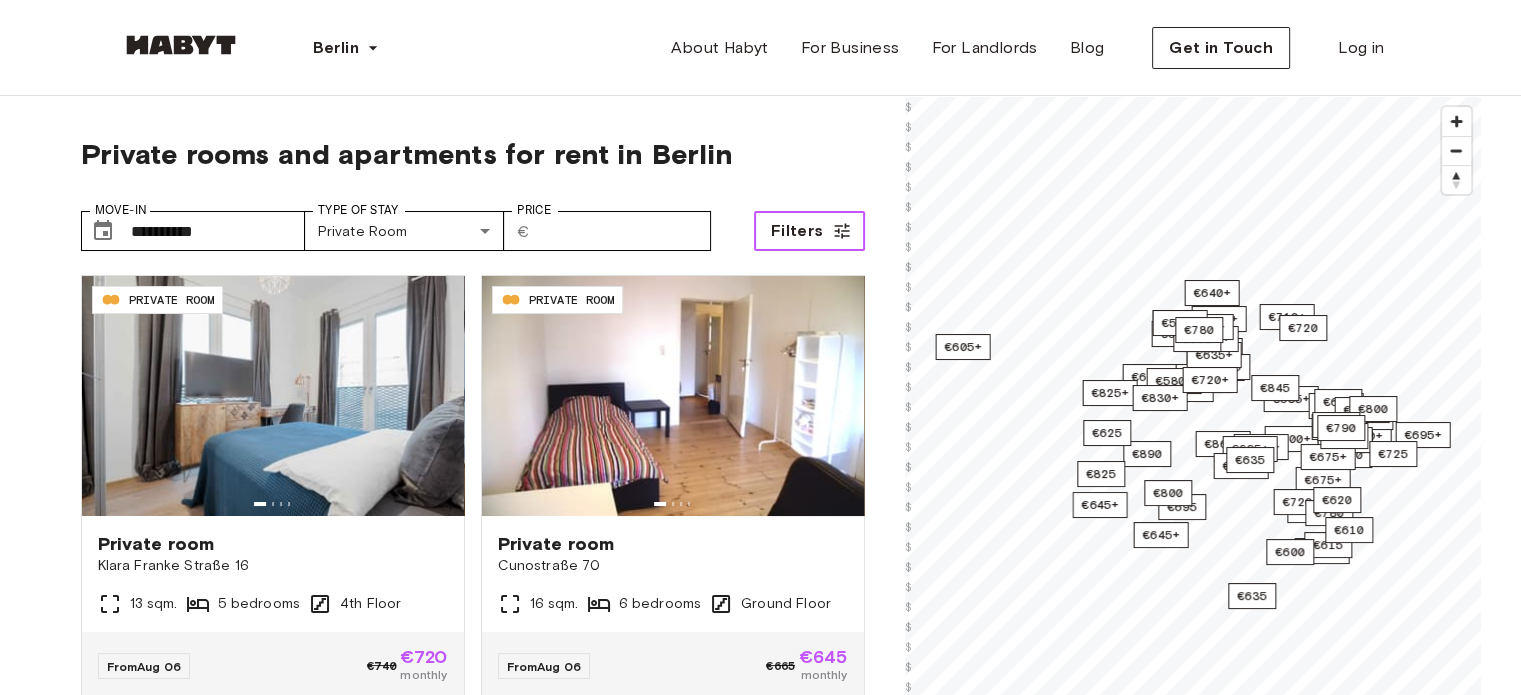 click on "Filters" at bounding box center (809, 231) 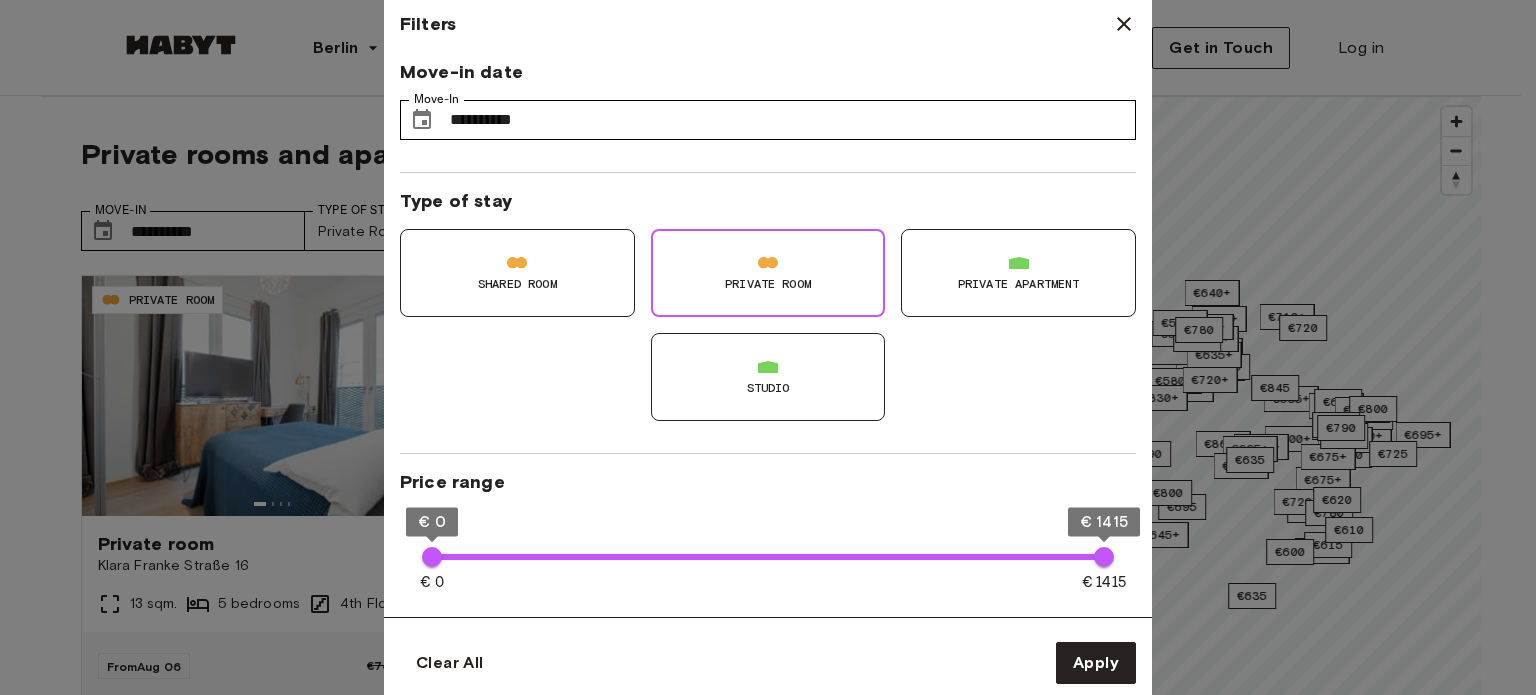 click on "Type of stay" at bounding box center (768, 201) 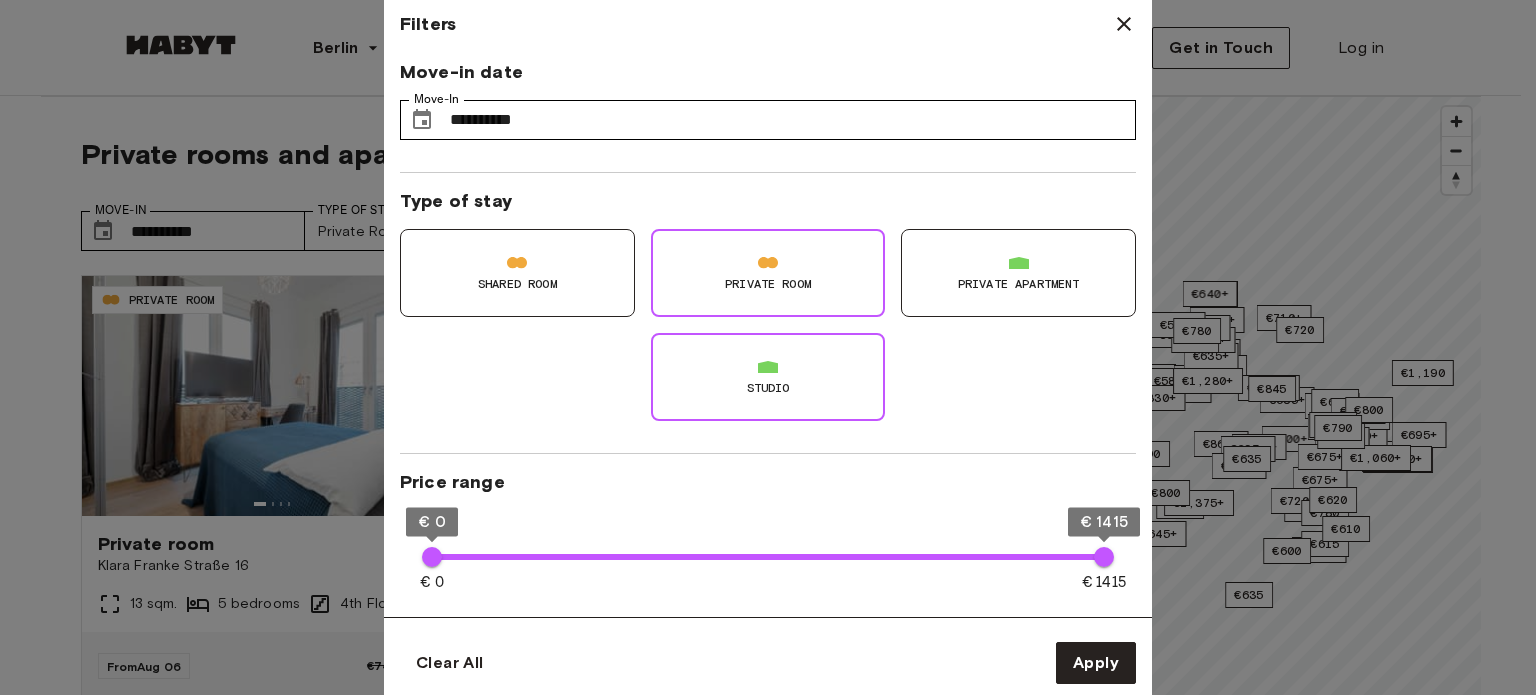 type on "**" 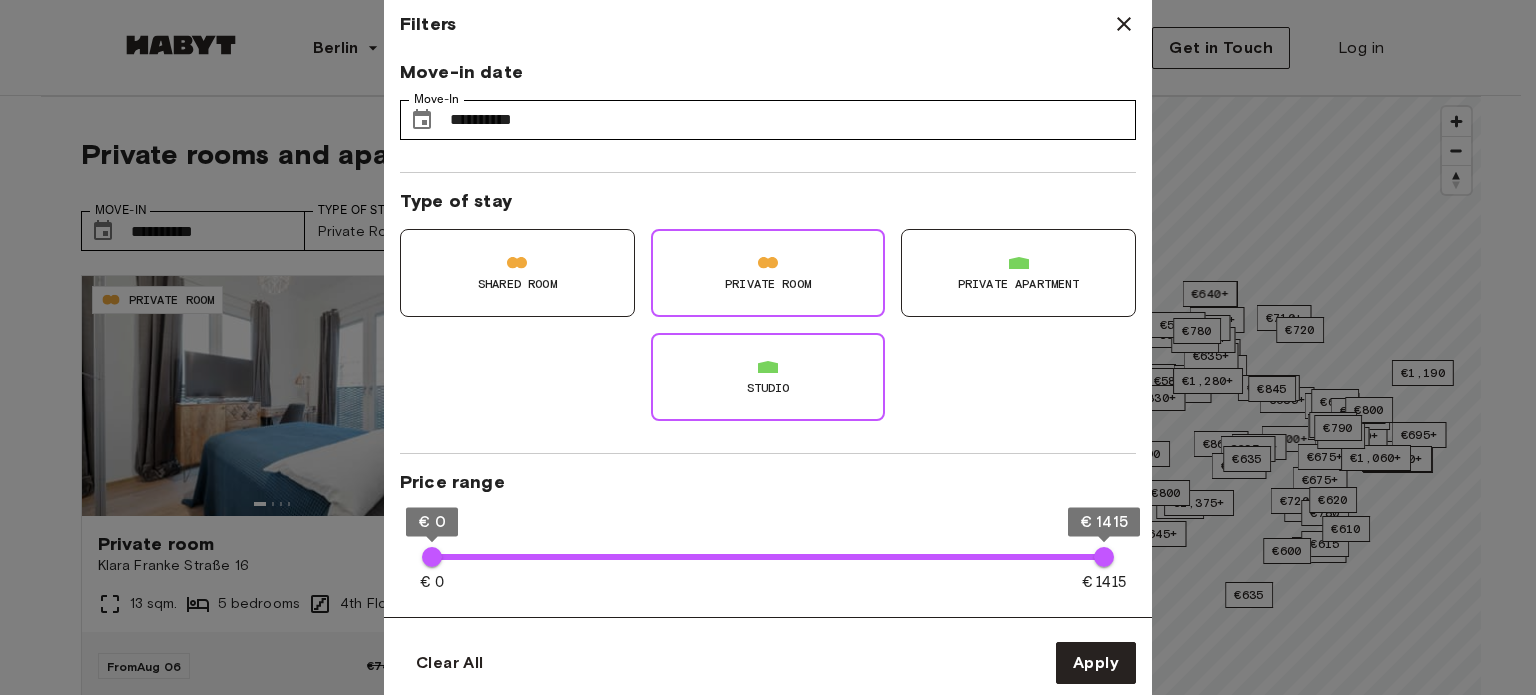 click on "Private Room" at bounding box center [768, 273] 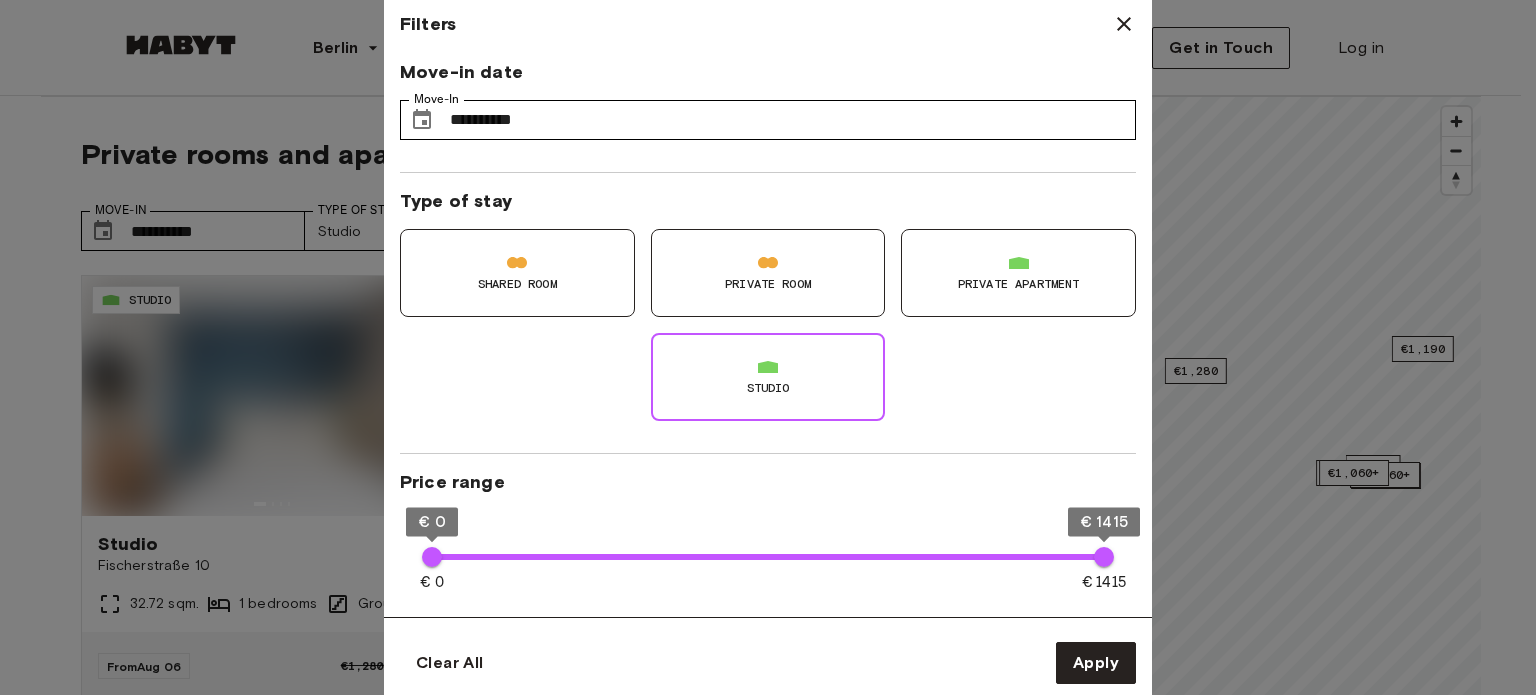 type on "**" 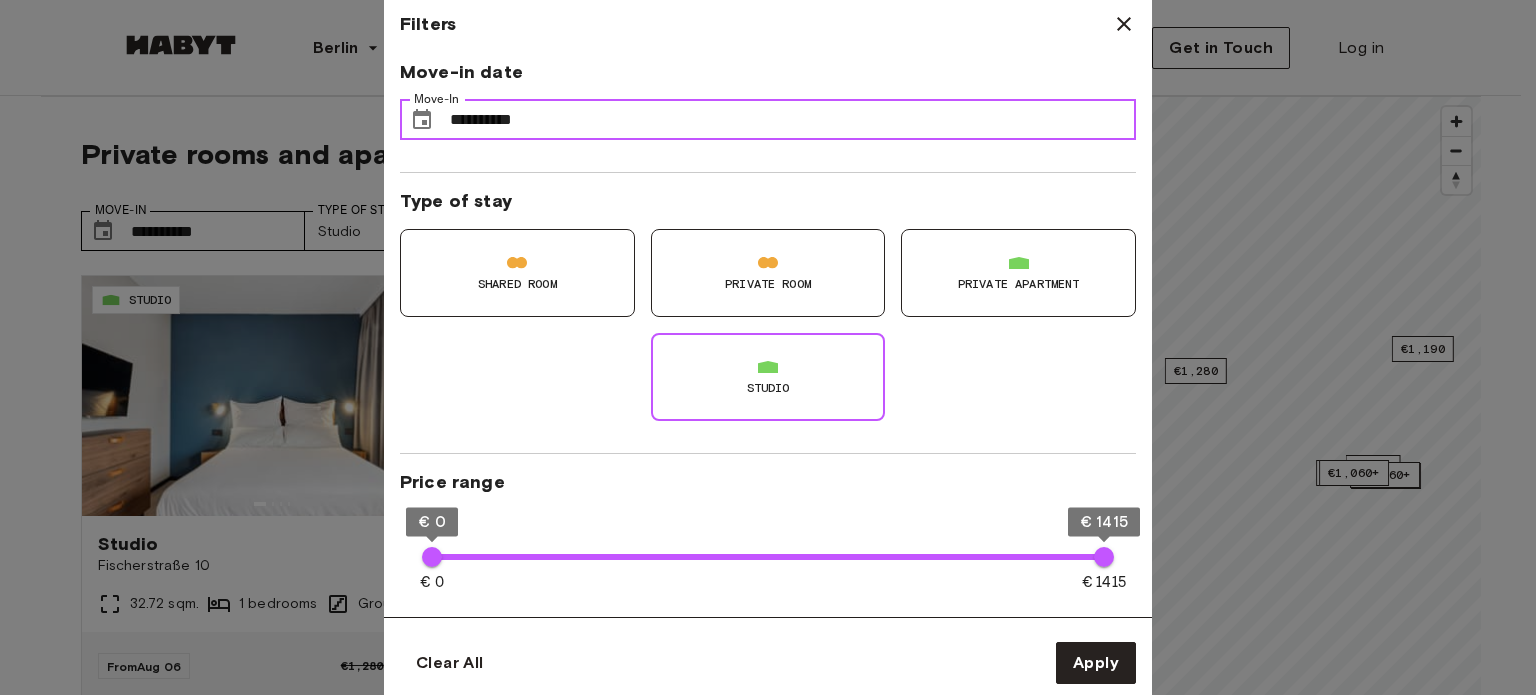 click on "**********" at bounding box center (793, 120) 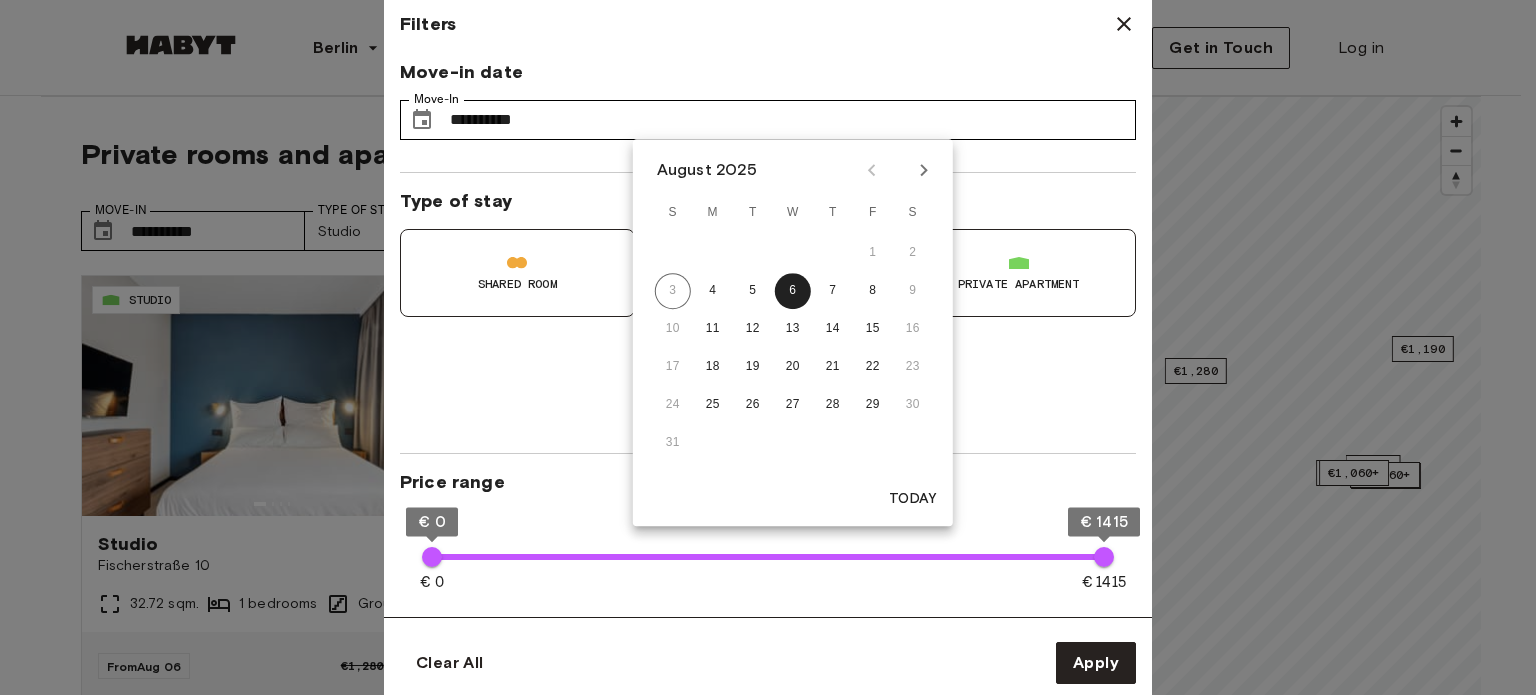 click 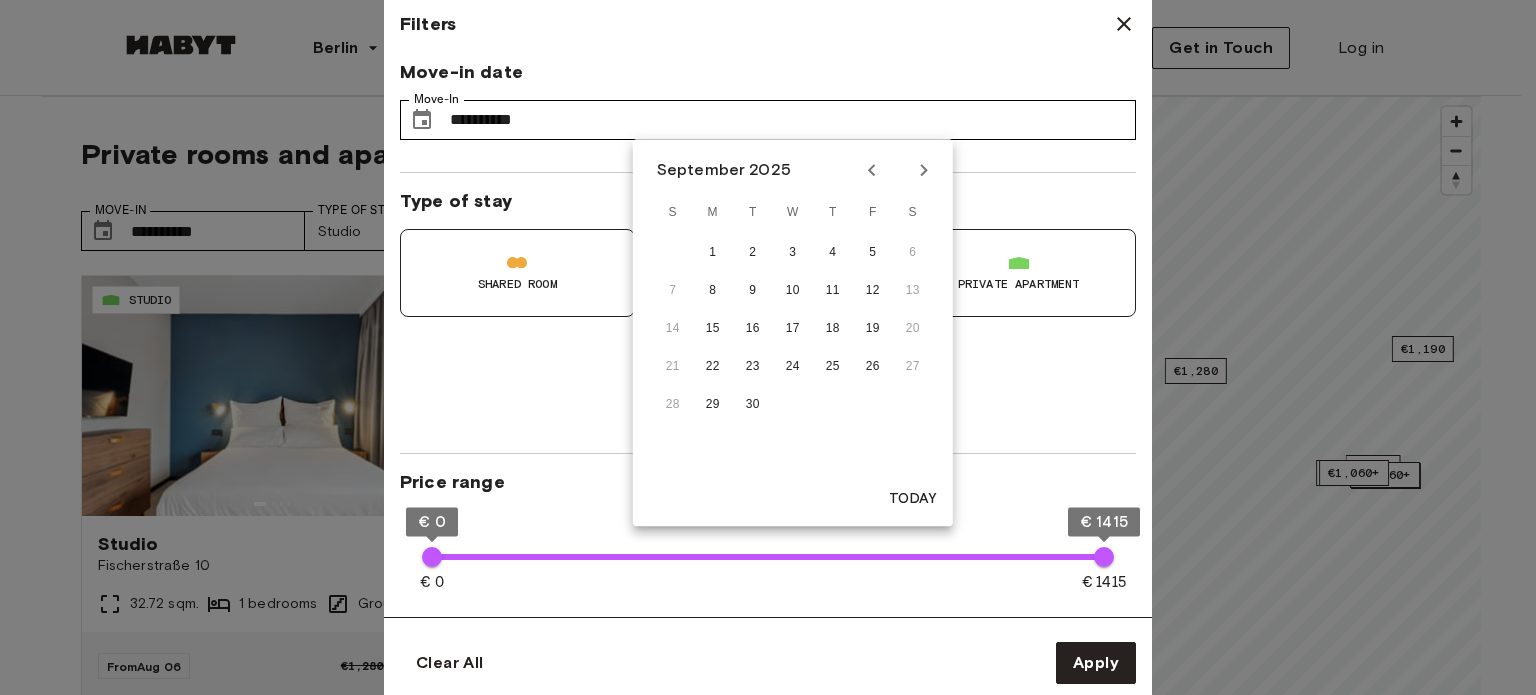 click 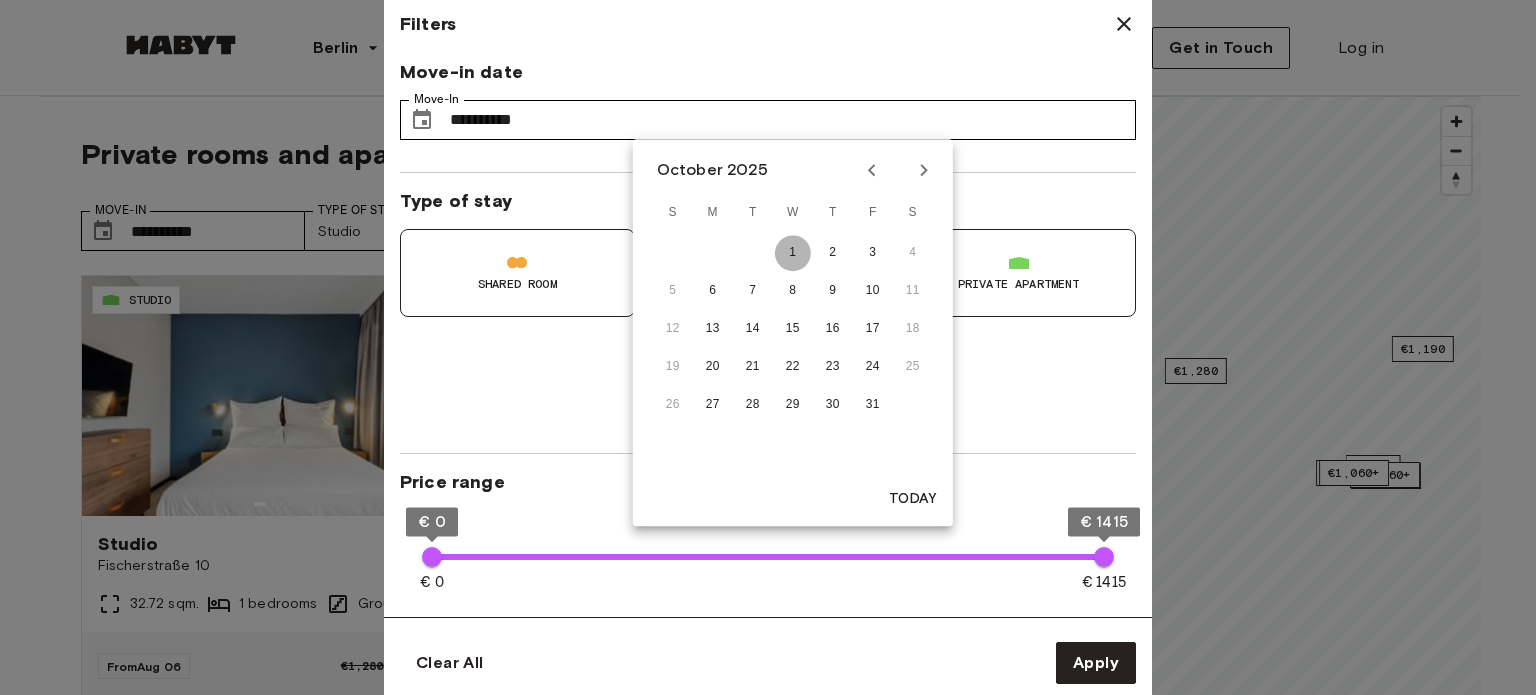 click on "1" at bounding box center (793, 253) 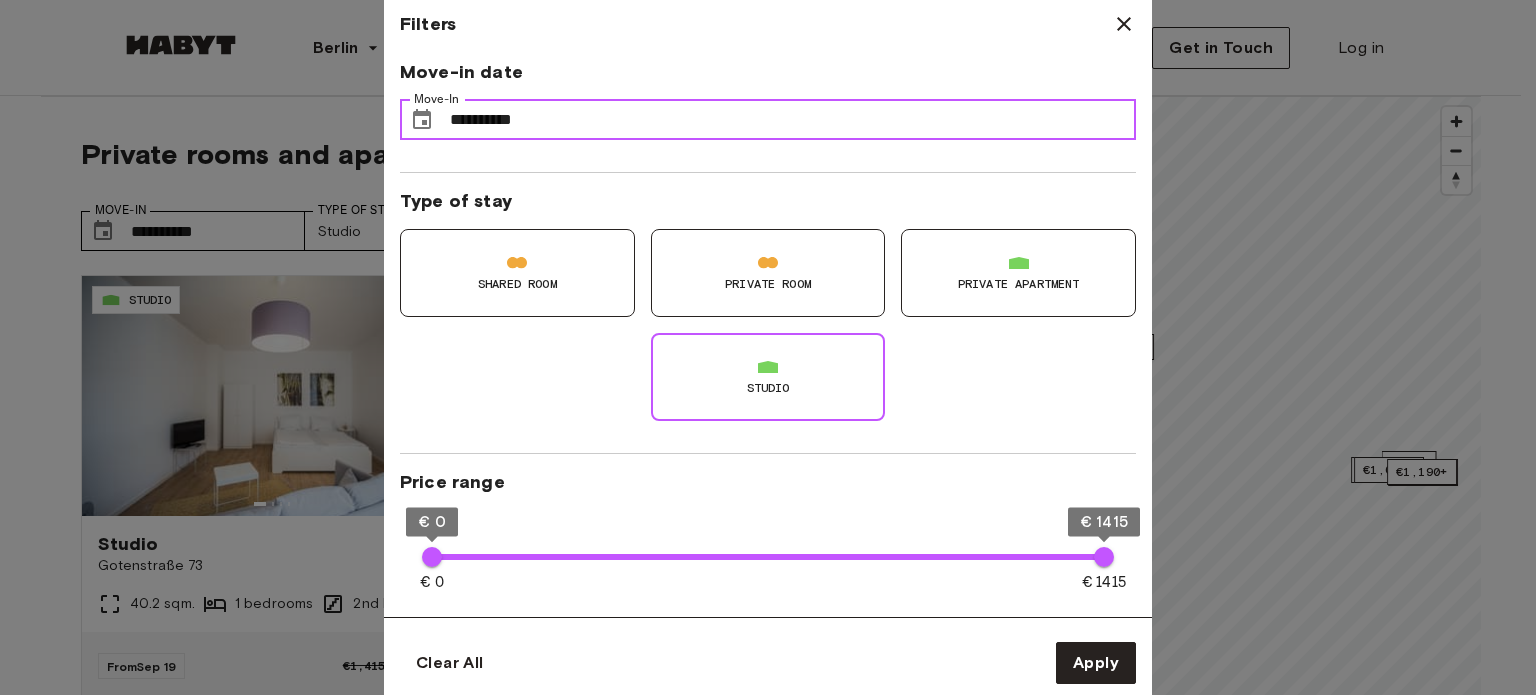 type on "**" 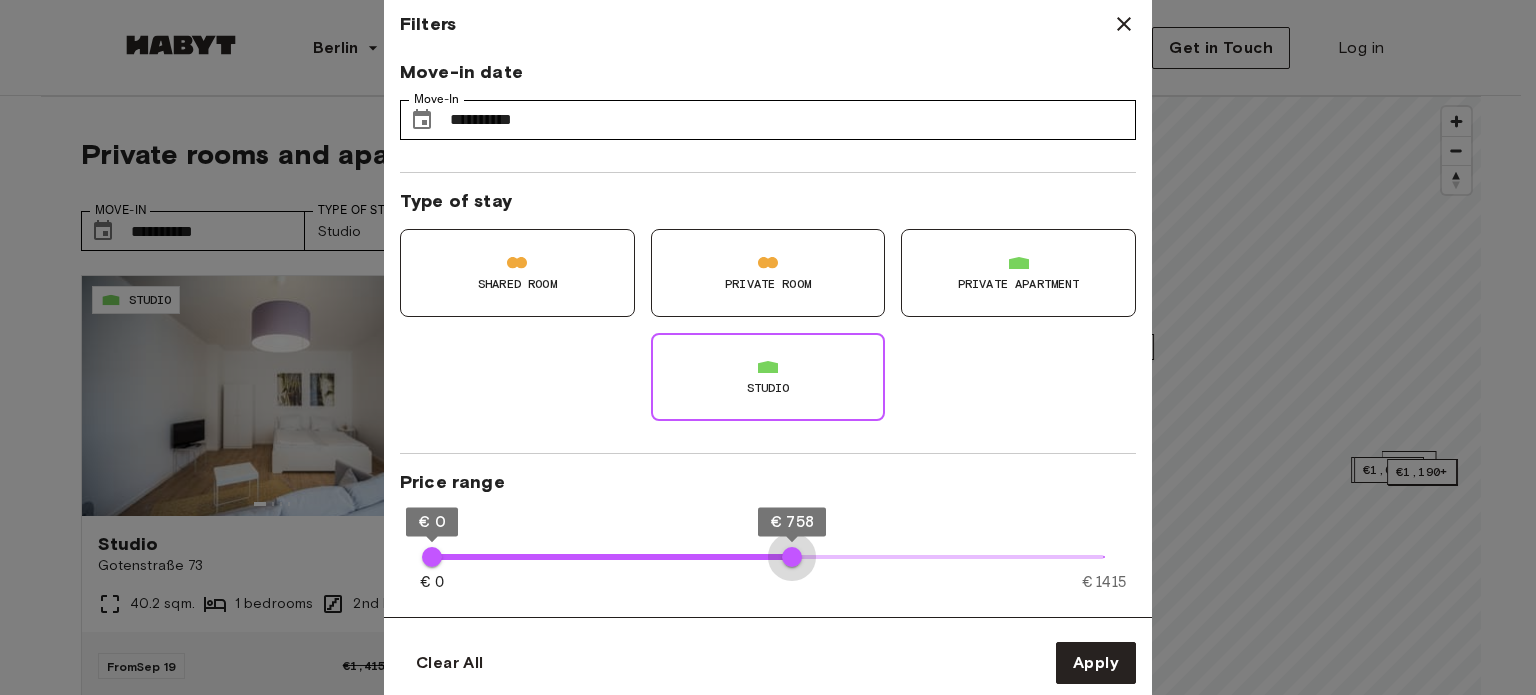 type on "***" 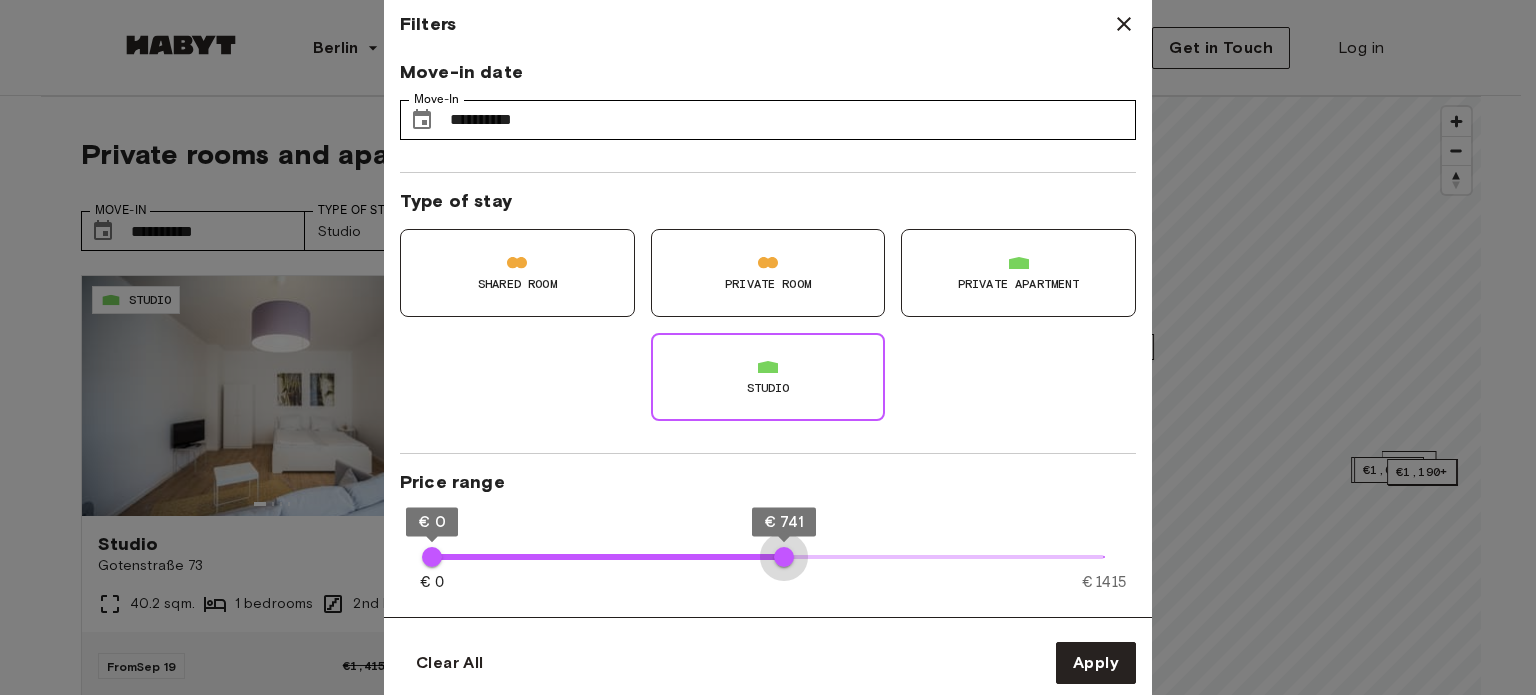 drag, startPoint x: 1069, startPoint y: 558, endPoint x: 784, endPoint y: 548, distance: 285.17538 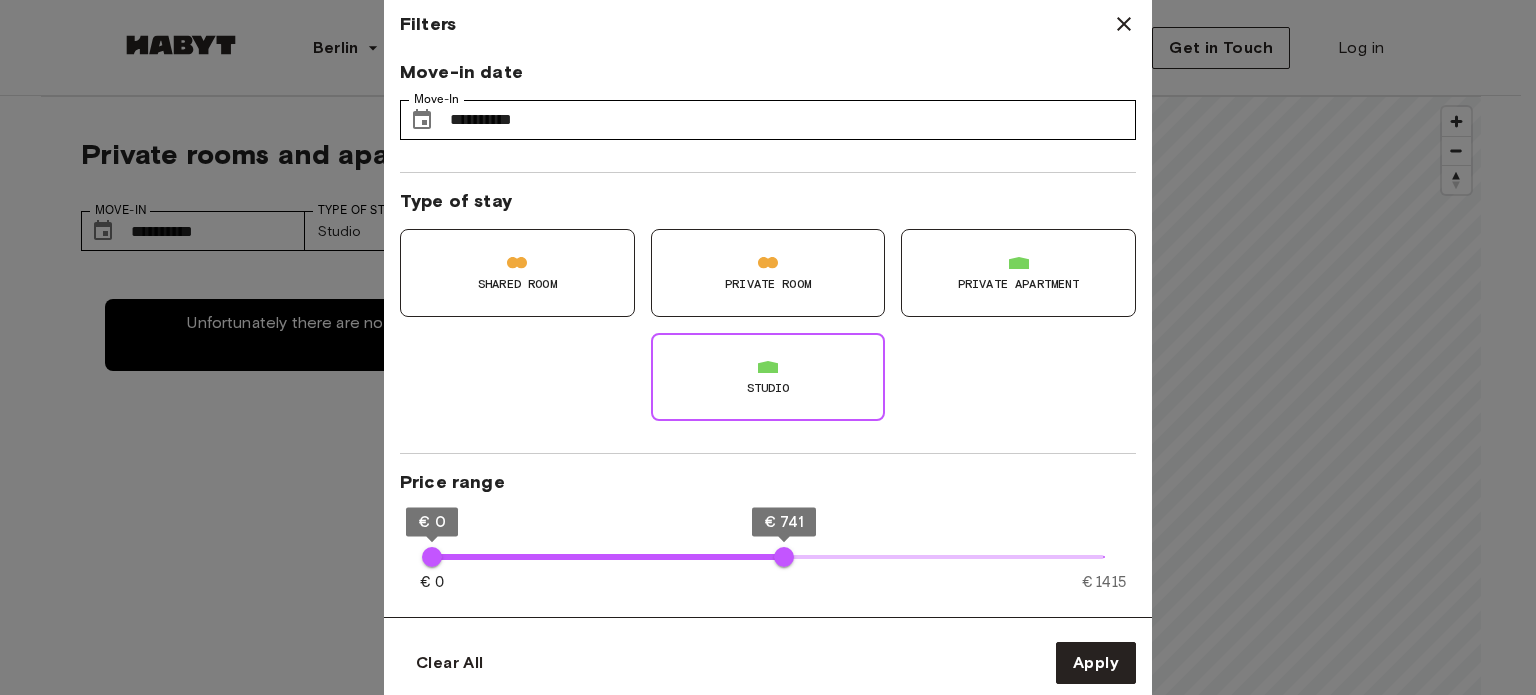 type on "**" 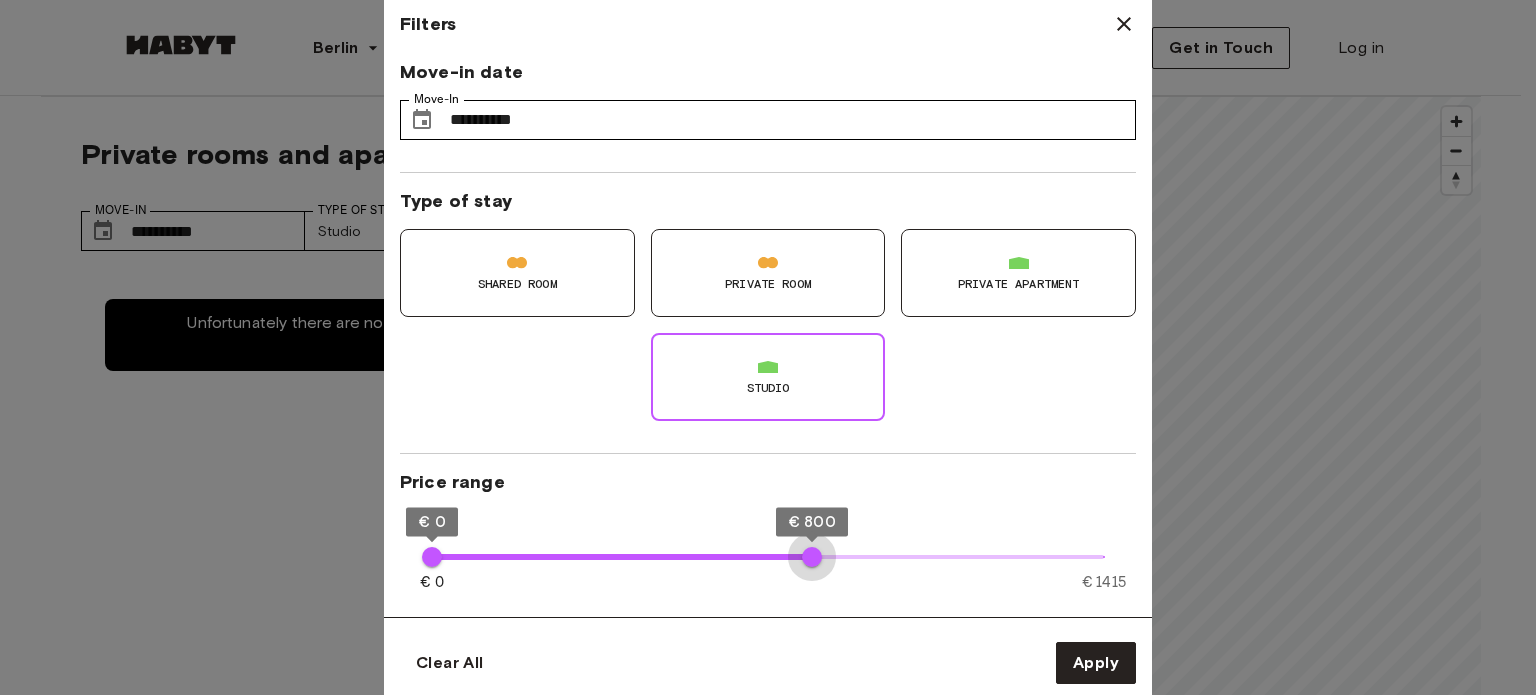 type on "***" 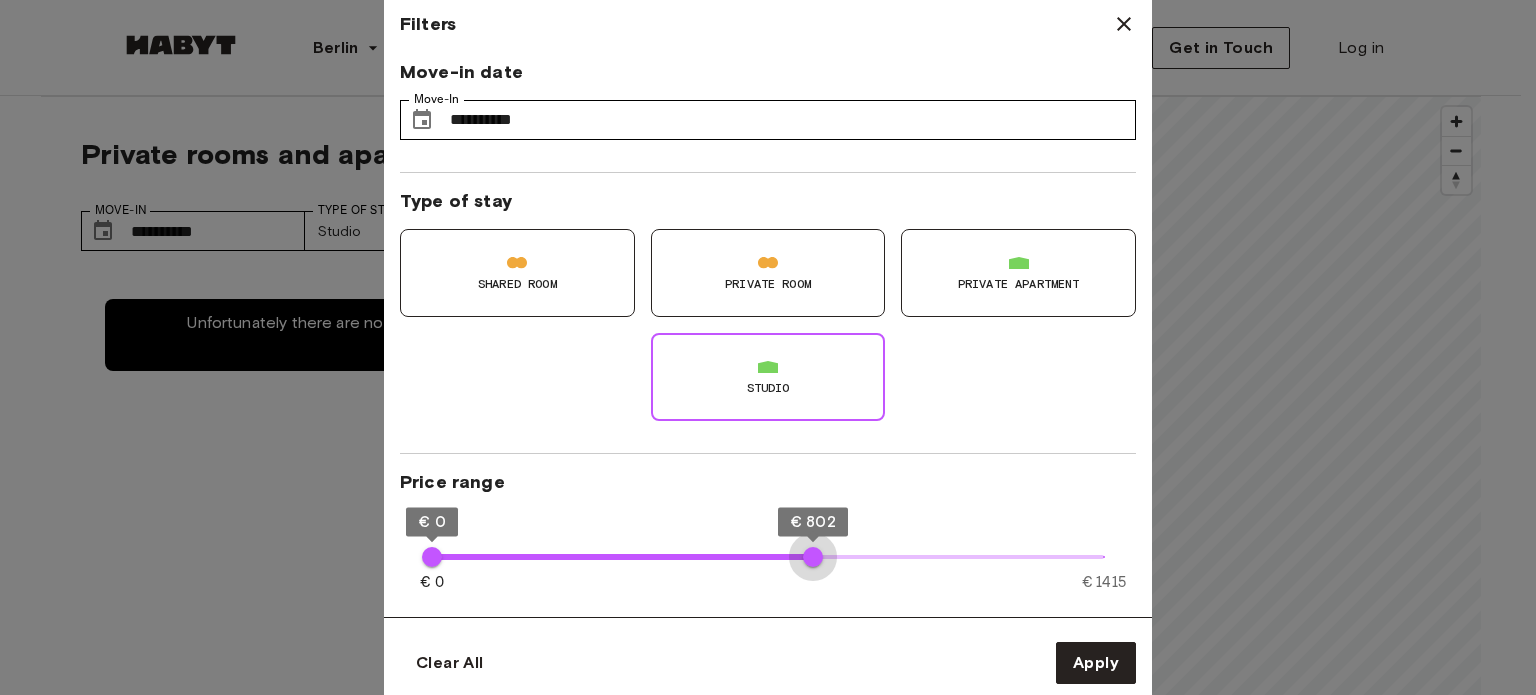 drag, startPoint x: 791, startPoint y: 563, endPoint x: 813, endPoint y: 563, distance: 22 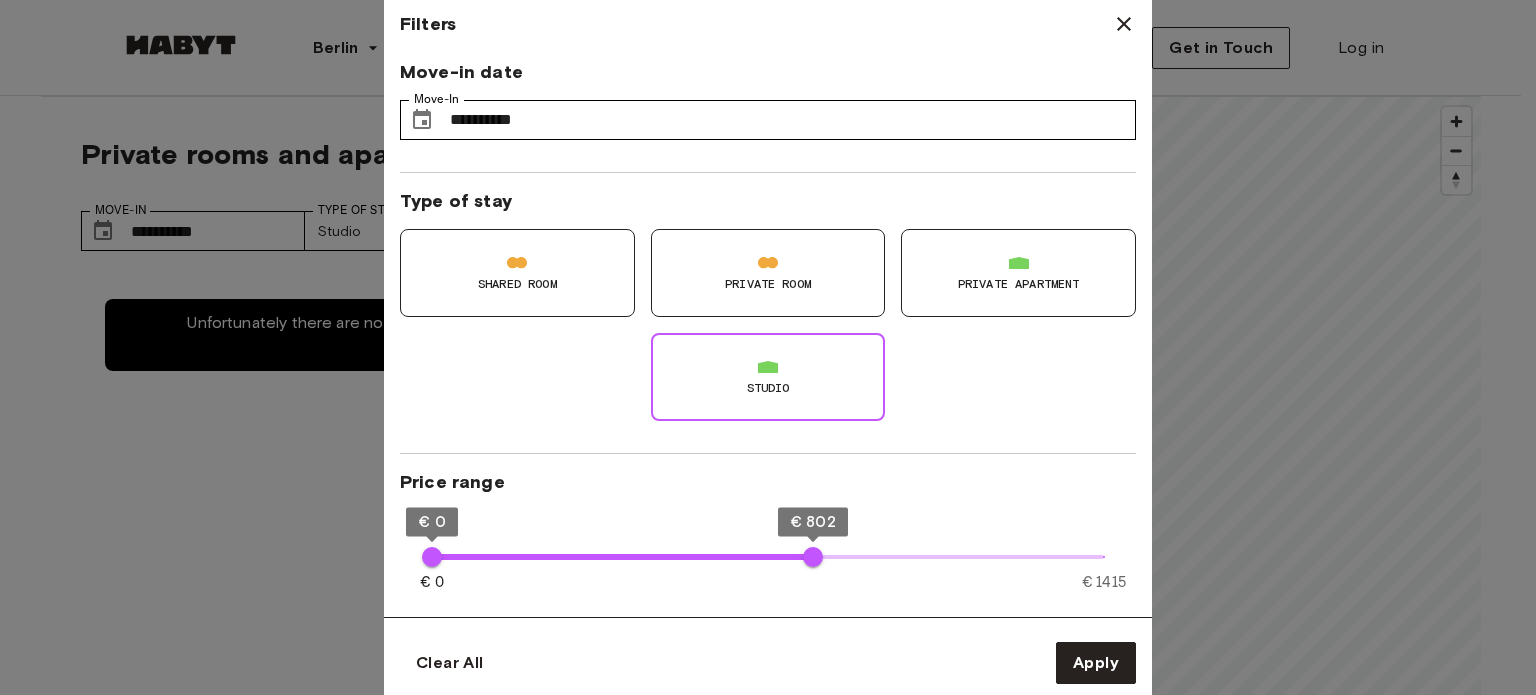 type on "**" 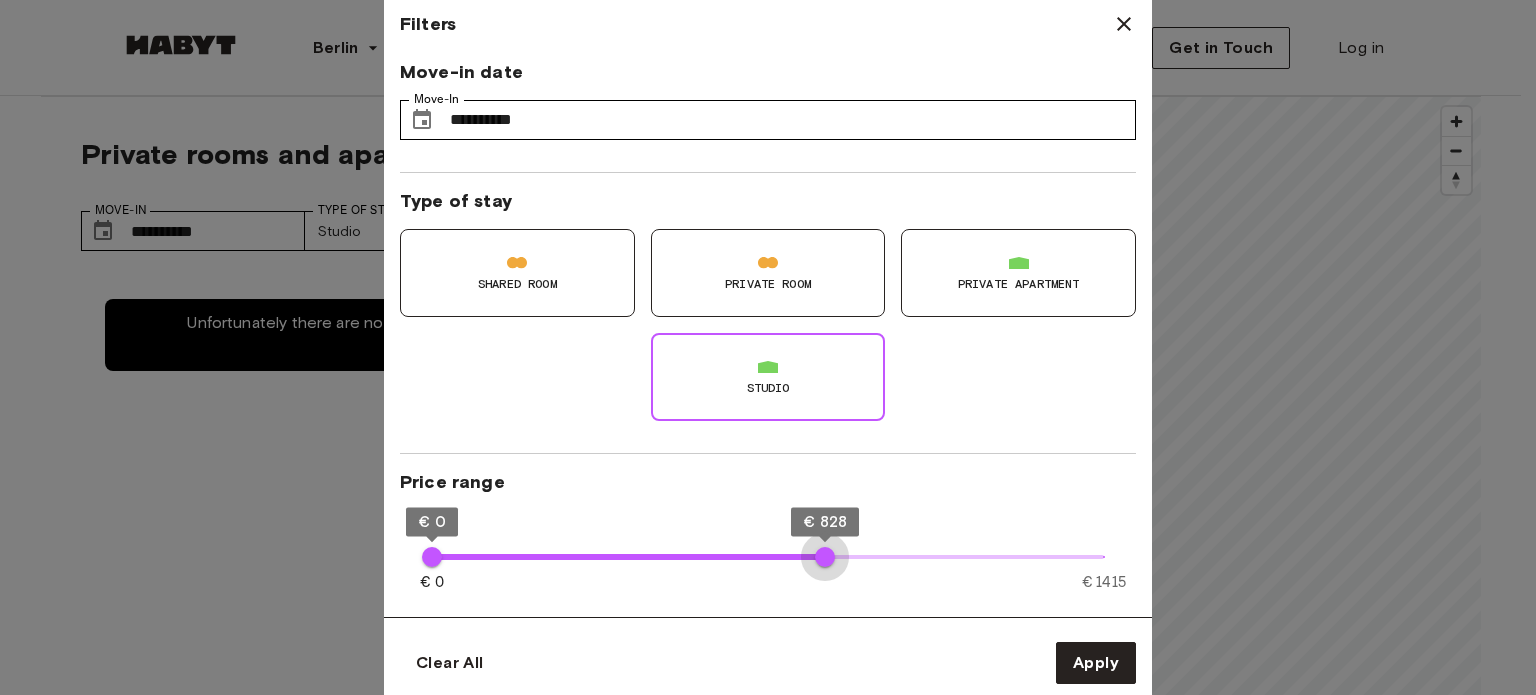 type on "***" 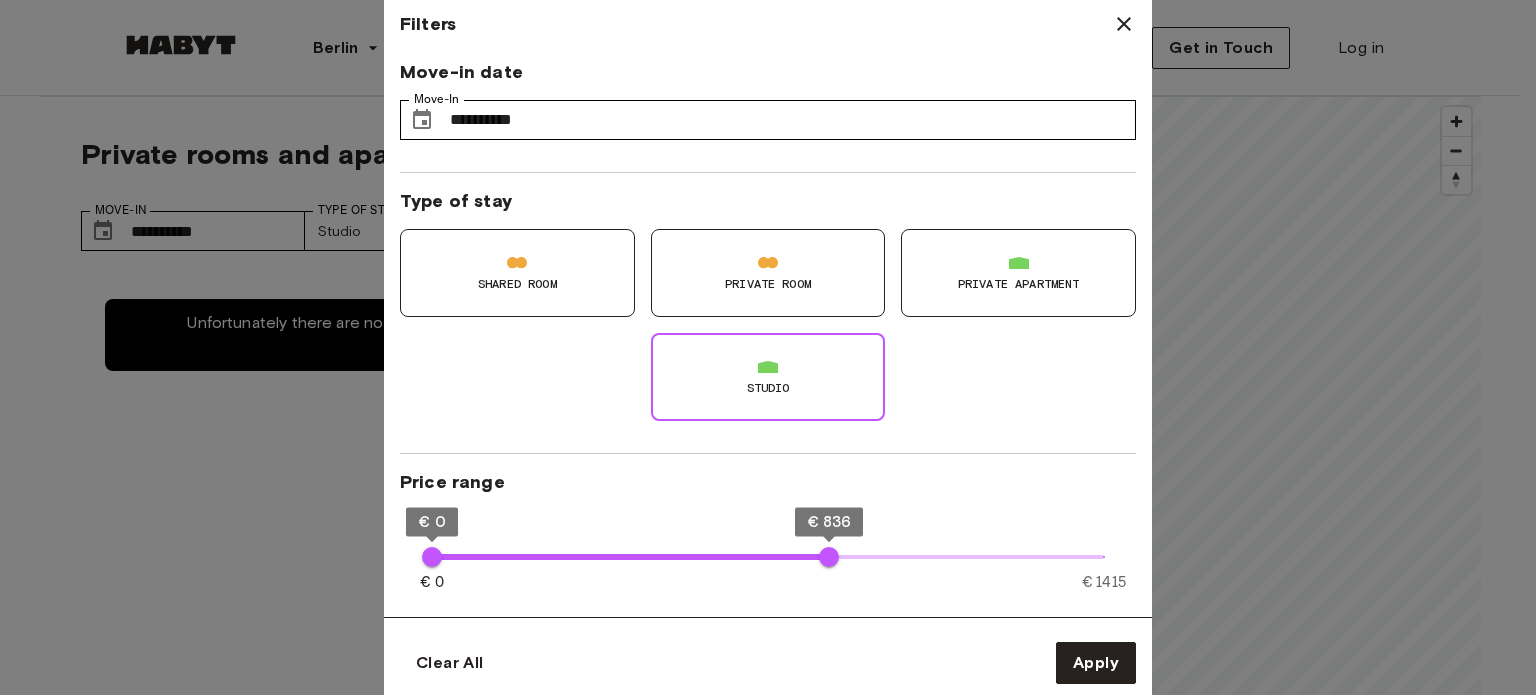 type on "**" 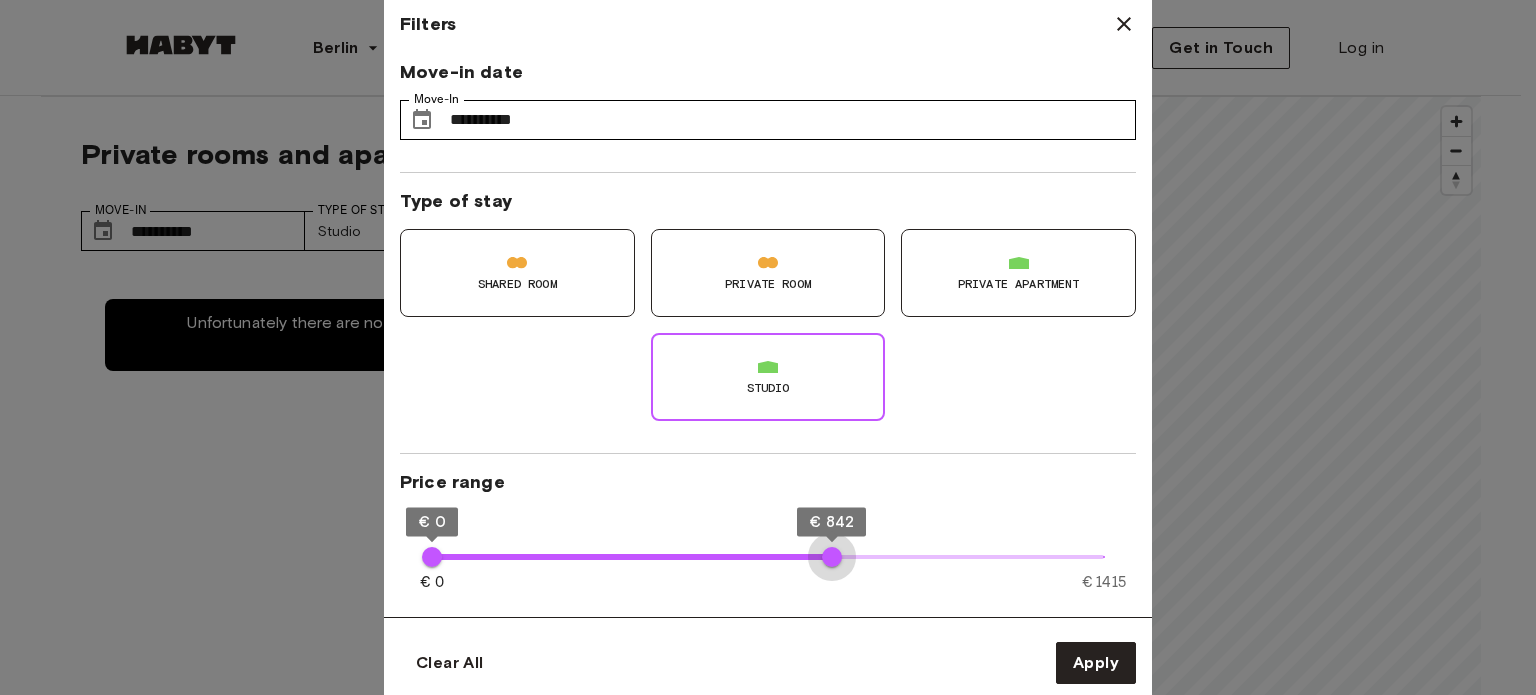 type on "***" 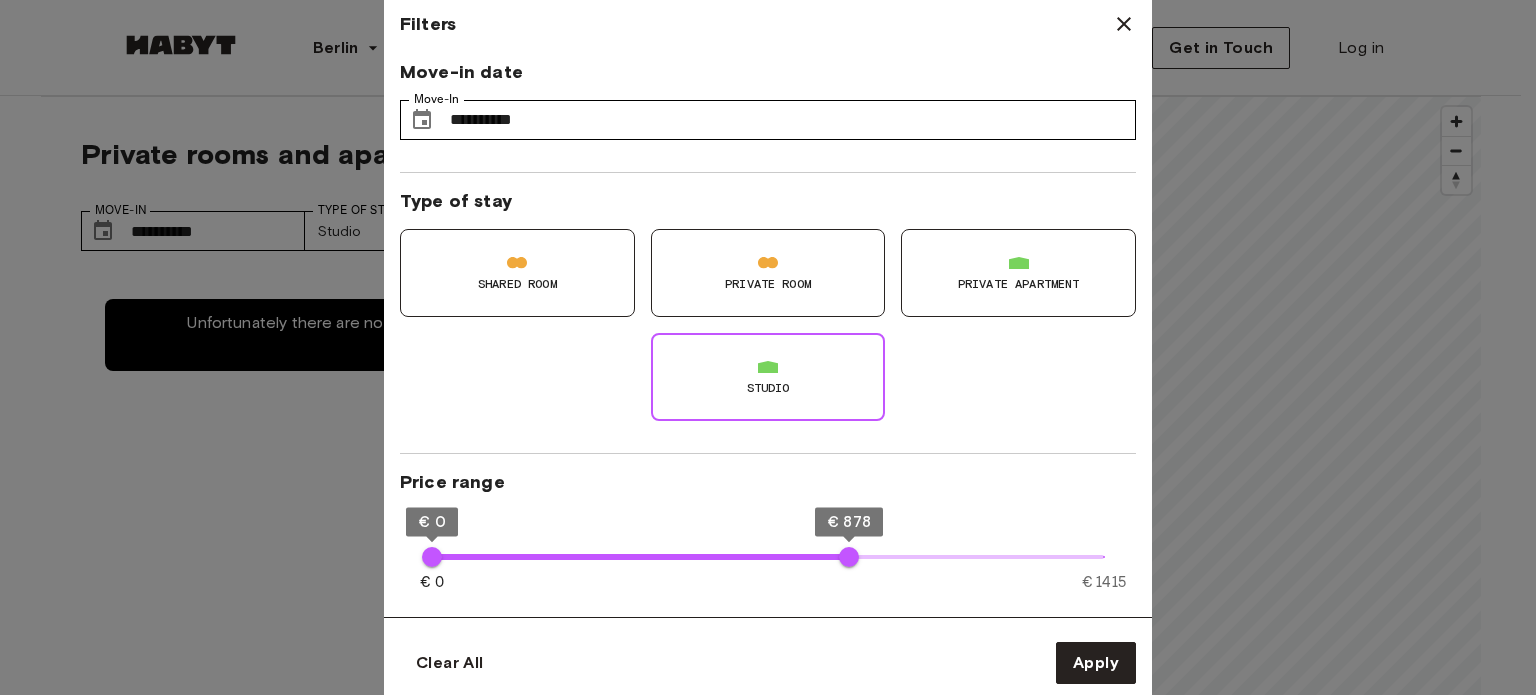 type on "**" 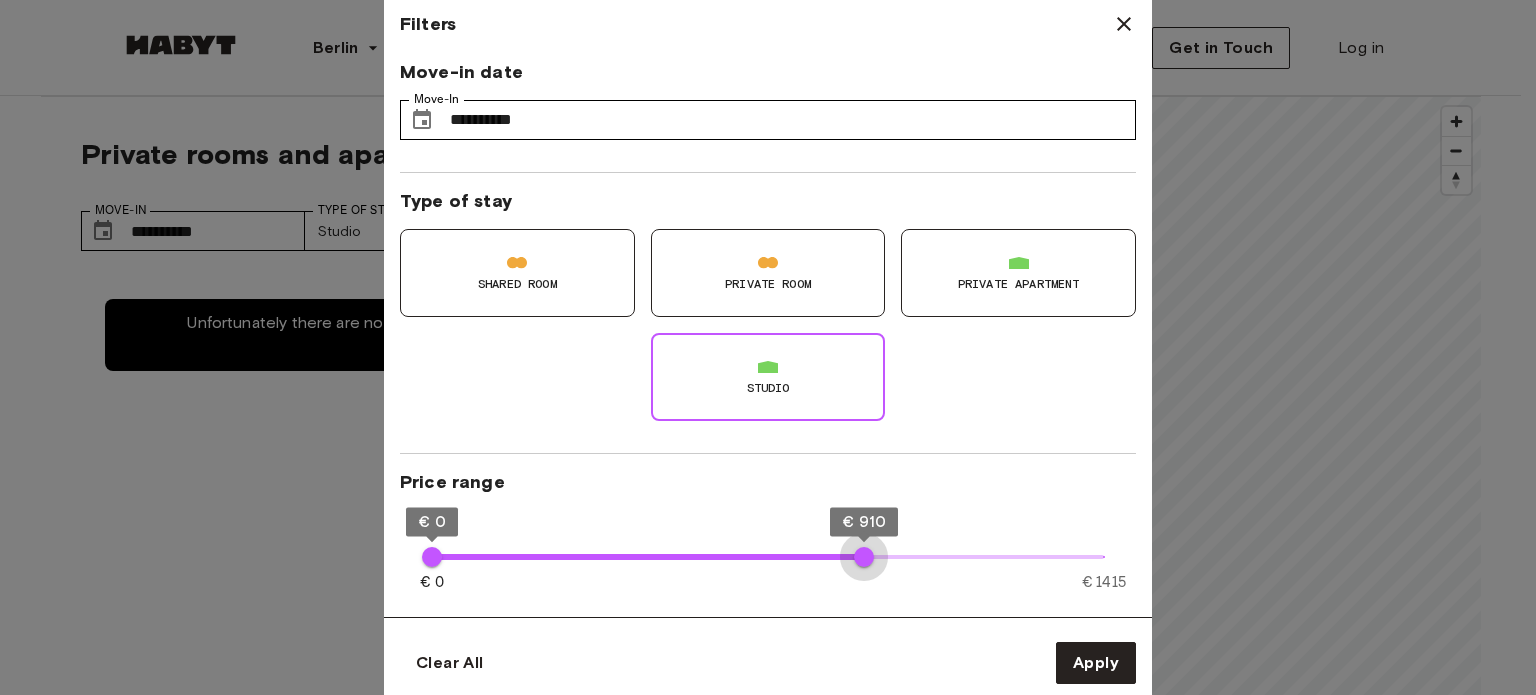 type on "***" 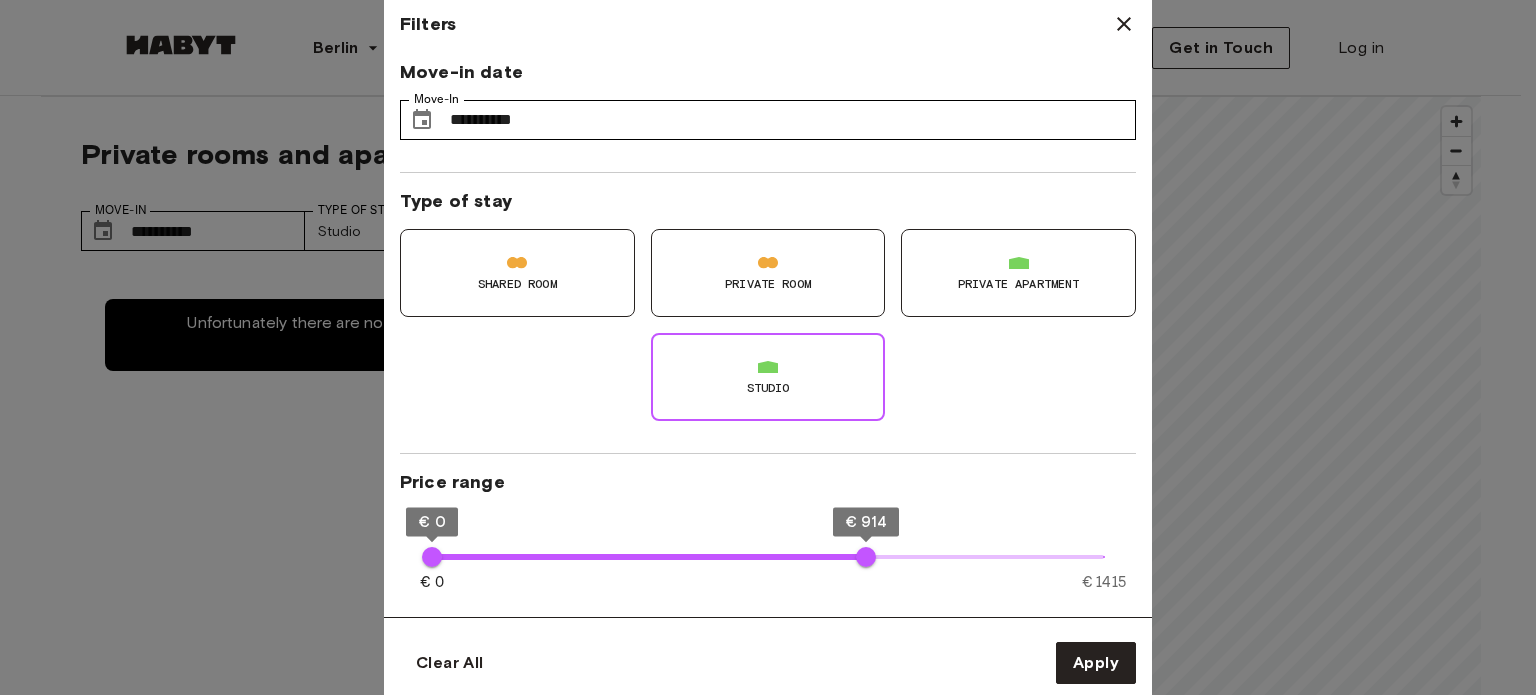 type on "**" 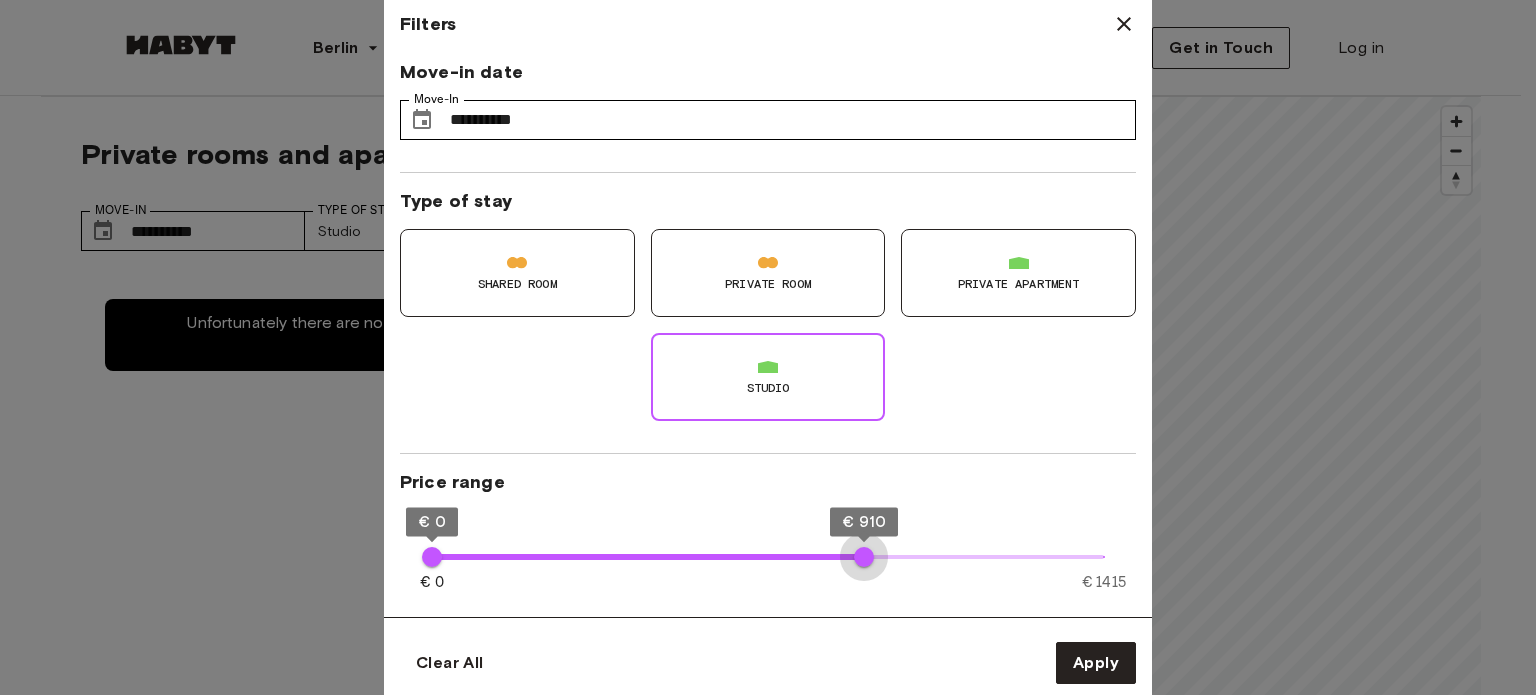 type on "***" 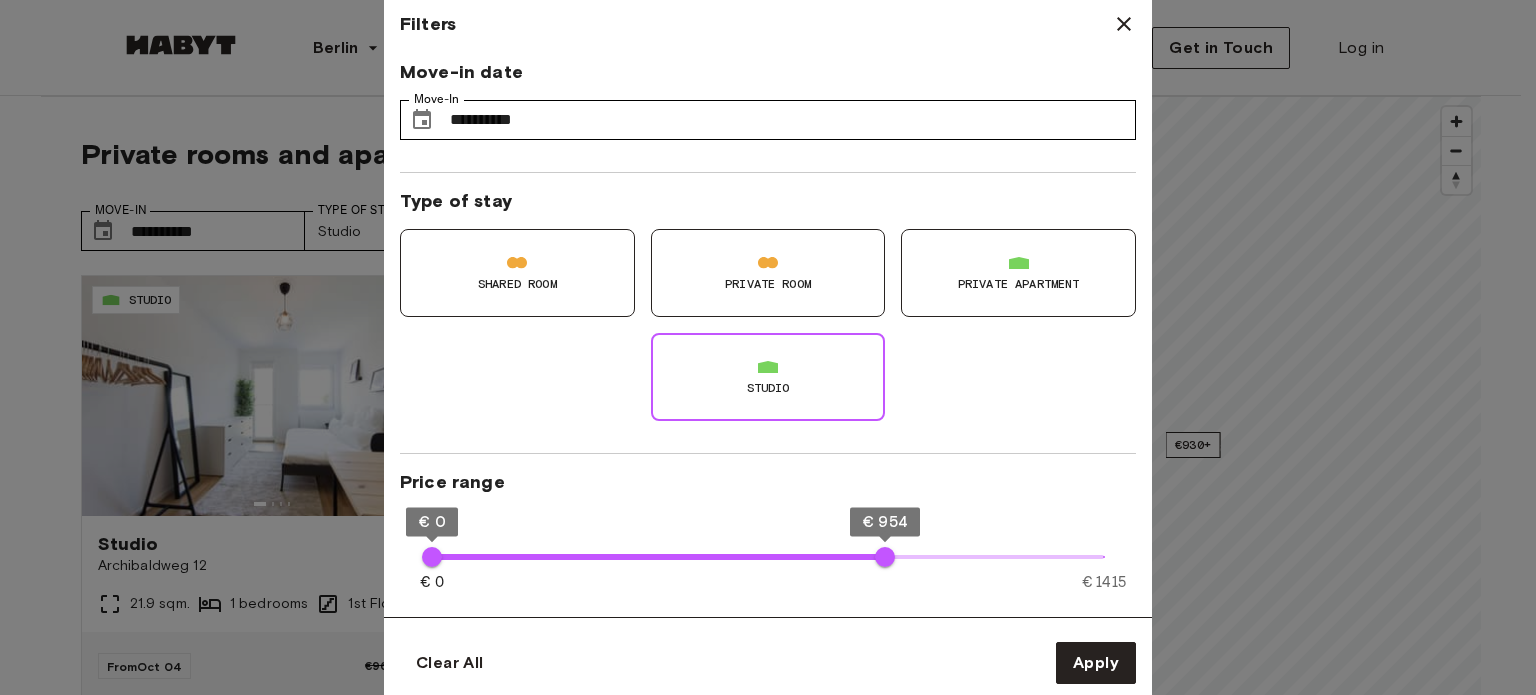 type on "**" 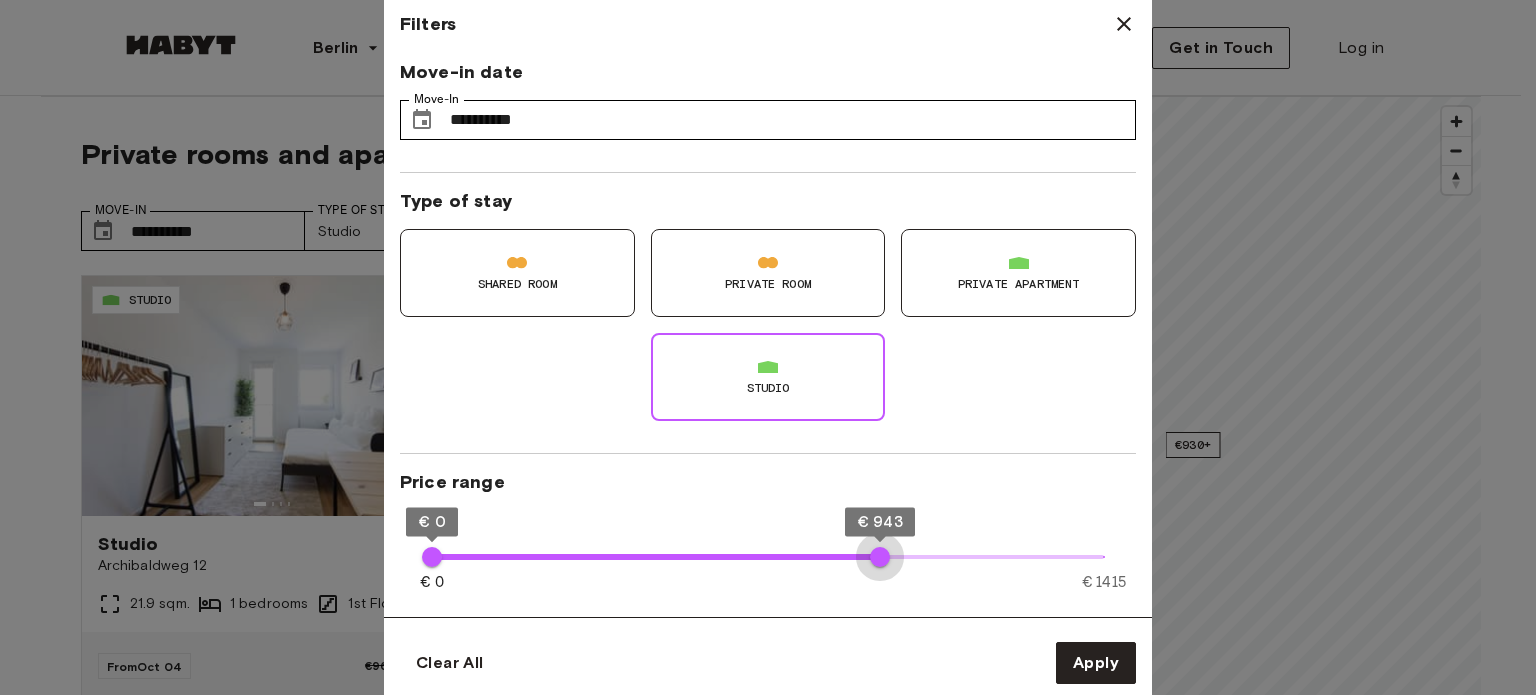 type on "***" 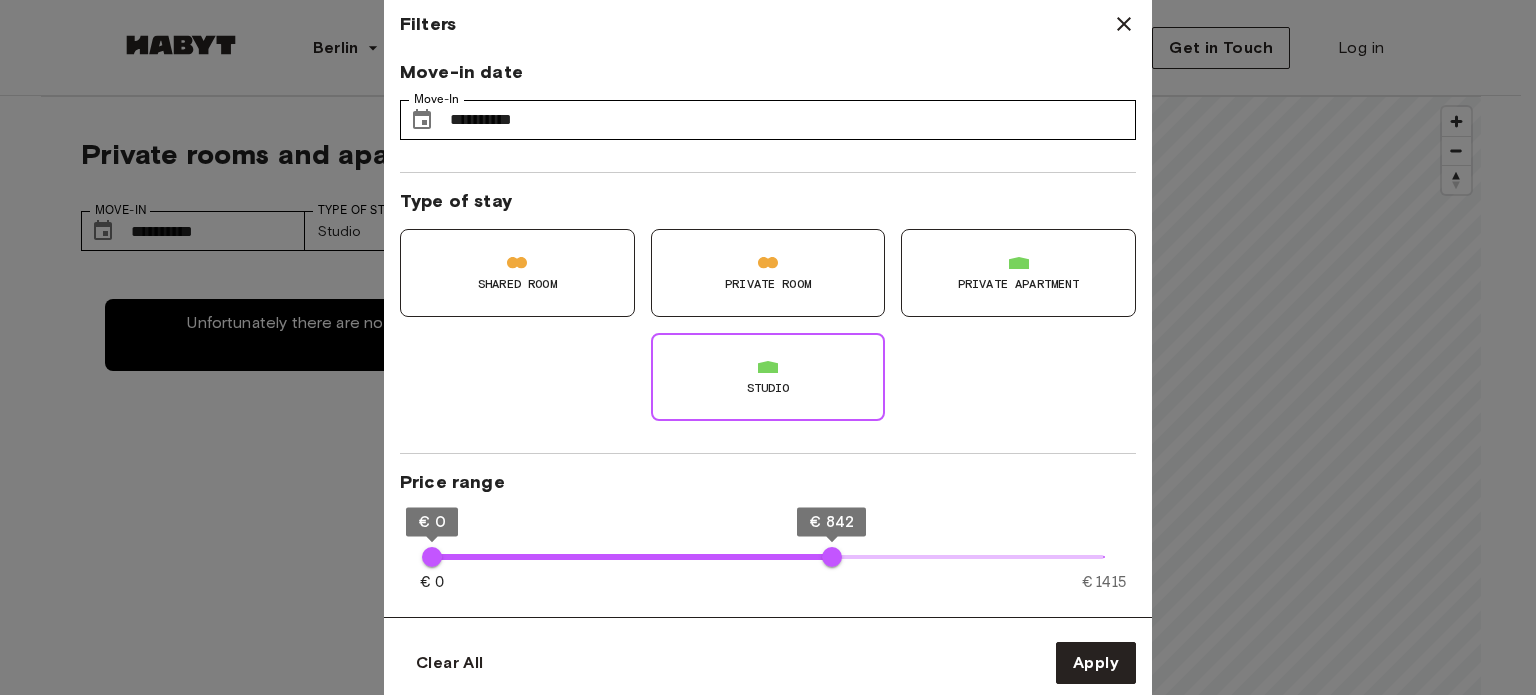 click on "Private Room" at bounding box center (768, 273) 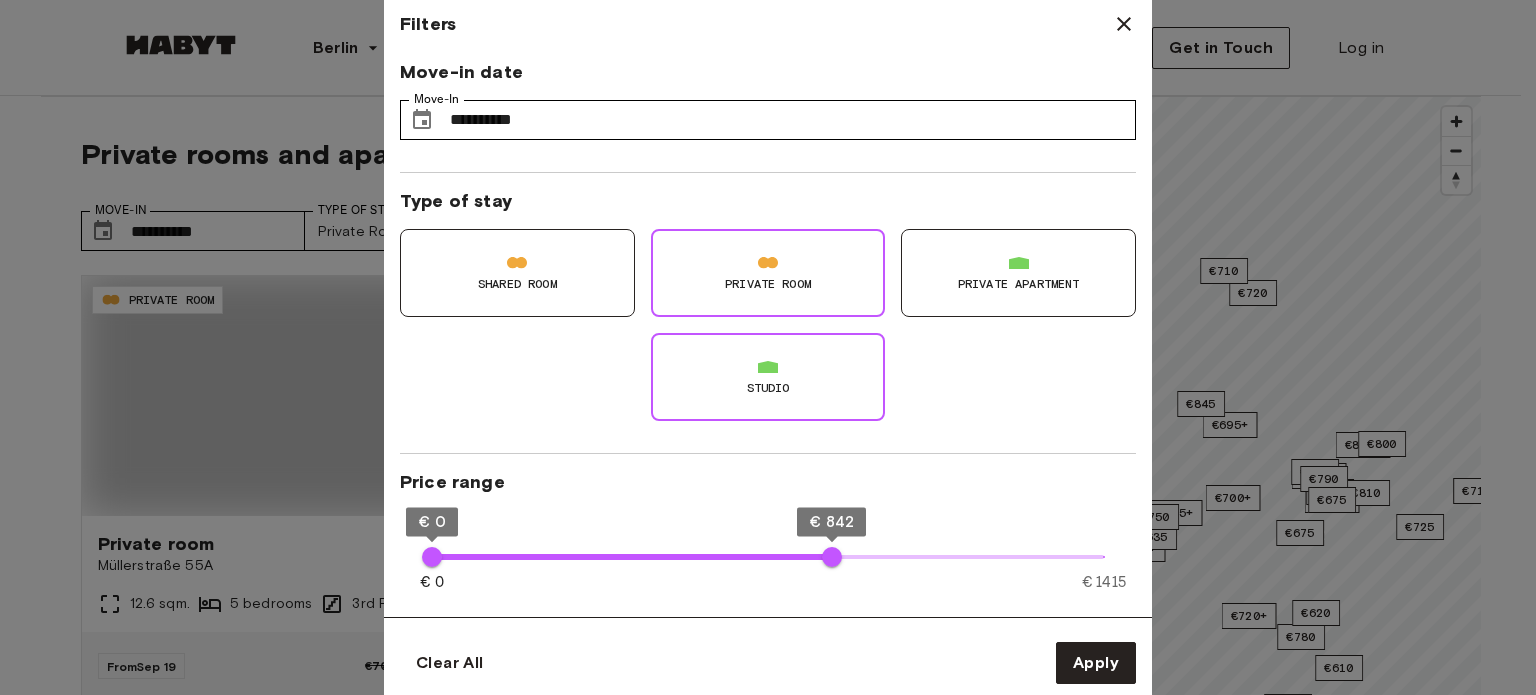 type on "**********" 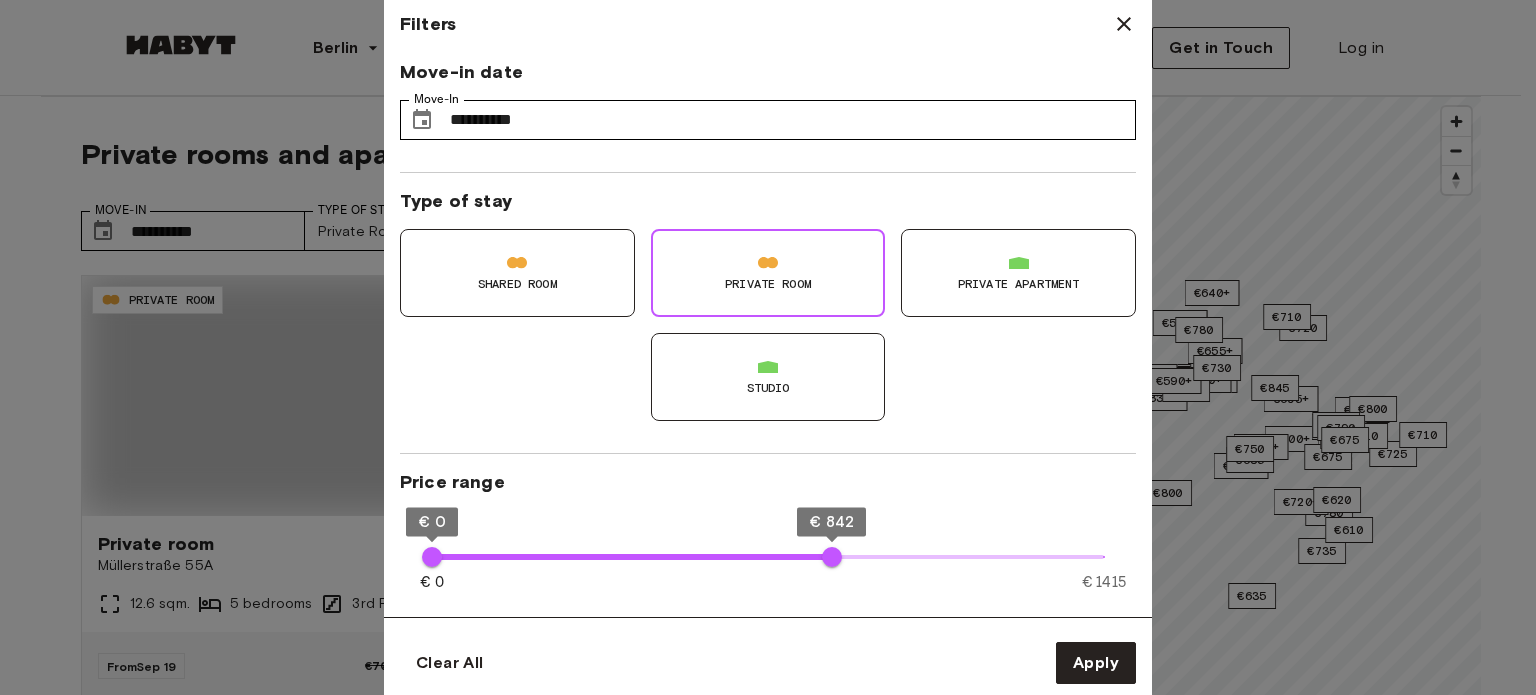type on "**********" 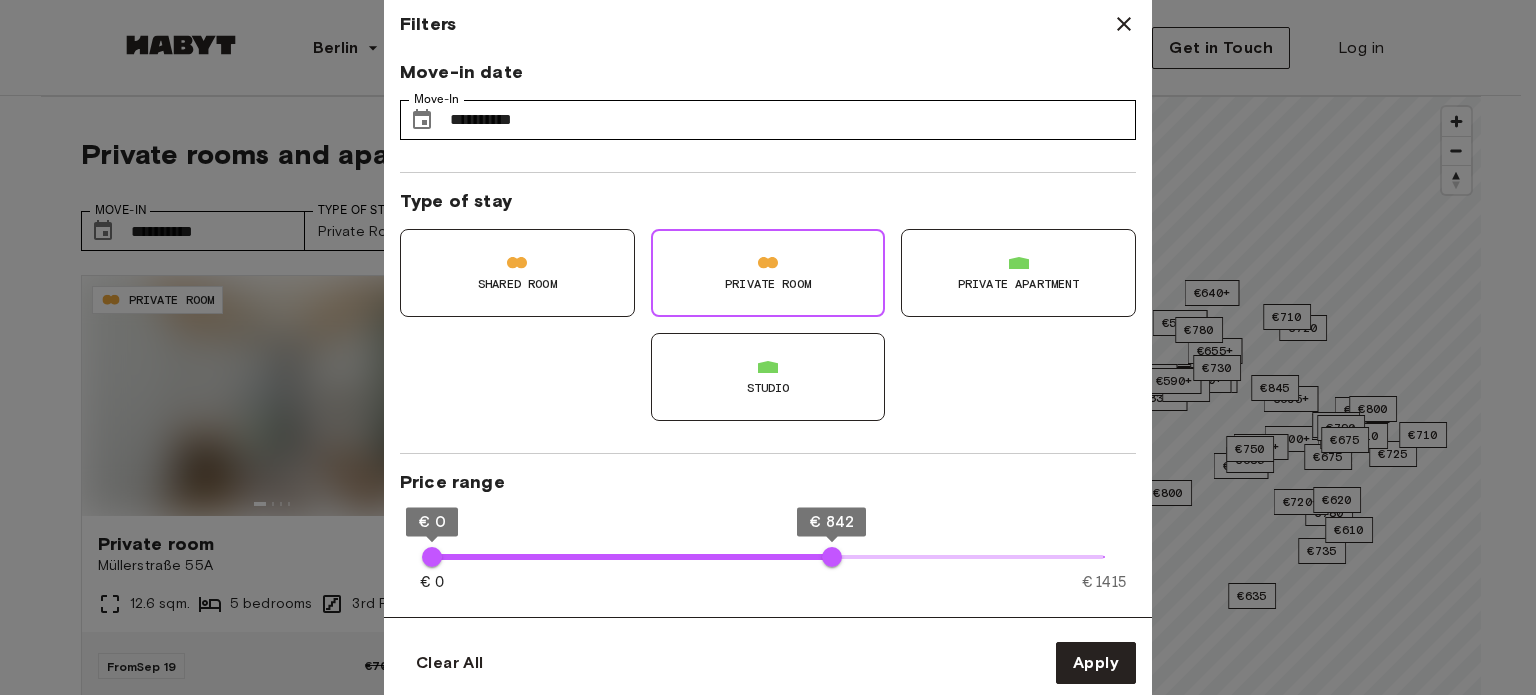 type on "**" 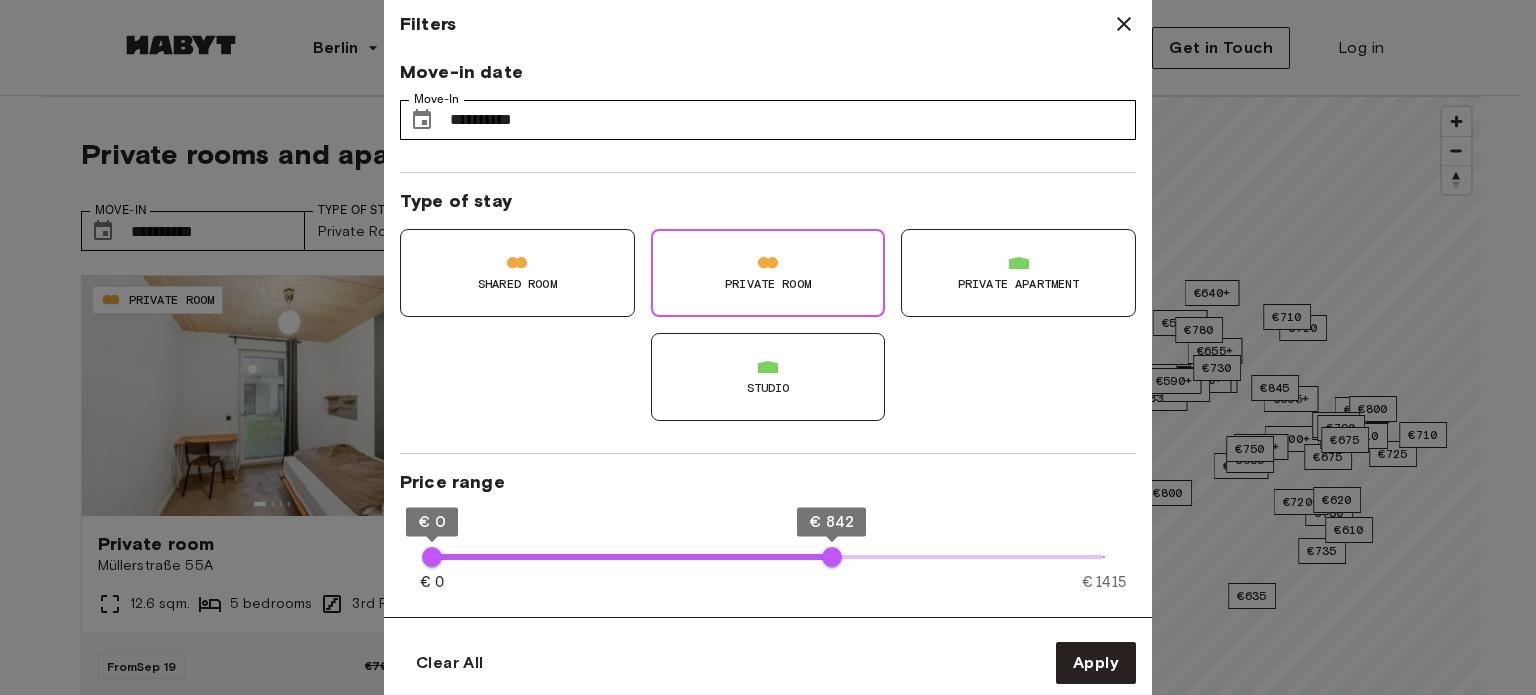 type on "***" 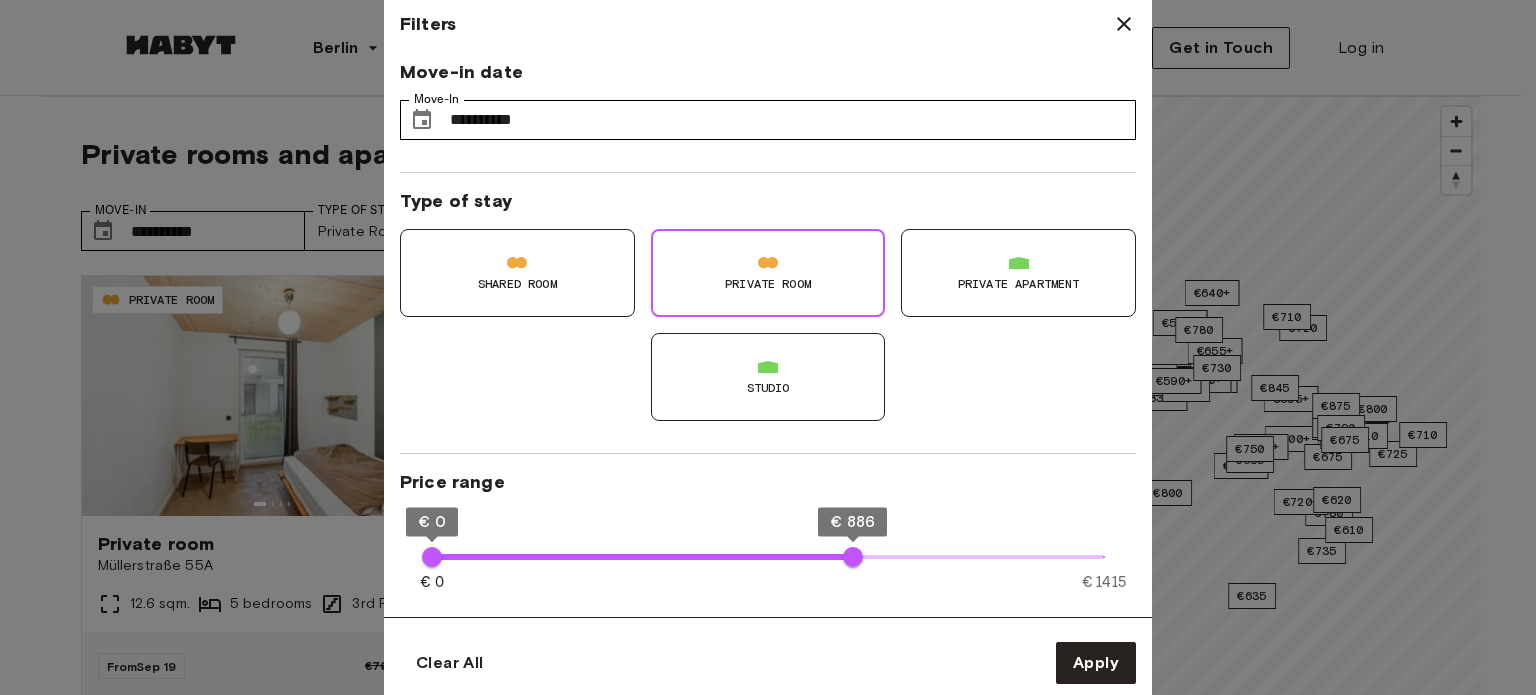 type on "**" 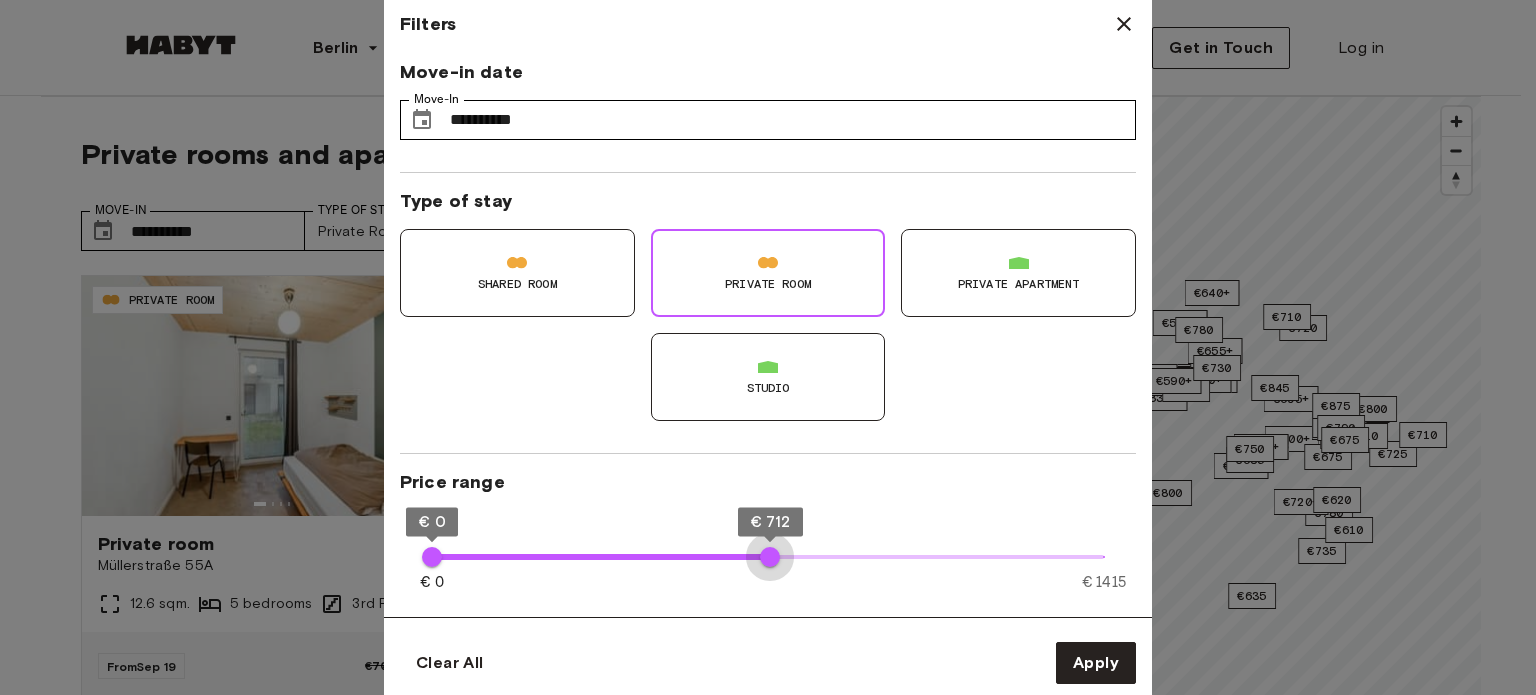 type on "***" 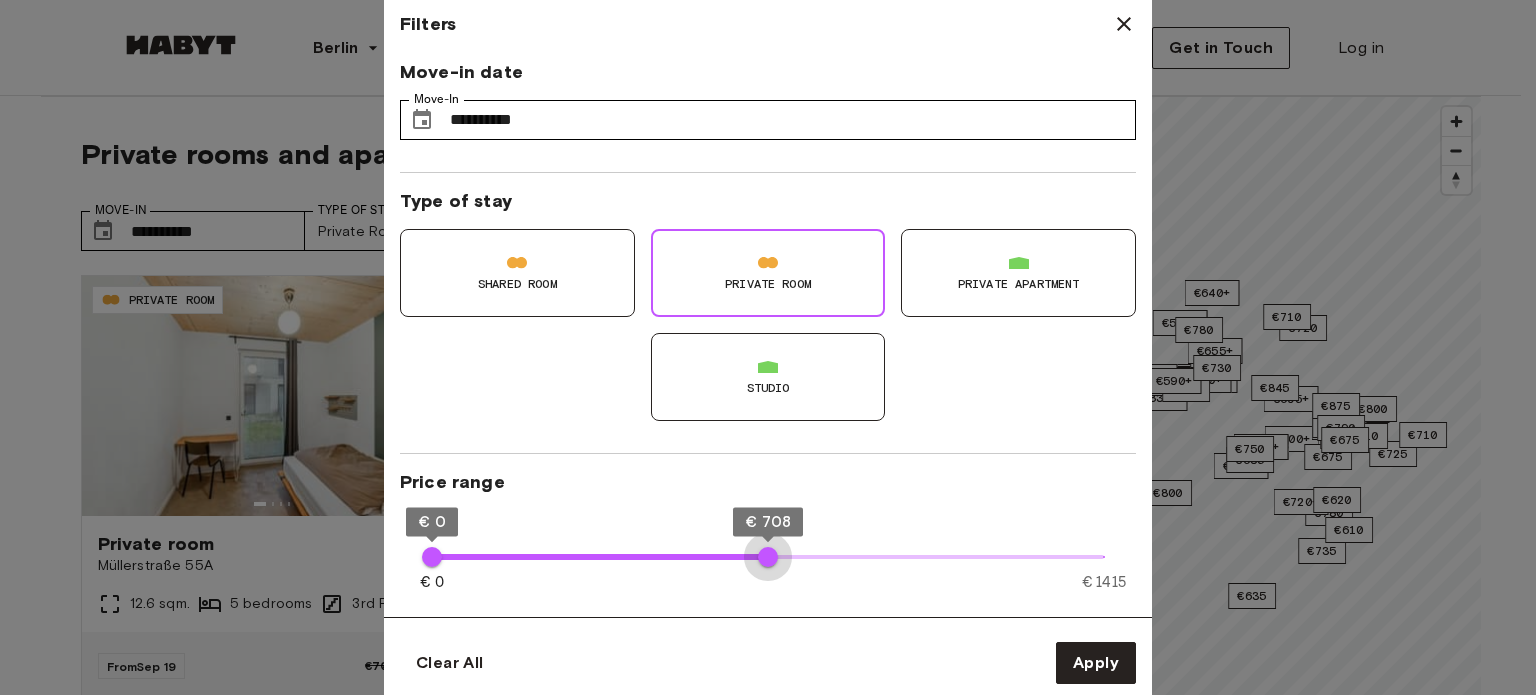 drag, startPoint x: 840, startPoint y: 555, endPoint x: 768, endPoint y: 552, distance: 72.06247 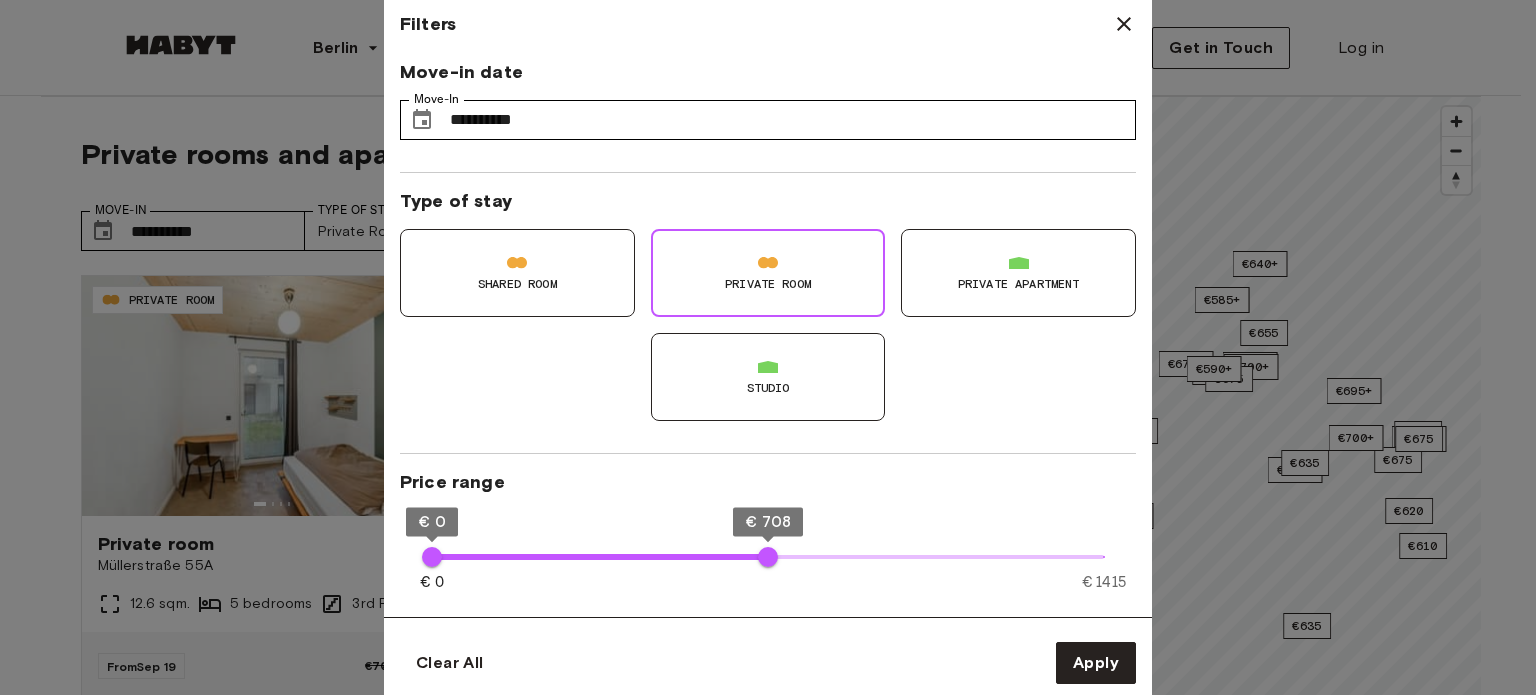type on "**" 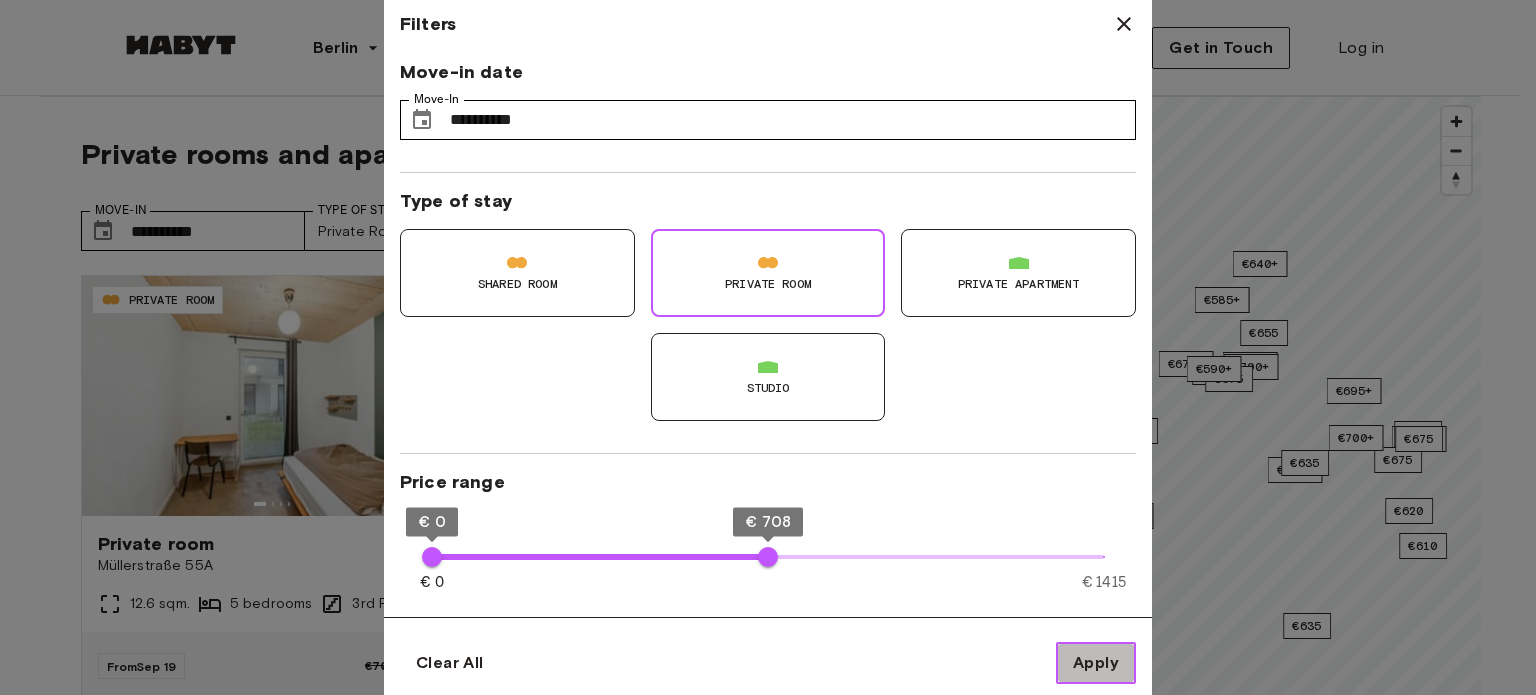 click on "Apply" at bounding box center (1096, 663) 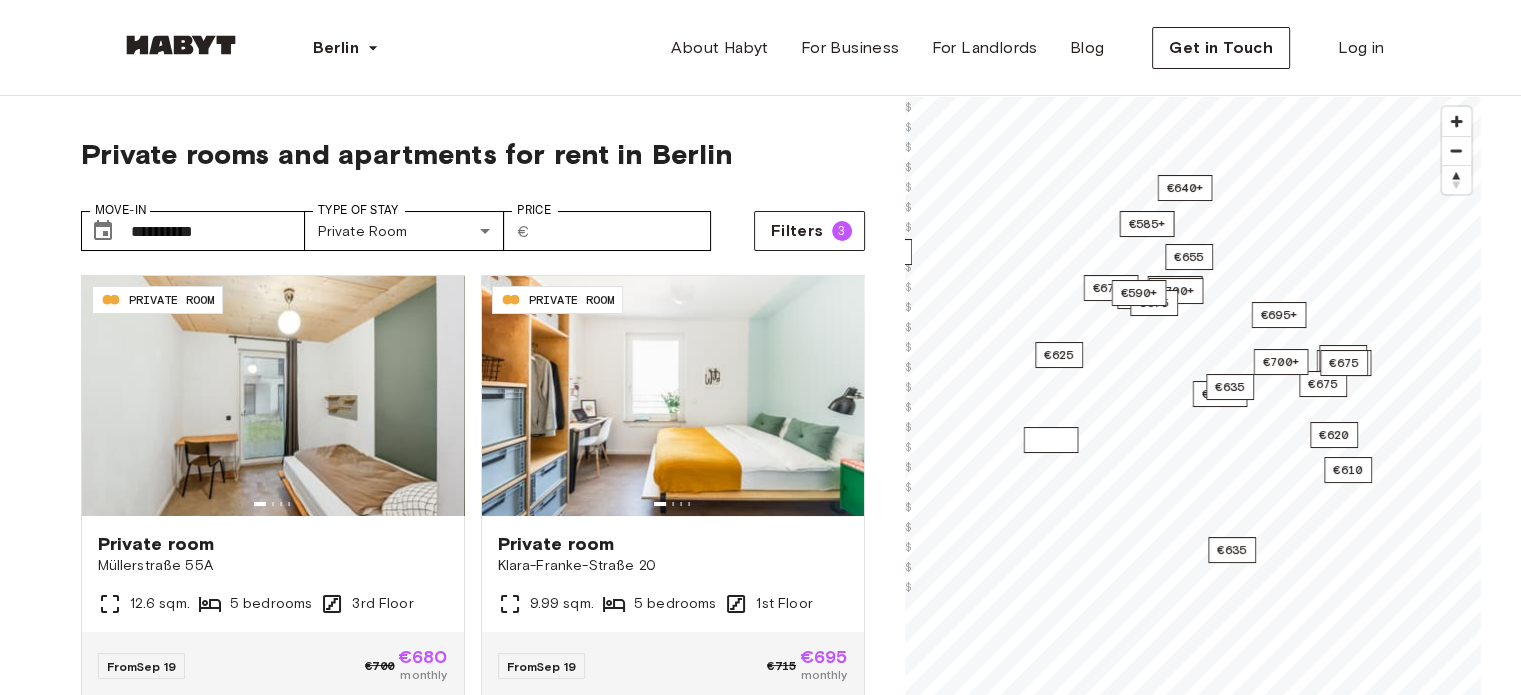 scroll, scrollTop: 100, scrollLeft: 0, axis: vertical 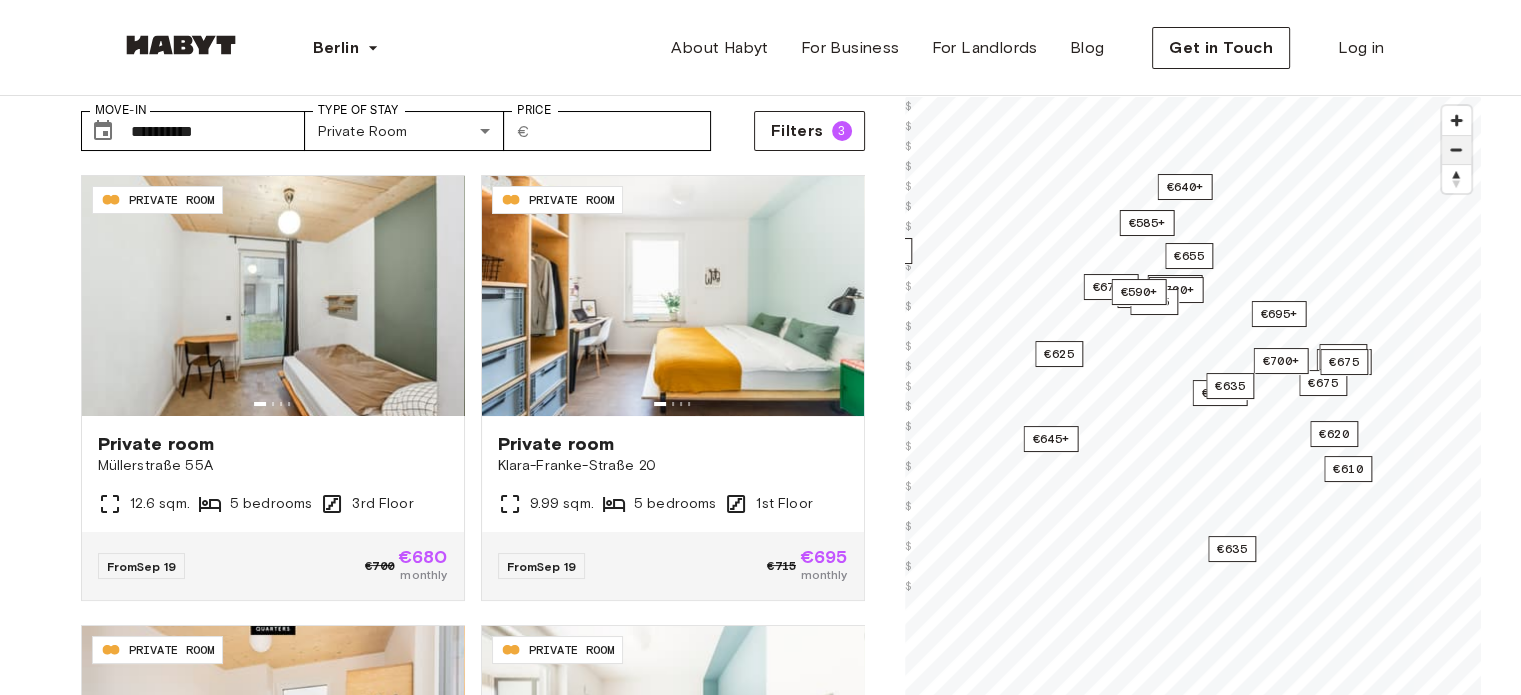 click at bounding box center (1456, 150) 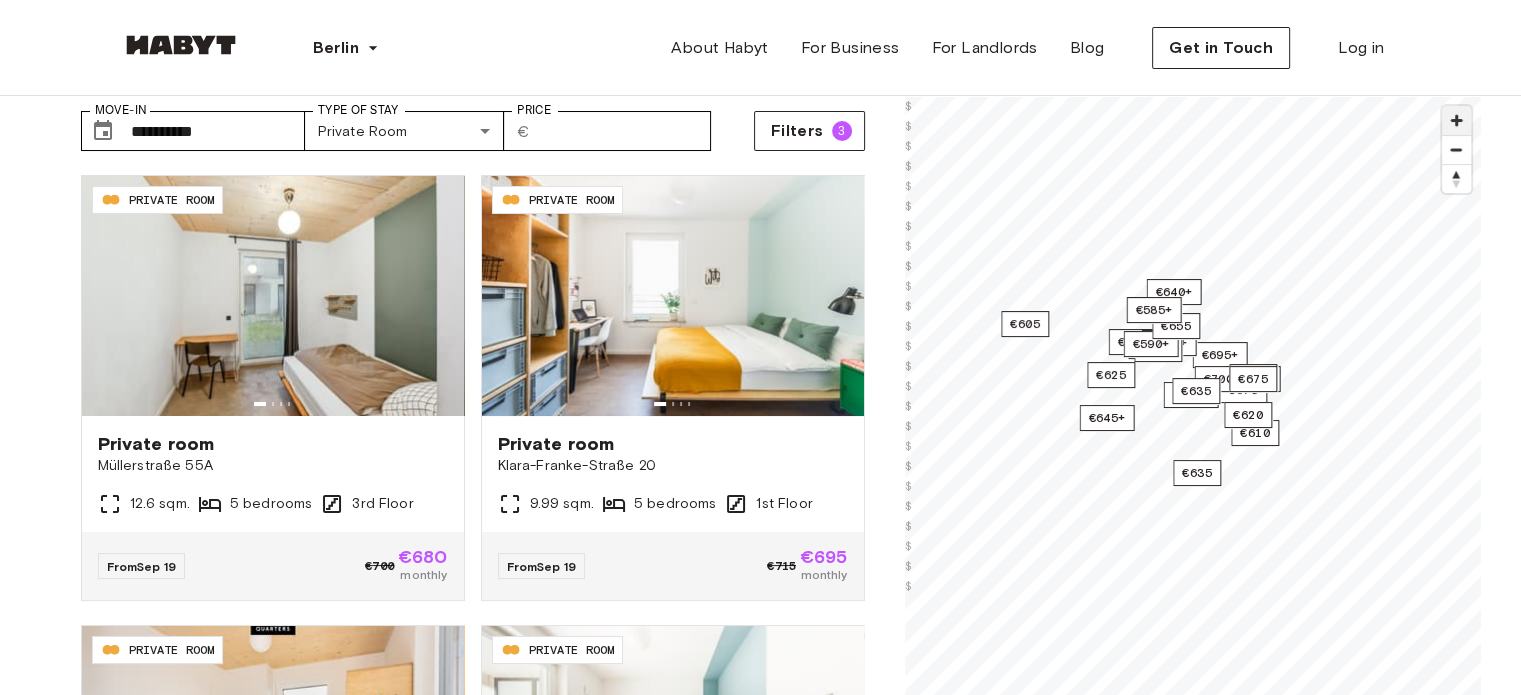 click at bounding box center [1456, 120] 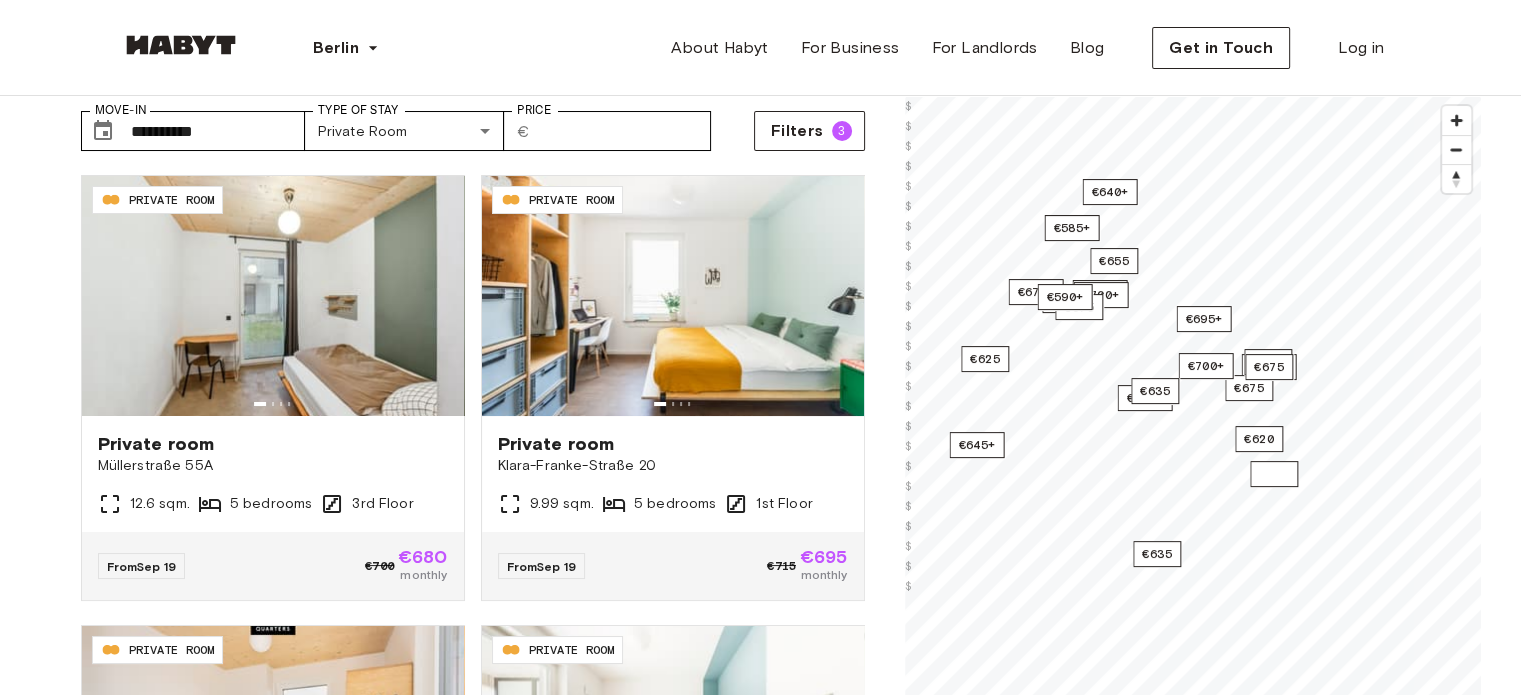 click on "€610" at bounding box center [1274, 474] 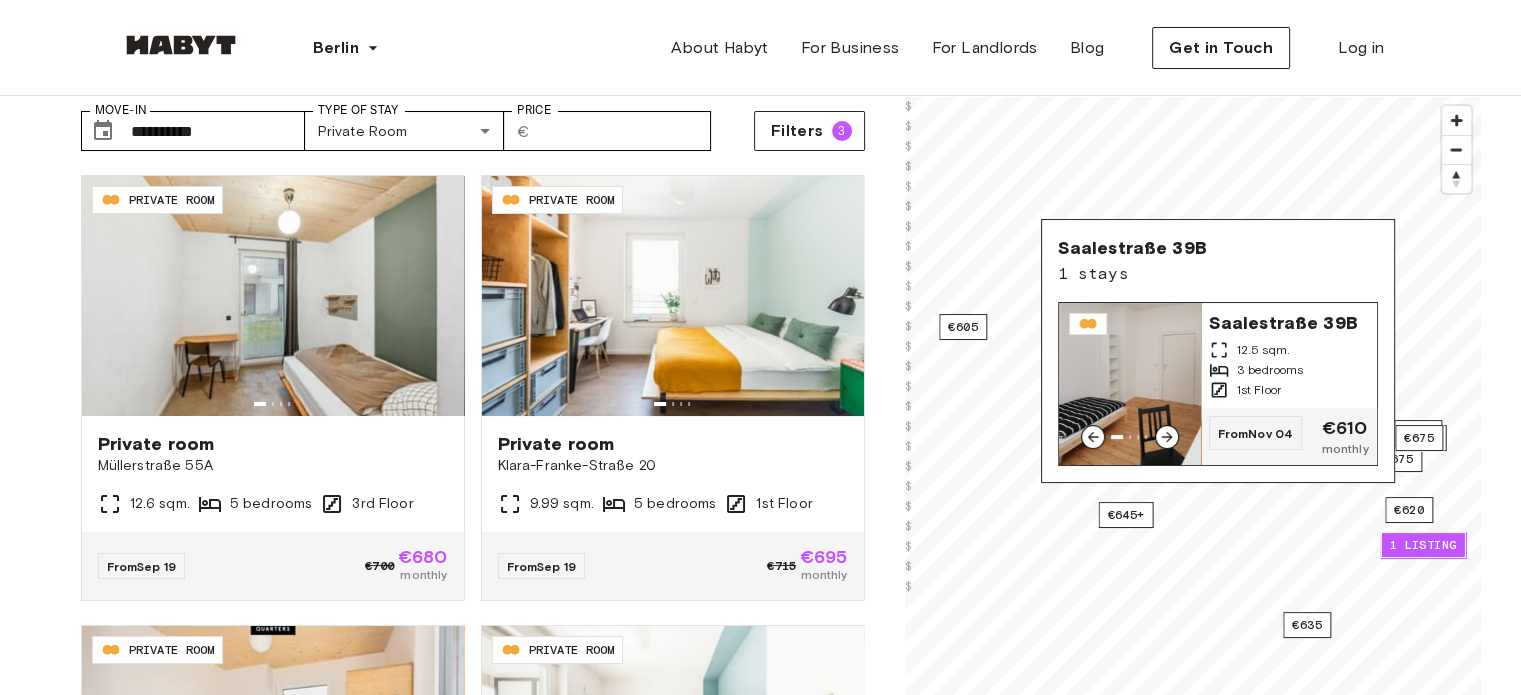 click 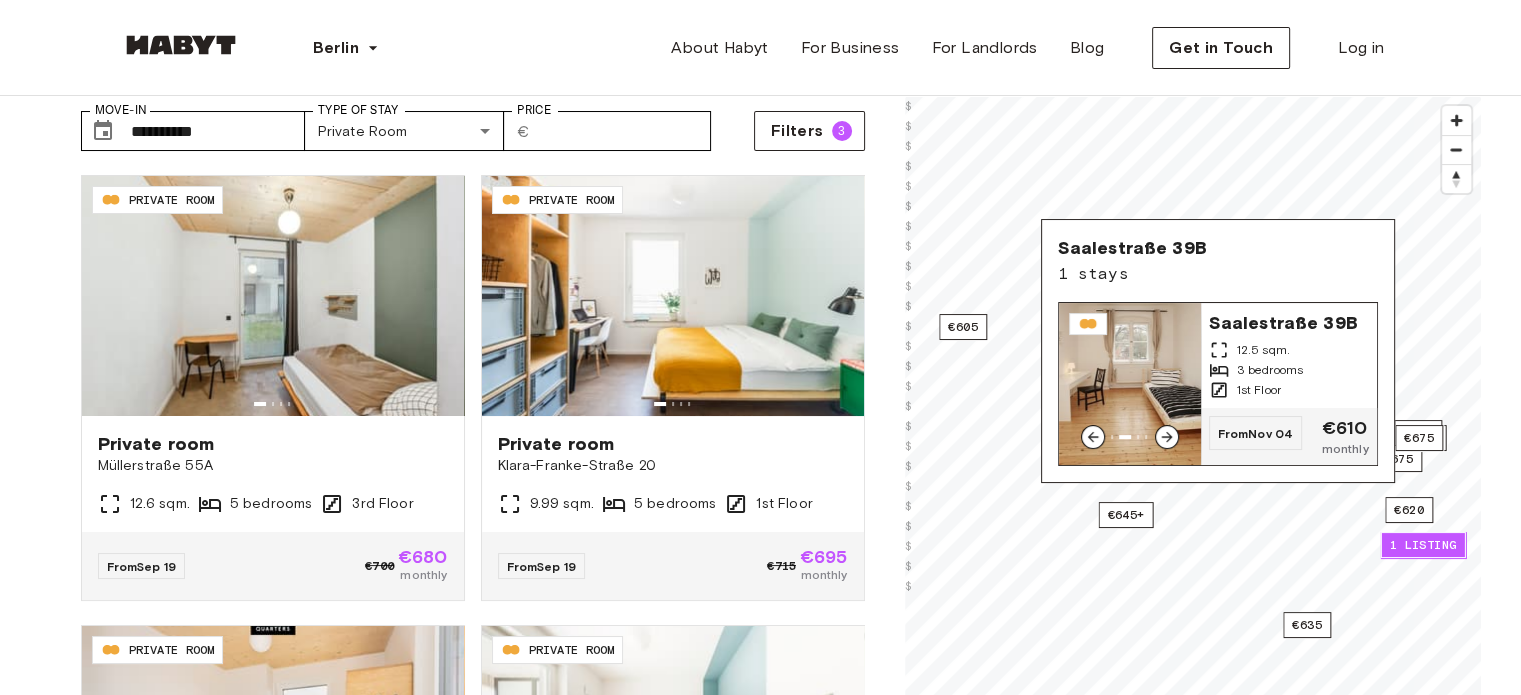 click 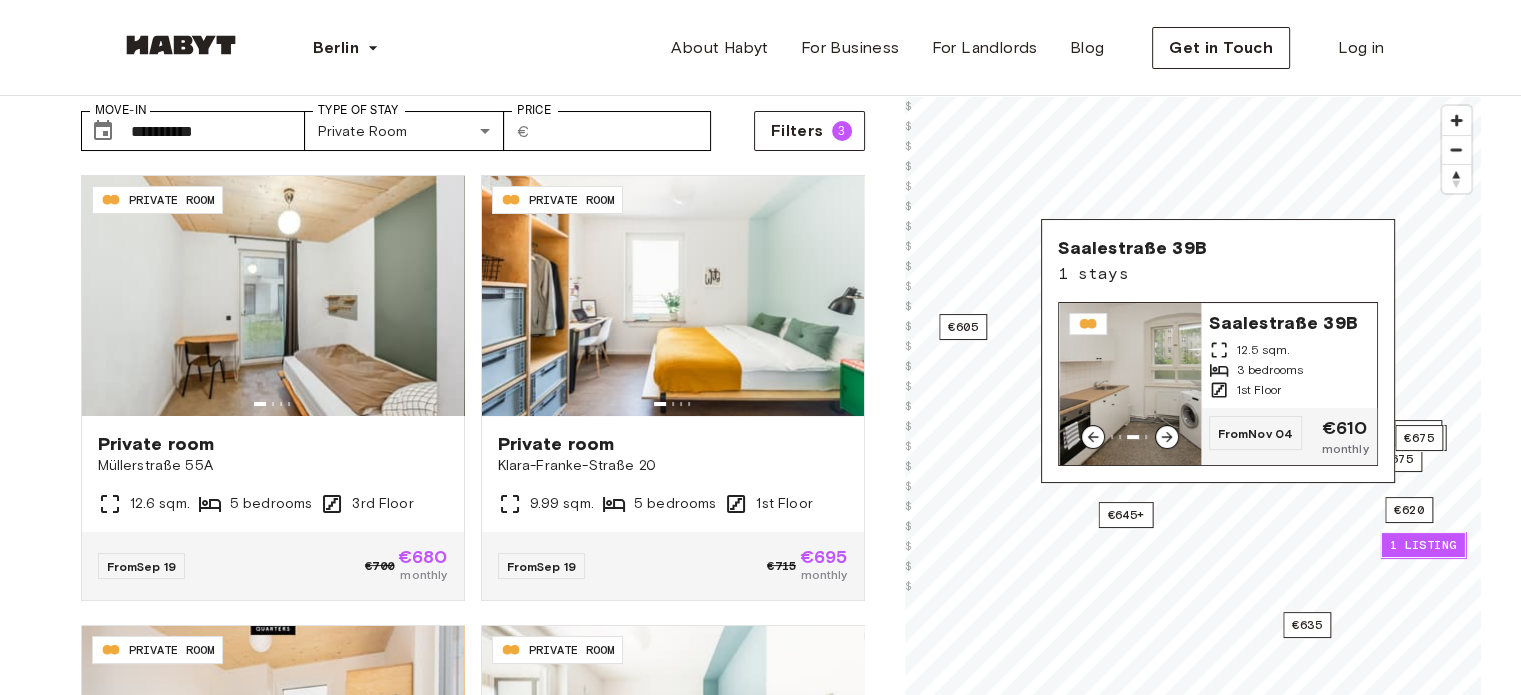 click 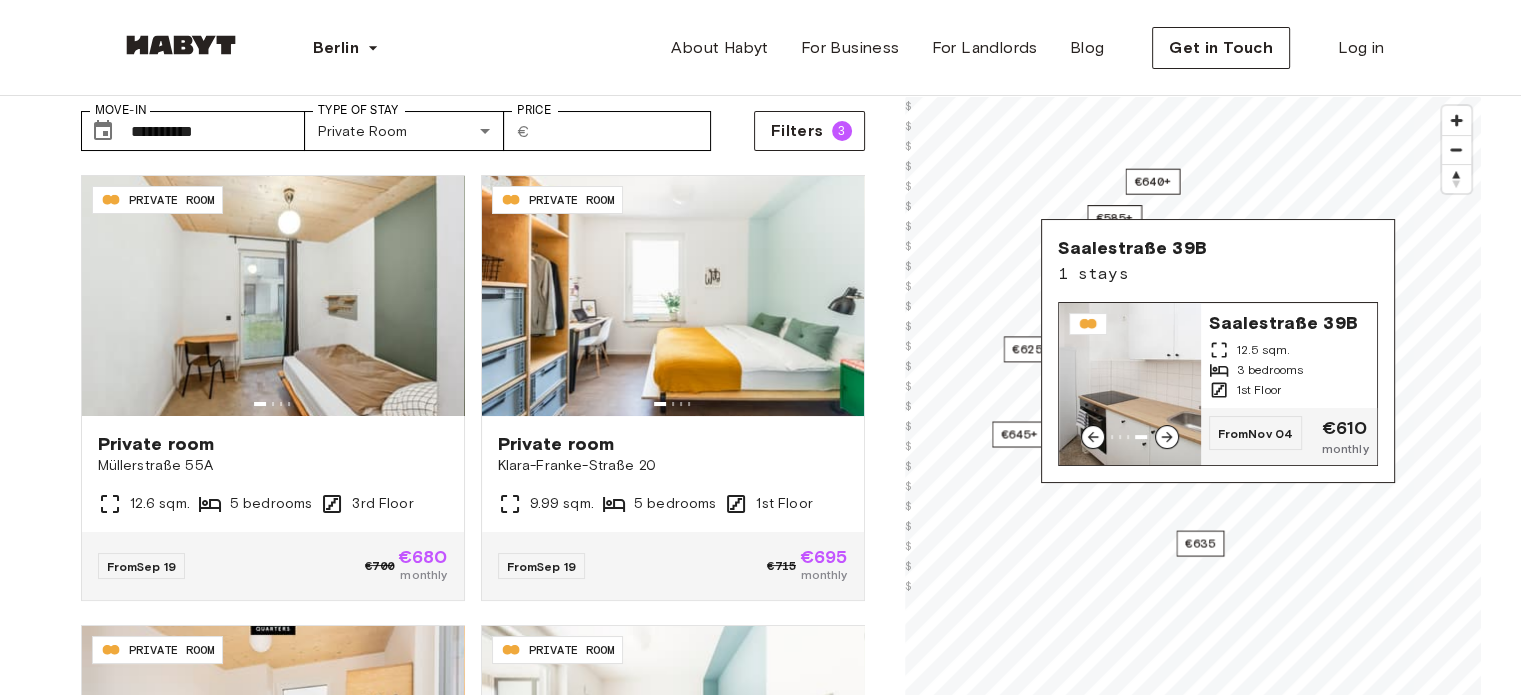 click on "€670+ €660+ €645+ €555+ €695+ €675+ €615+ €700+ €665 €675 €590+ €675 €700+ €640+ €655 €650+ €635 €625 €675 €585+ 1 listing €635 €675 €620 €605 © Mapbox   © OpenStreetMap   Improve this map $ $ $ $ $ $ $ $ $ $ $ $ $ $ $ $ $ $ $ $ $ $ $ $ $ Saalestraße 39B 1 stays Saalestraße 39B 12.5 sqm. 3 bedrooms 1st Floor From  Nov 04 €610 monthly" at bounding box center (1193, 443) 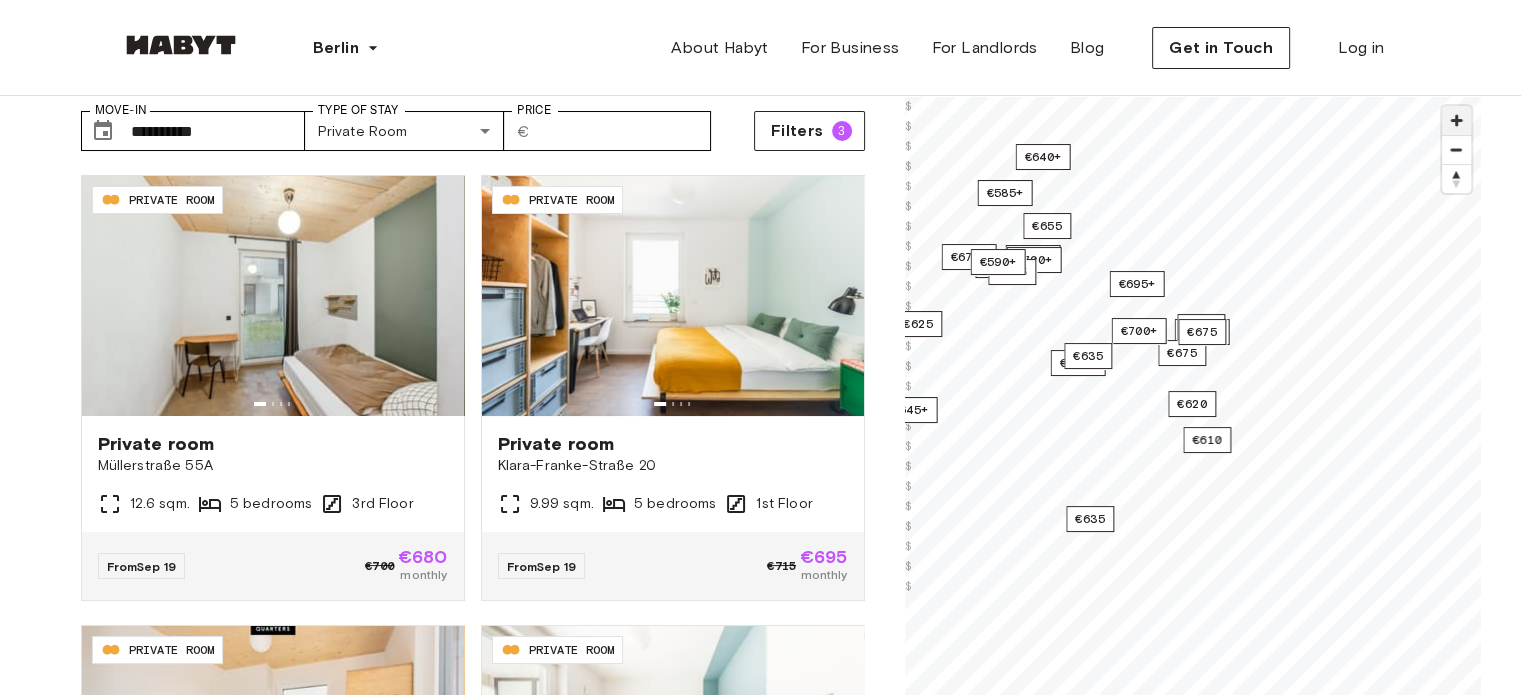 click at bounding box center [1456, 120] 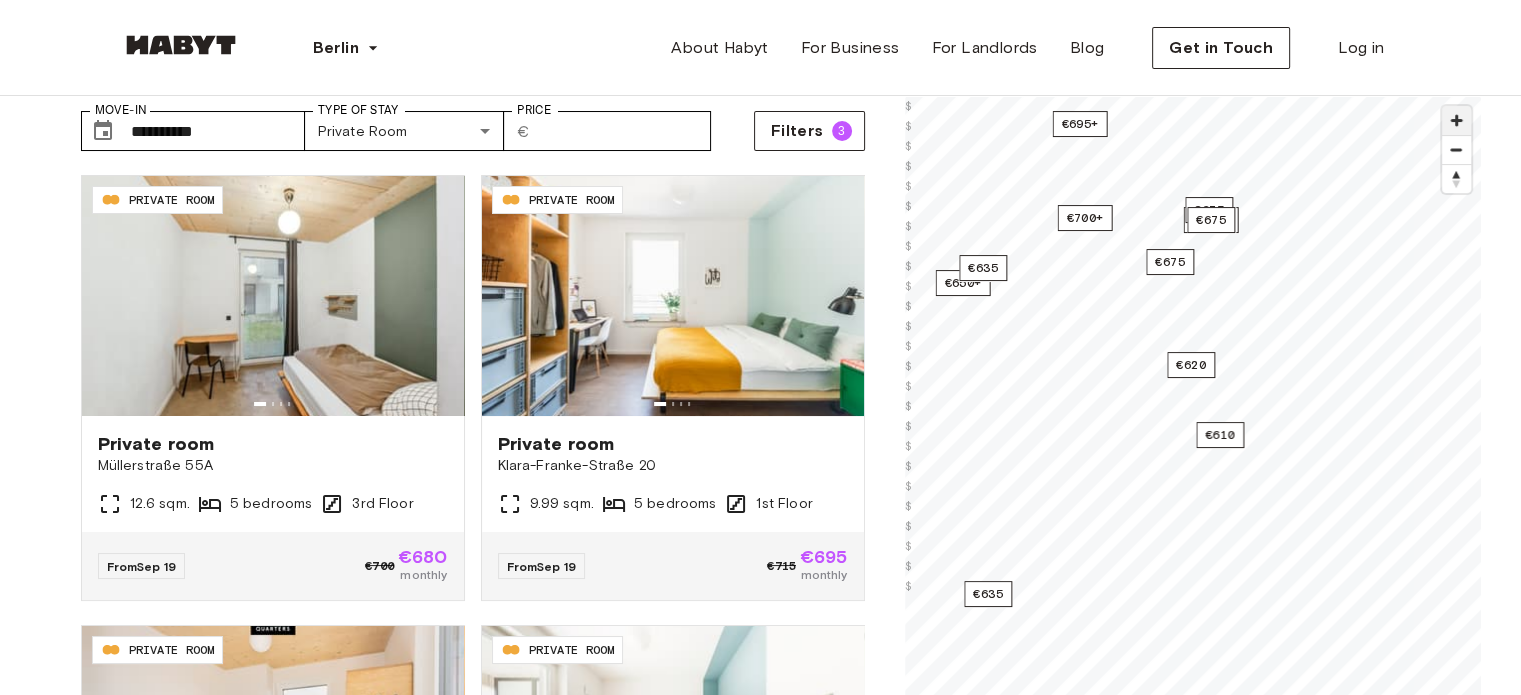 click at bounding box center [1456, 120] 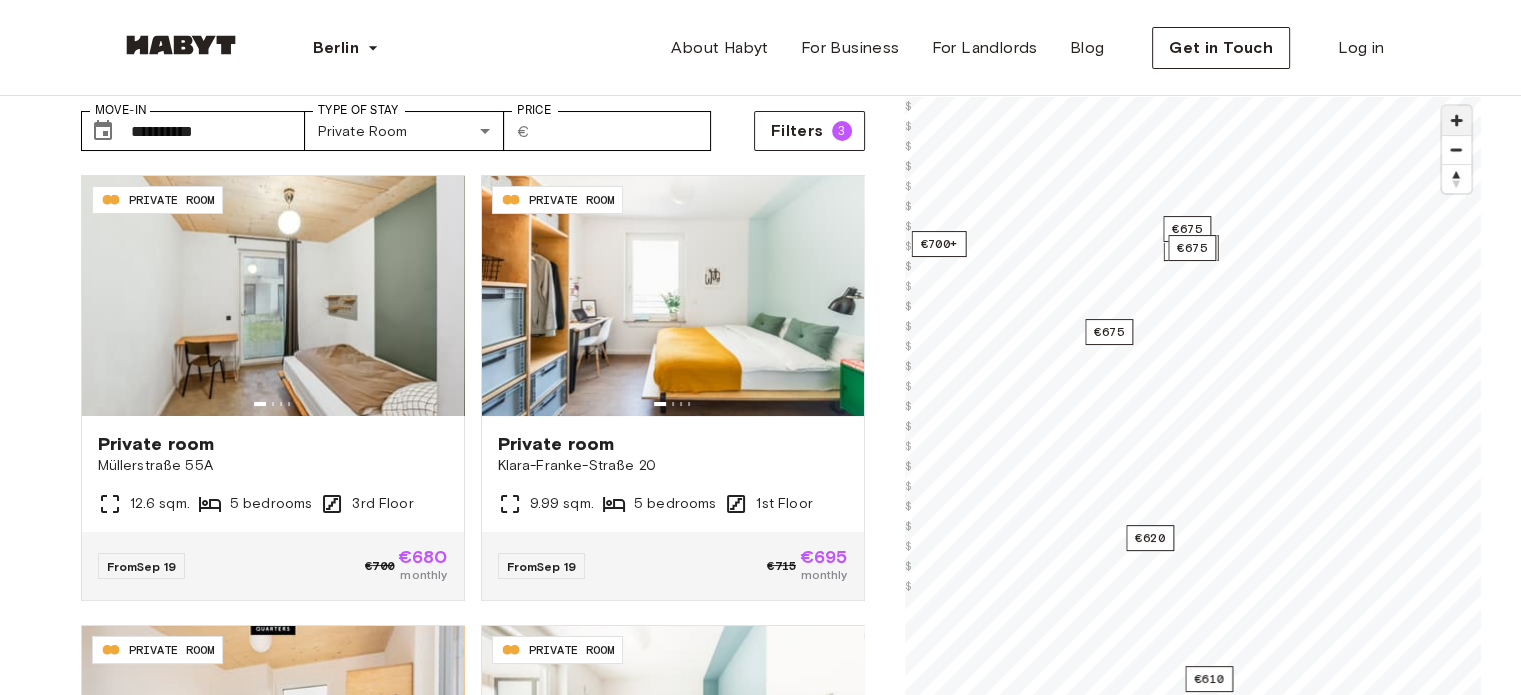 click at bounding box center (1456, 120) 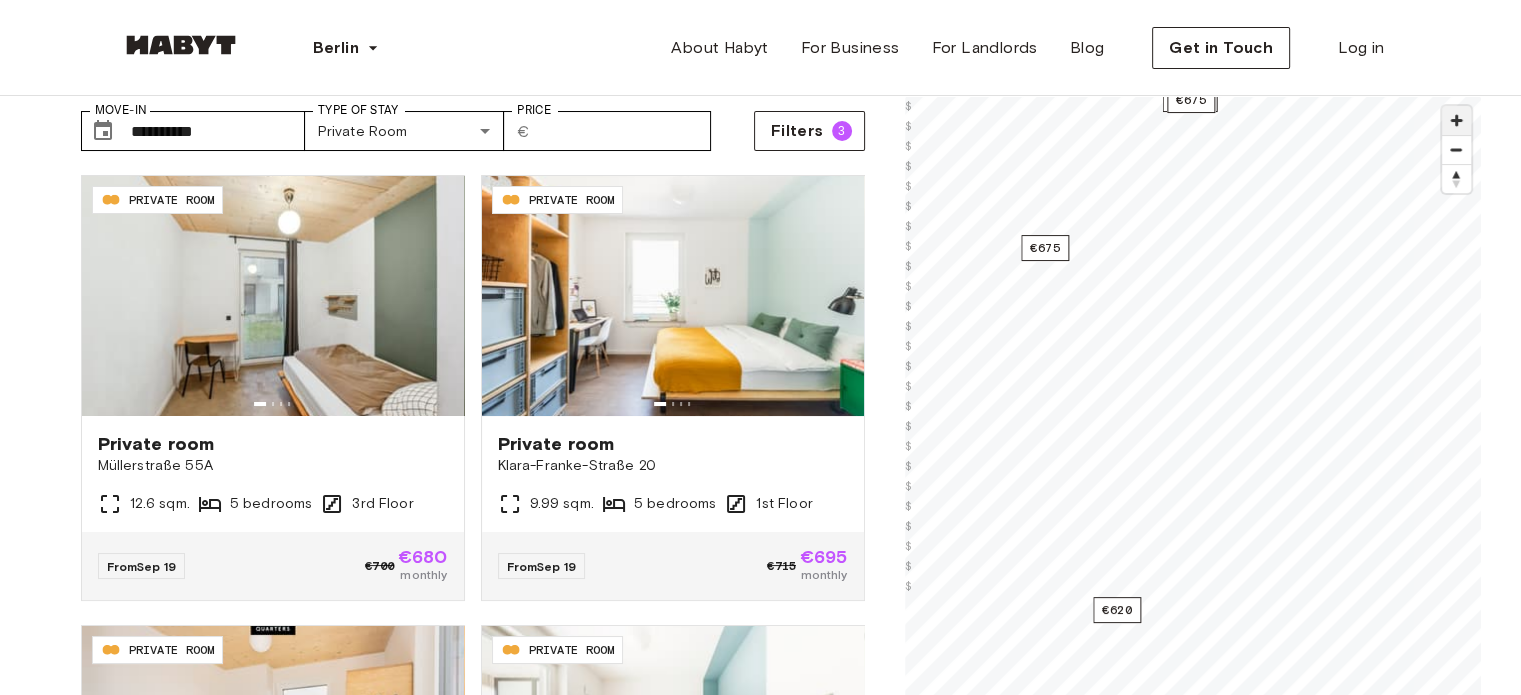 click at bounding box center [1456, 120] 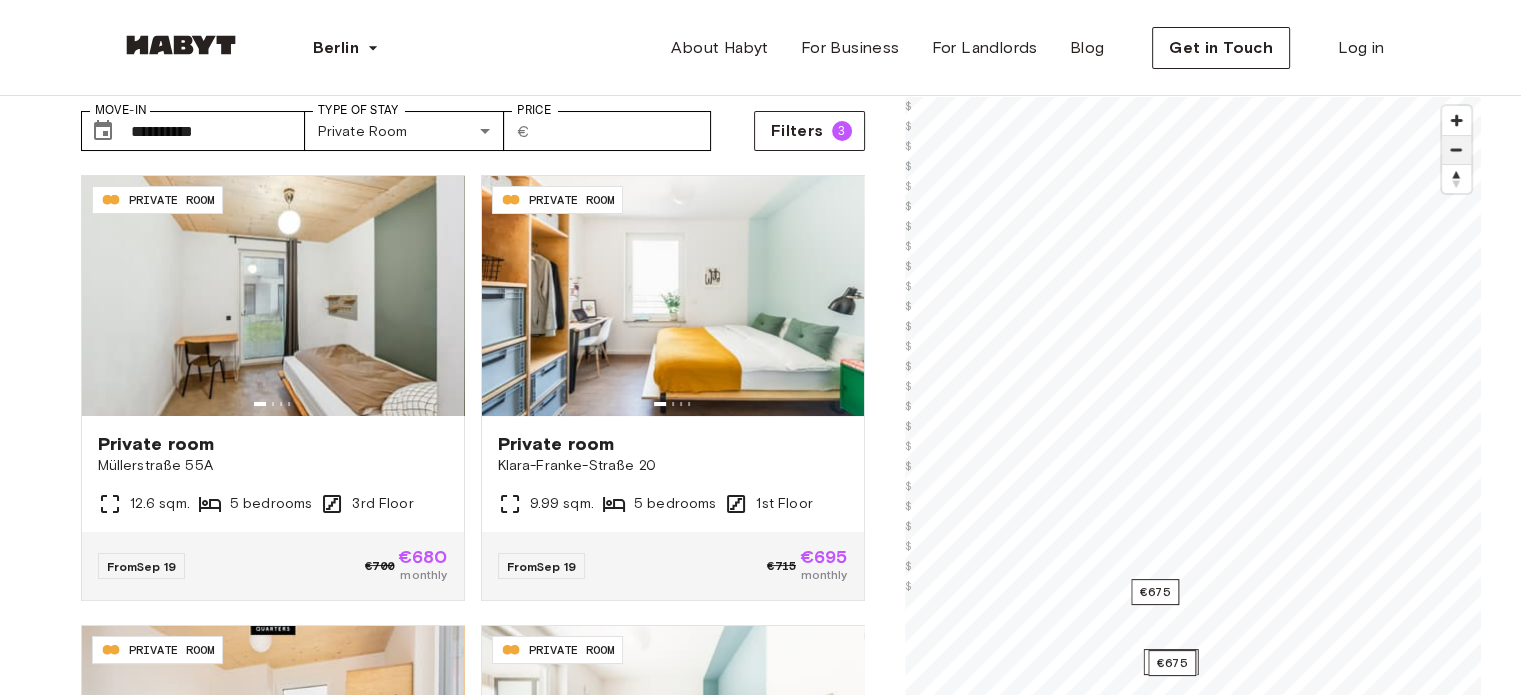 click at bounding box center (1456, 150) 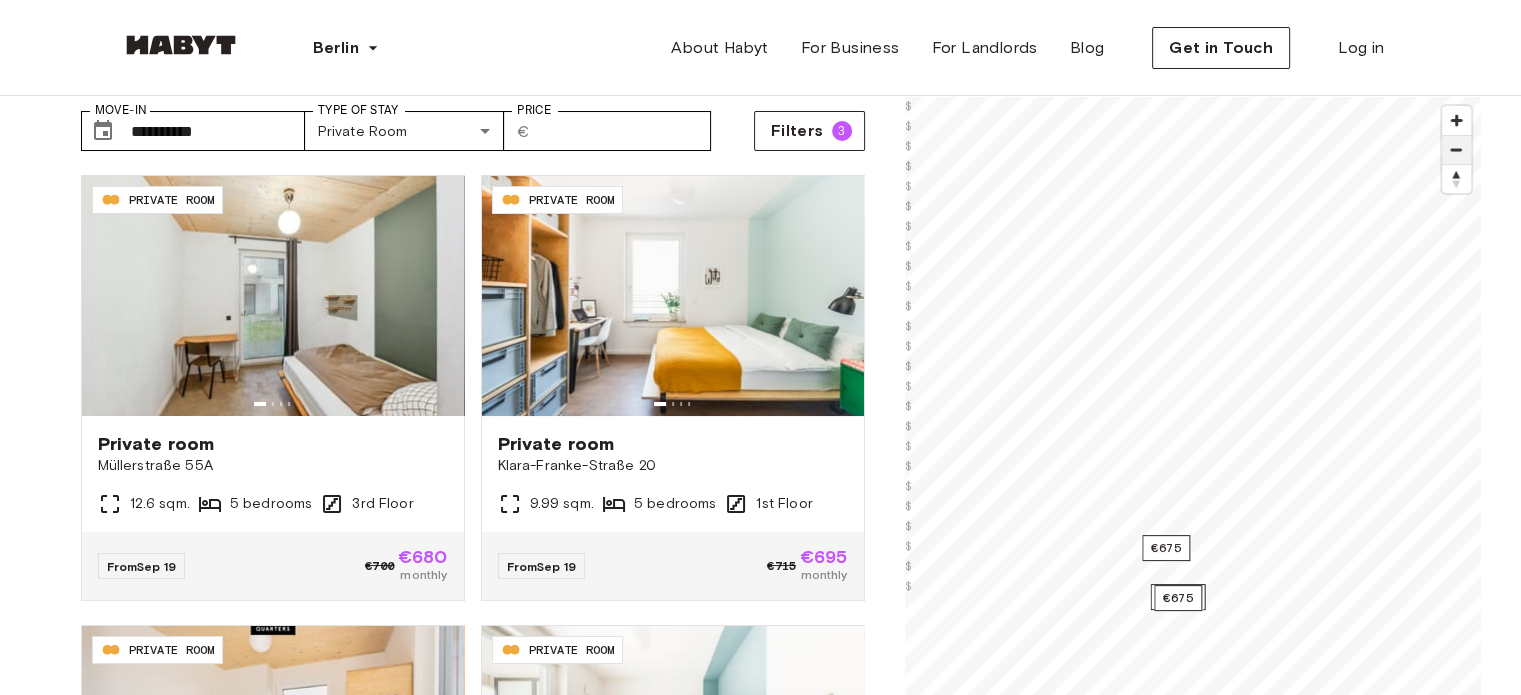 click at bounding box center [1456, 150] 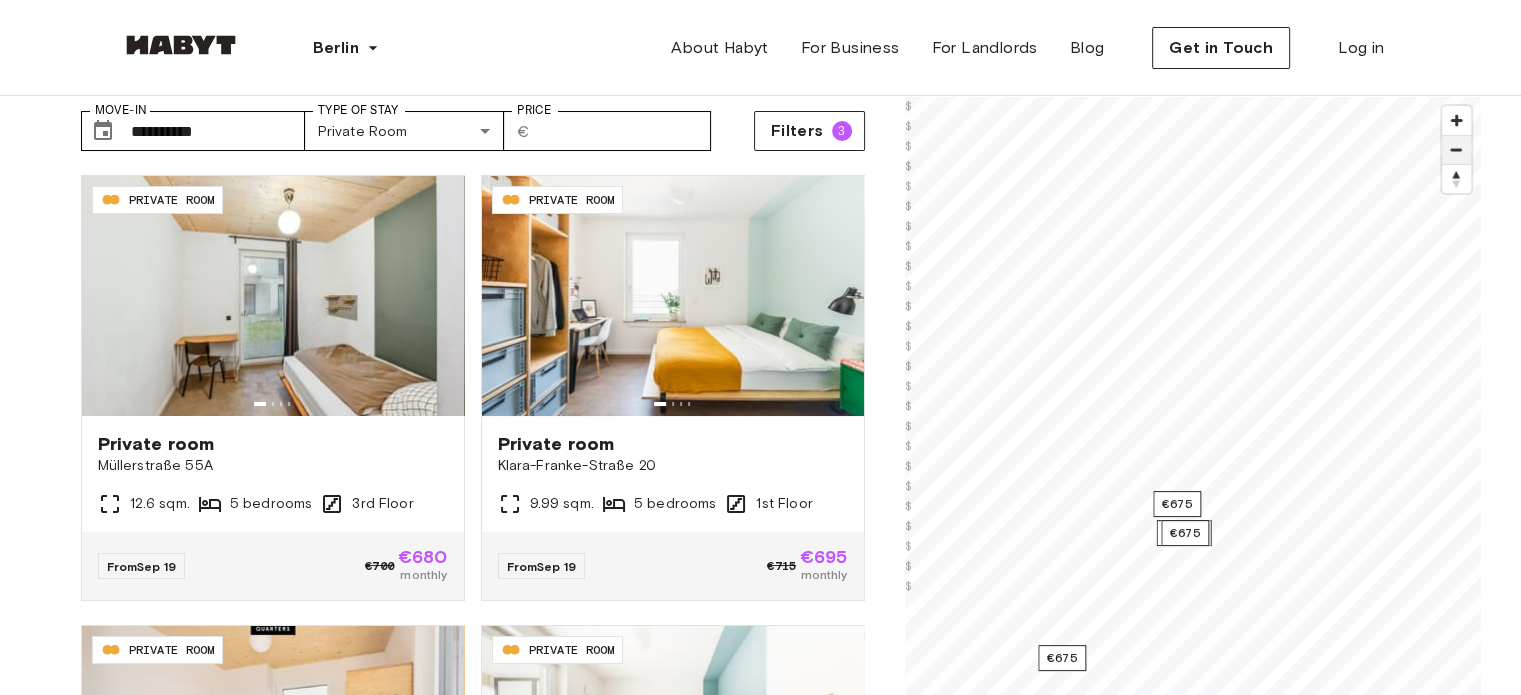 click at bounding box center (1456, 150) 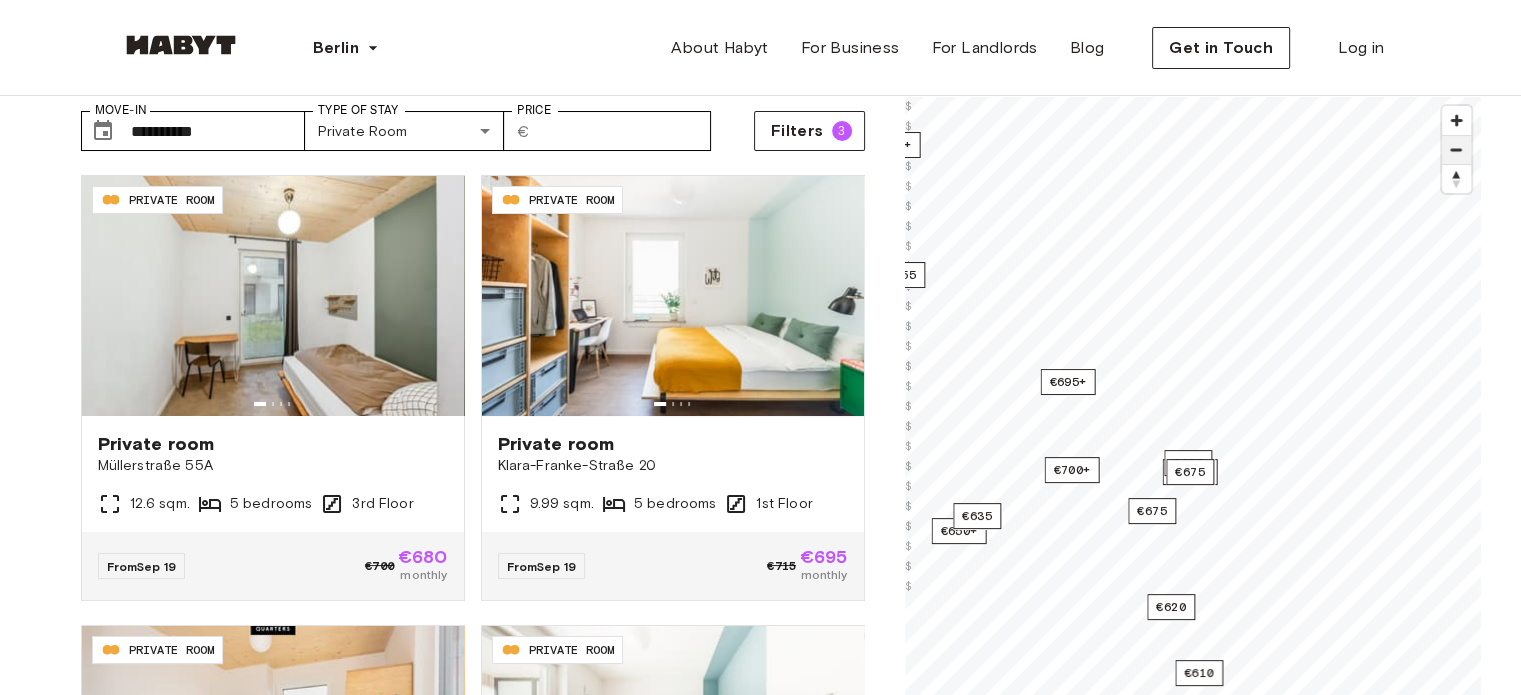 click at bounding box center [1456, 150] 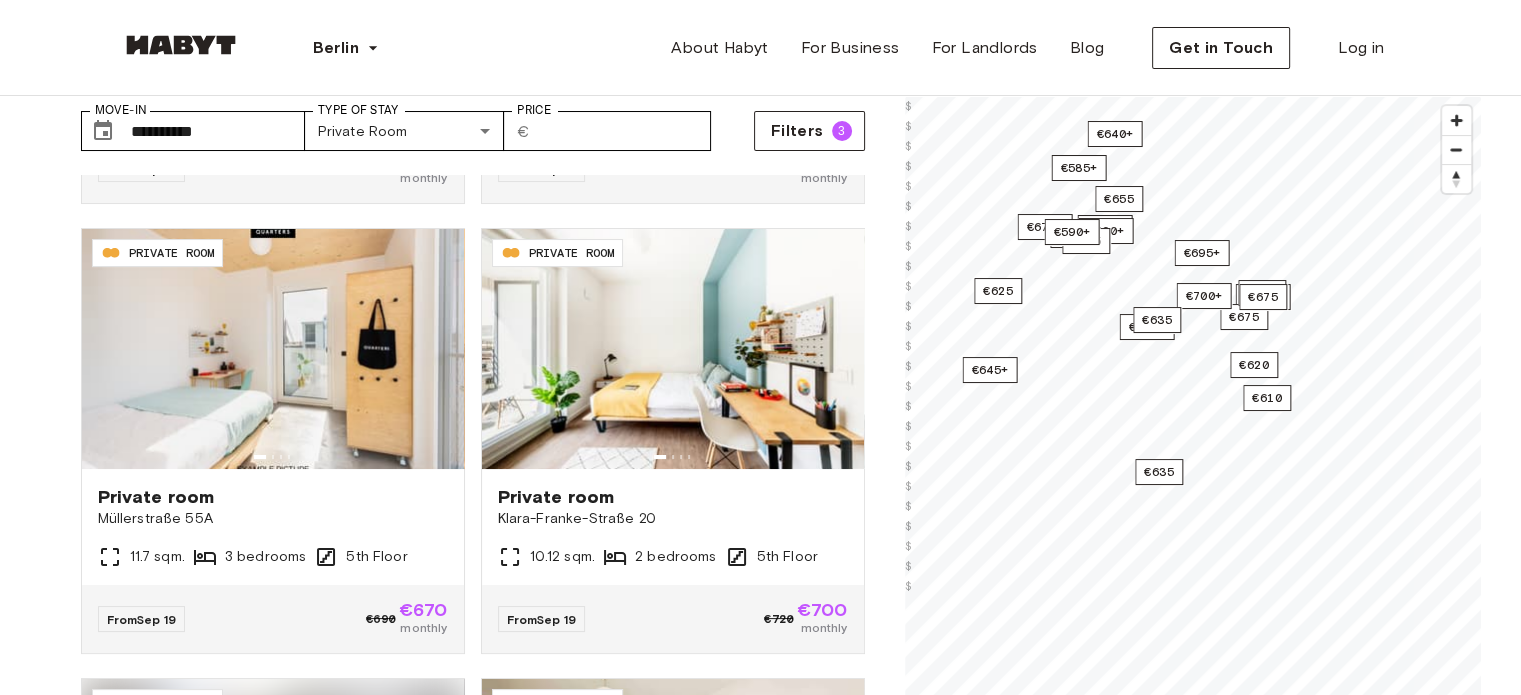 scroll, scrollTop: 400, scrollLeft: 0, axis: vertical 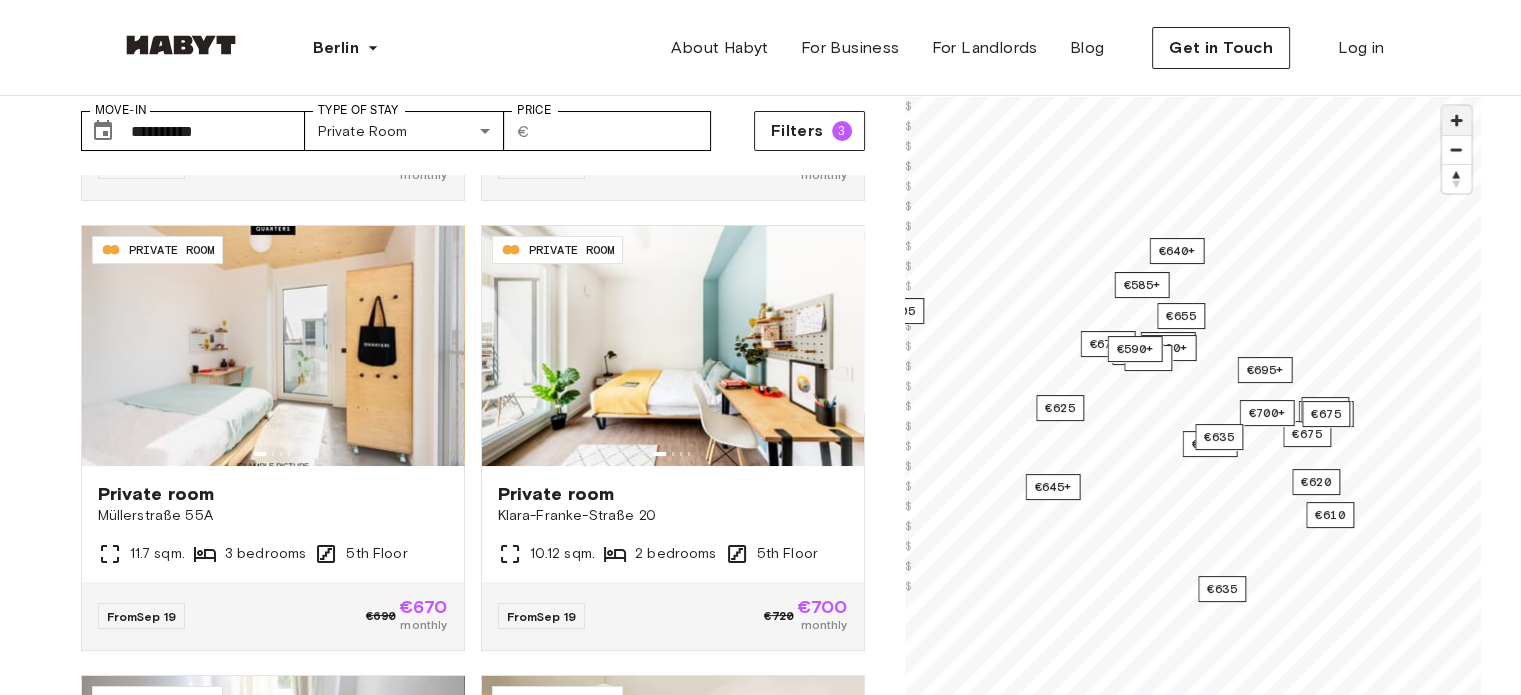 click at bounding box center [1456, 120] 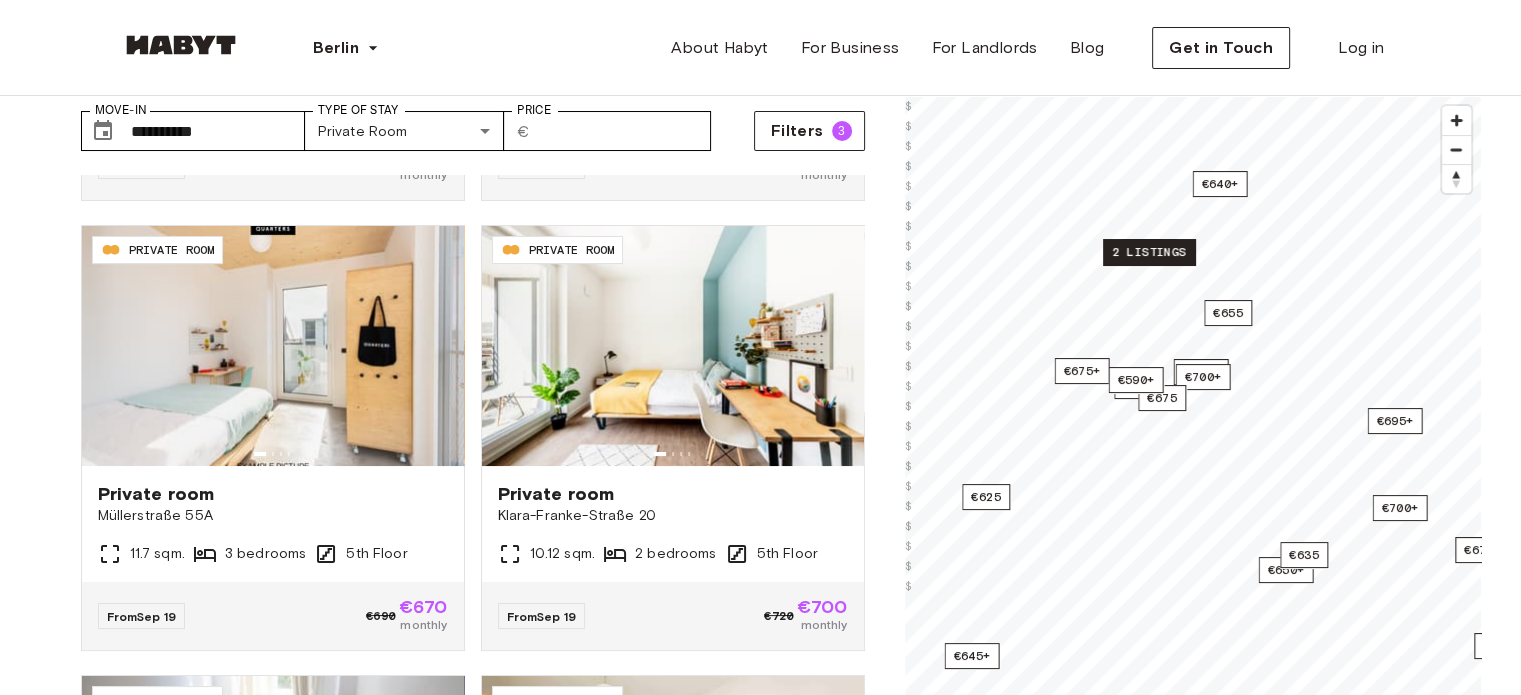 click on "2 listings" at bounding box center (1149, 252) 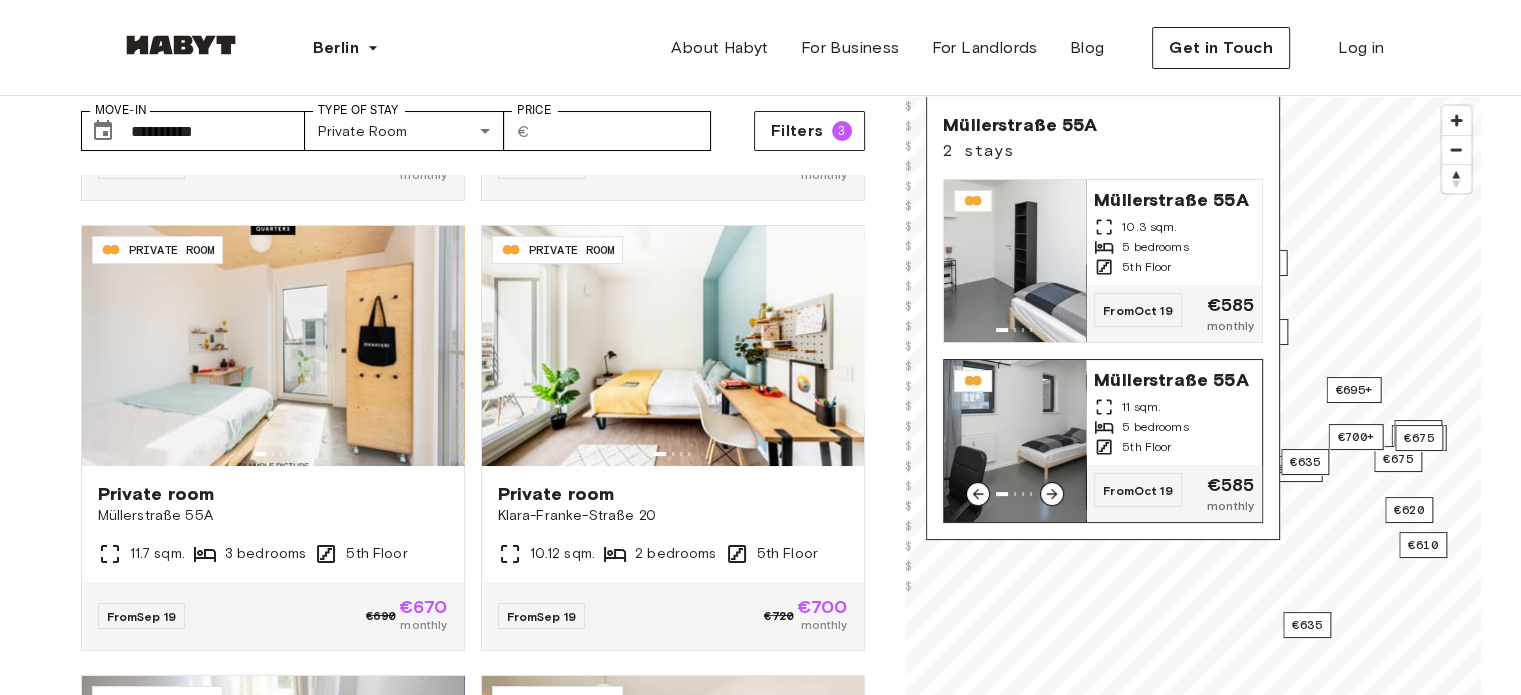 click 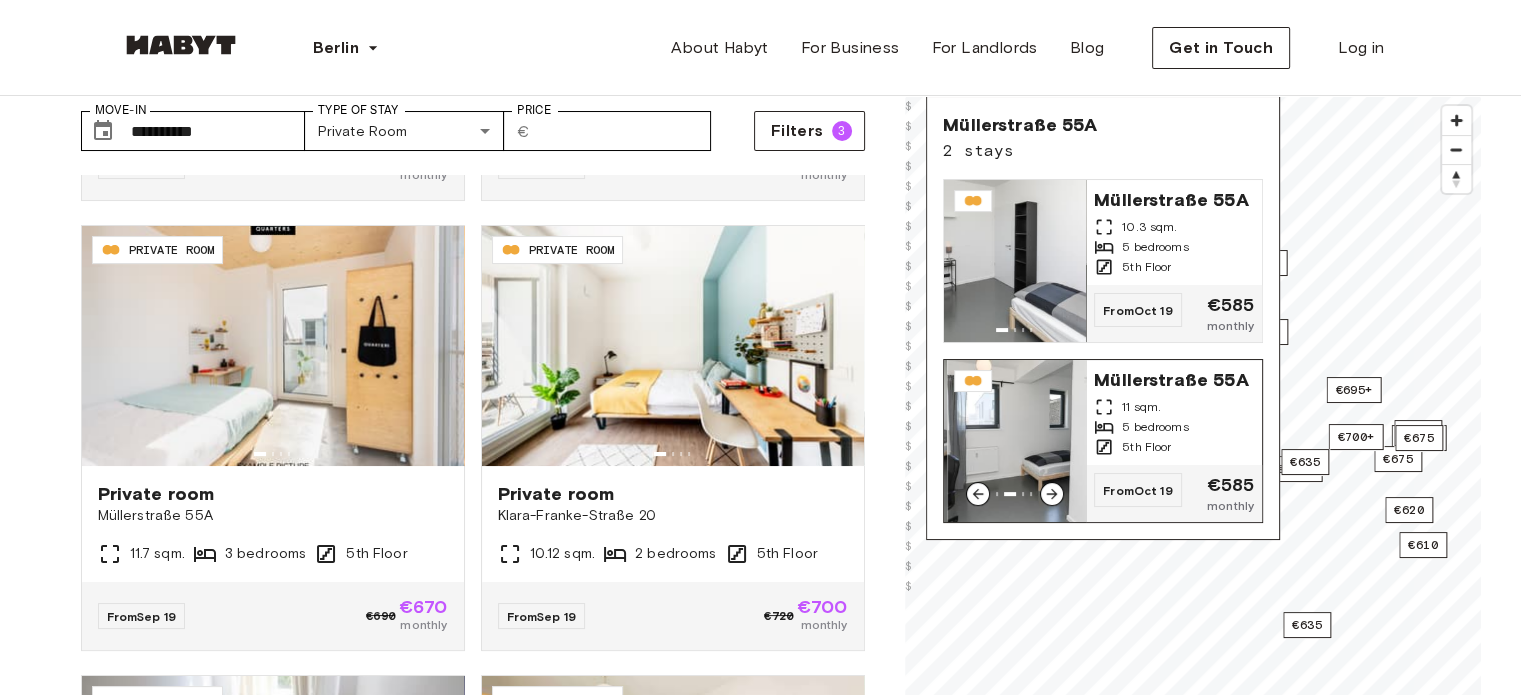 click 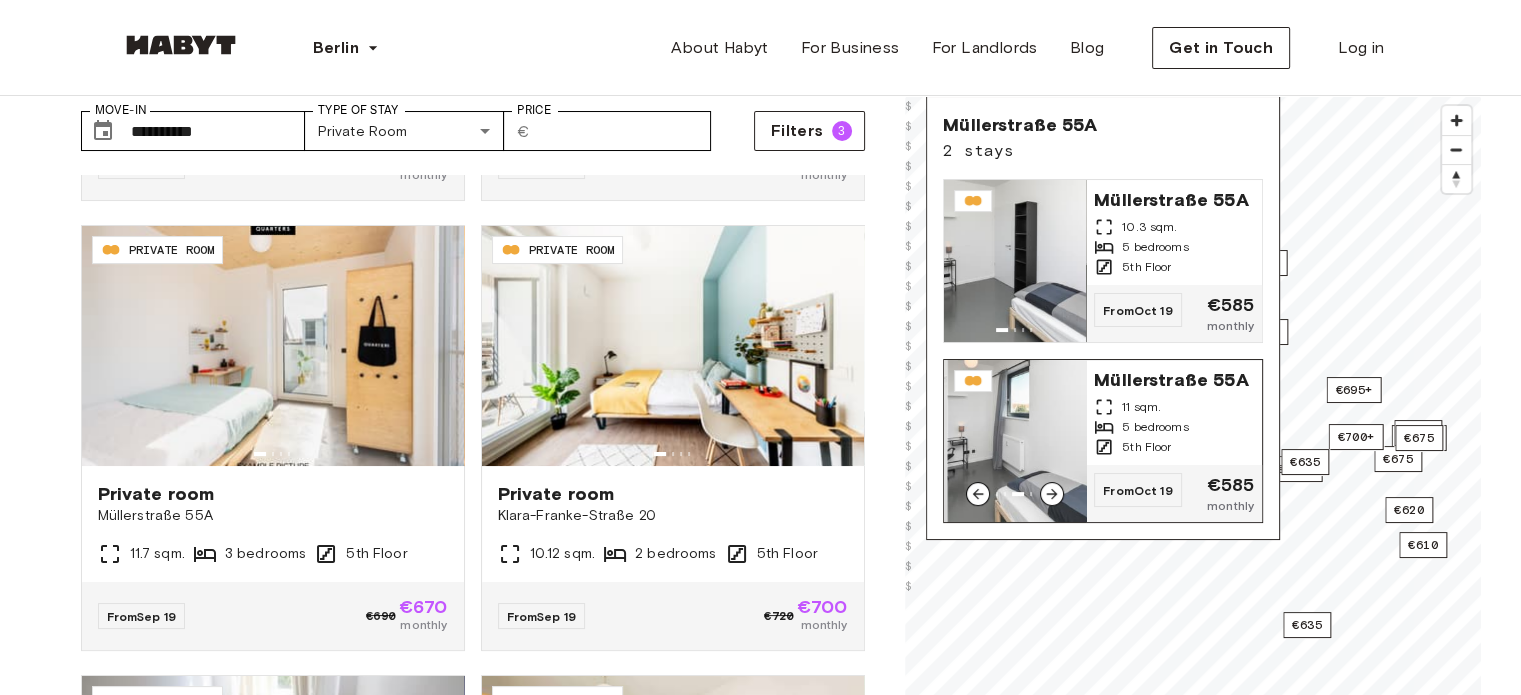 click 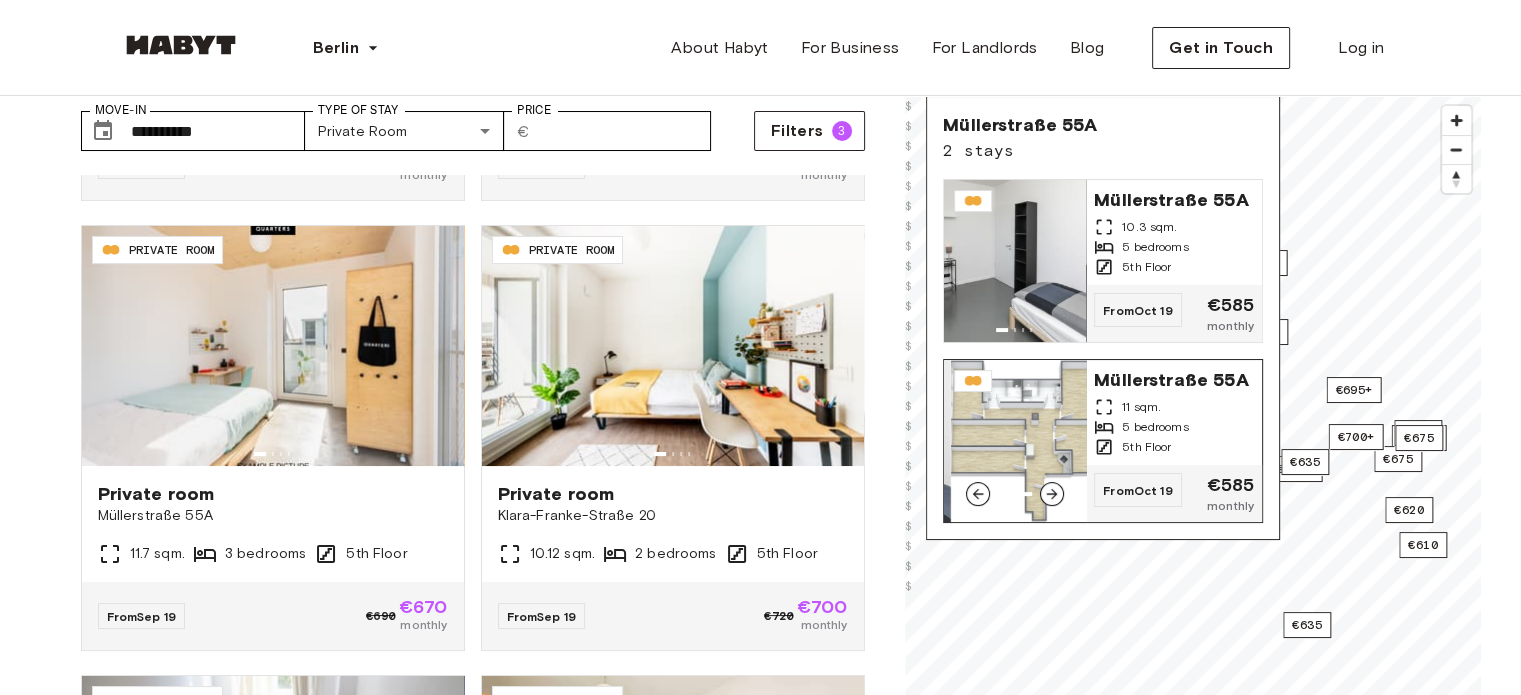 click 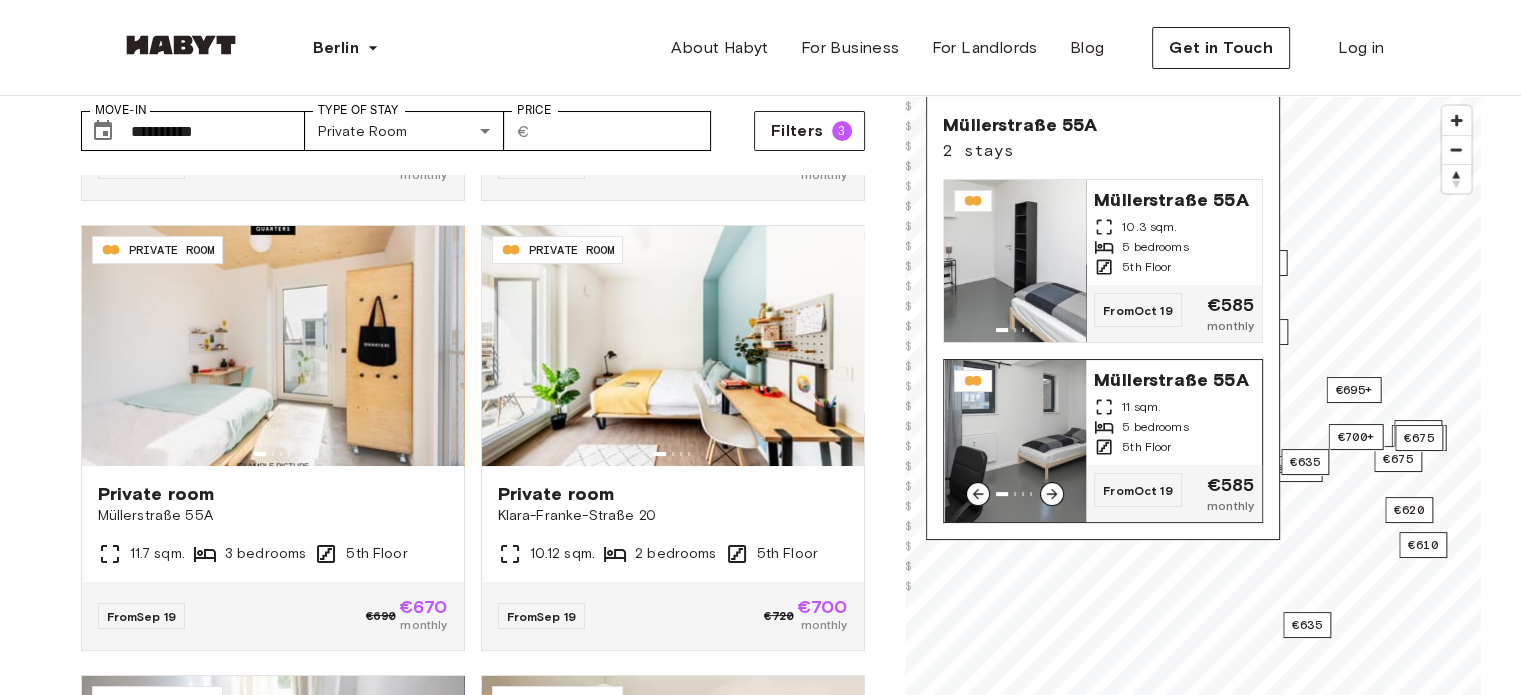 click 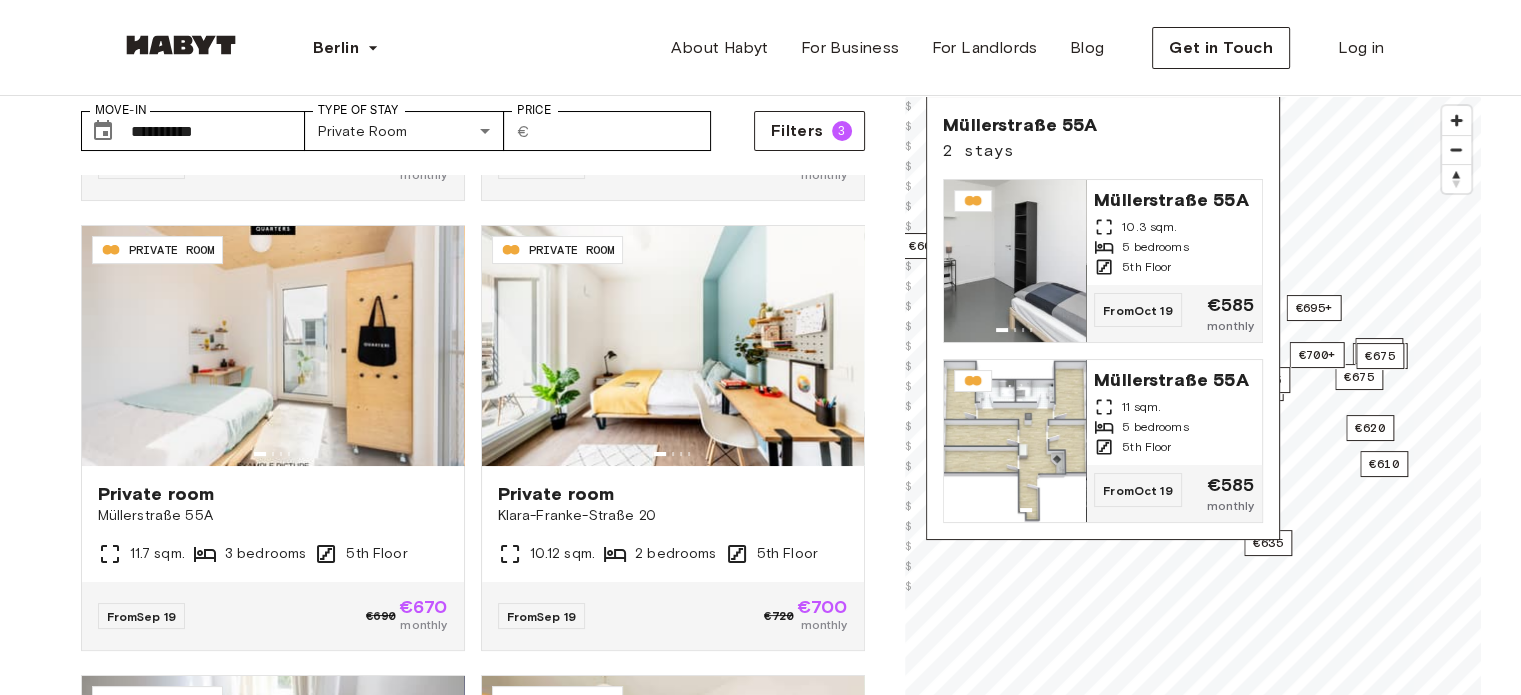 click on "**********" at bounding box center (473, 433) 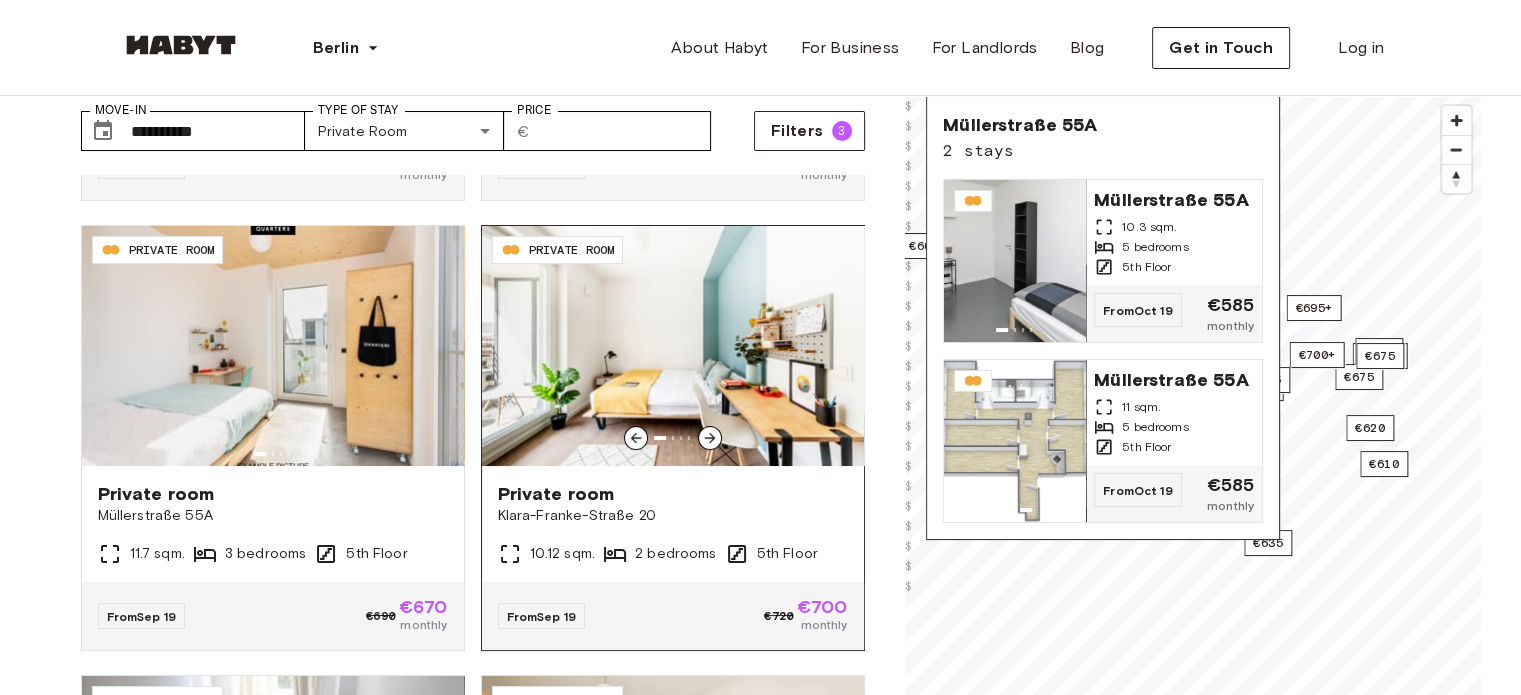 click on "Klara-Franke-Straße 20" at bounding box center [673, 516] 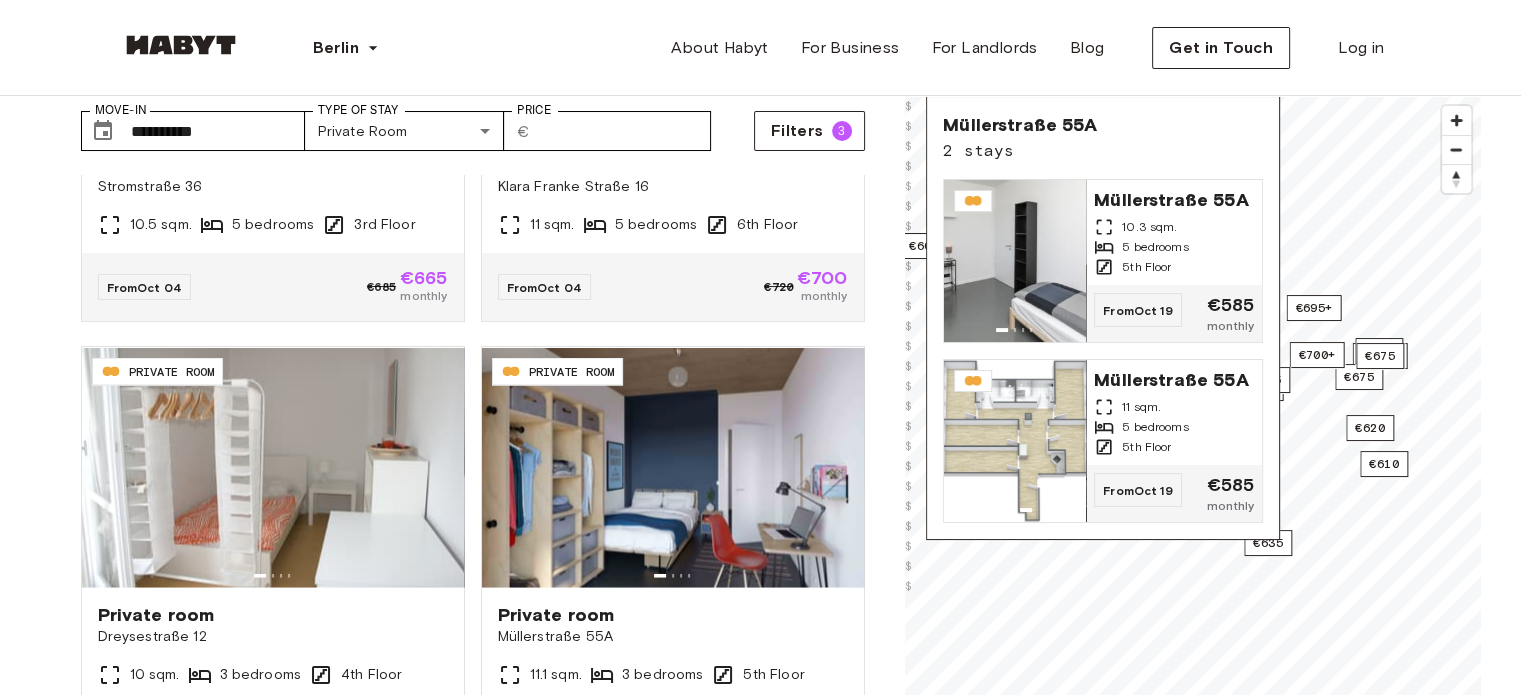 scroll, scrollTop: 3905, scrollLeft: 0, axis: vertical 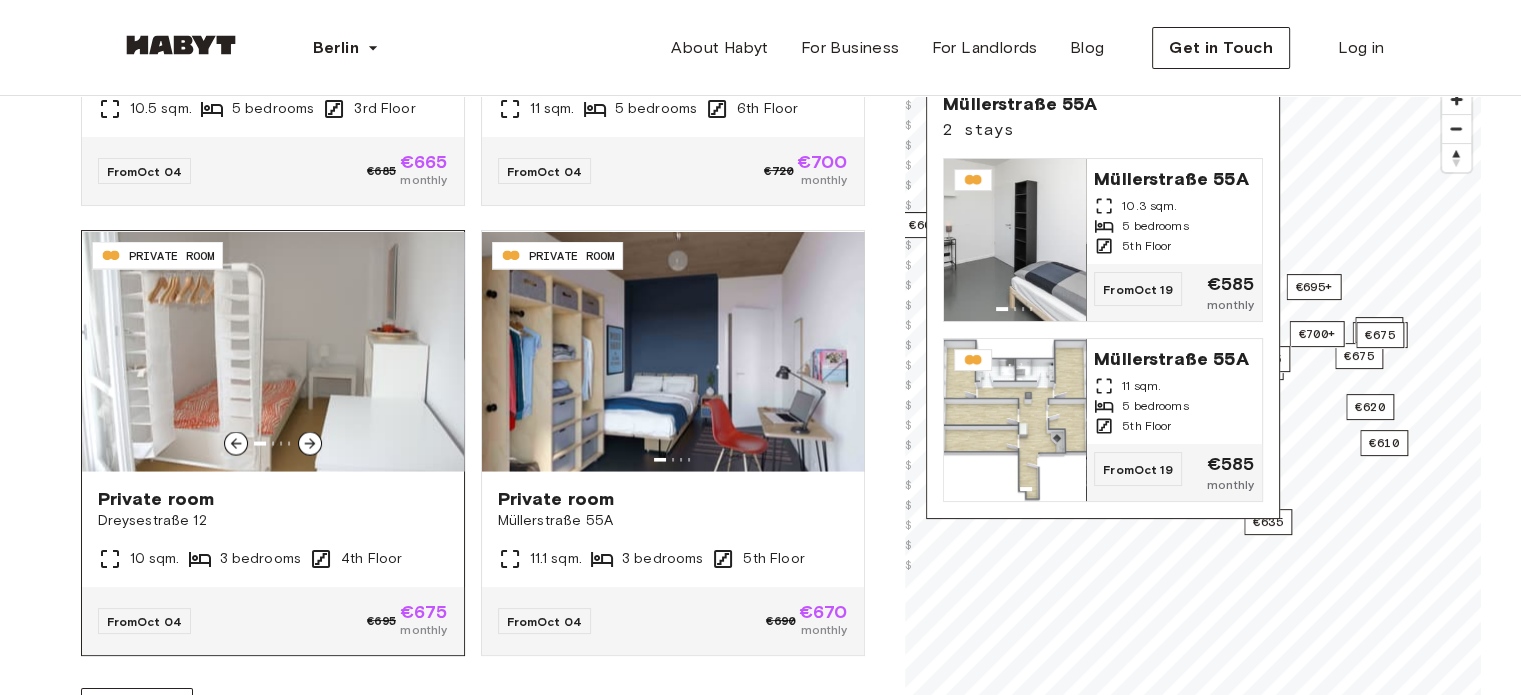 click 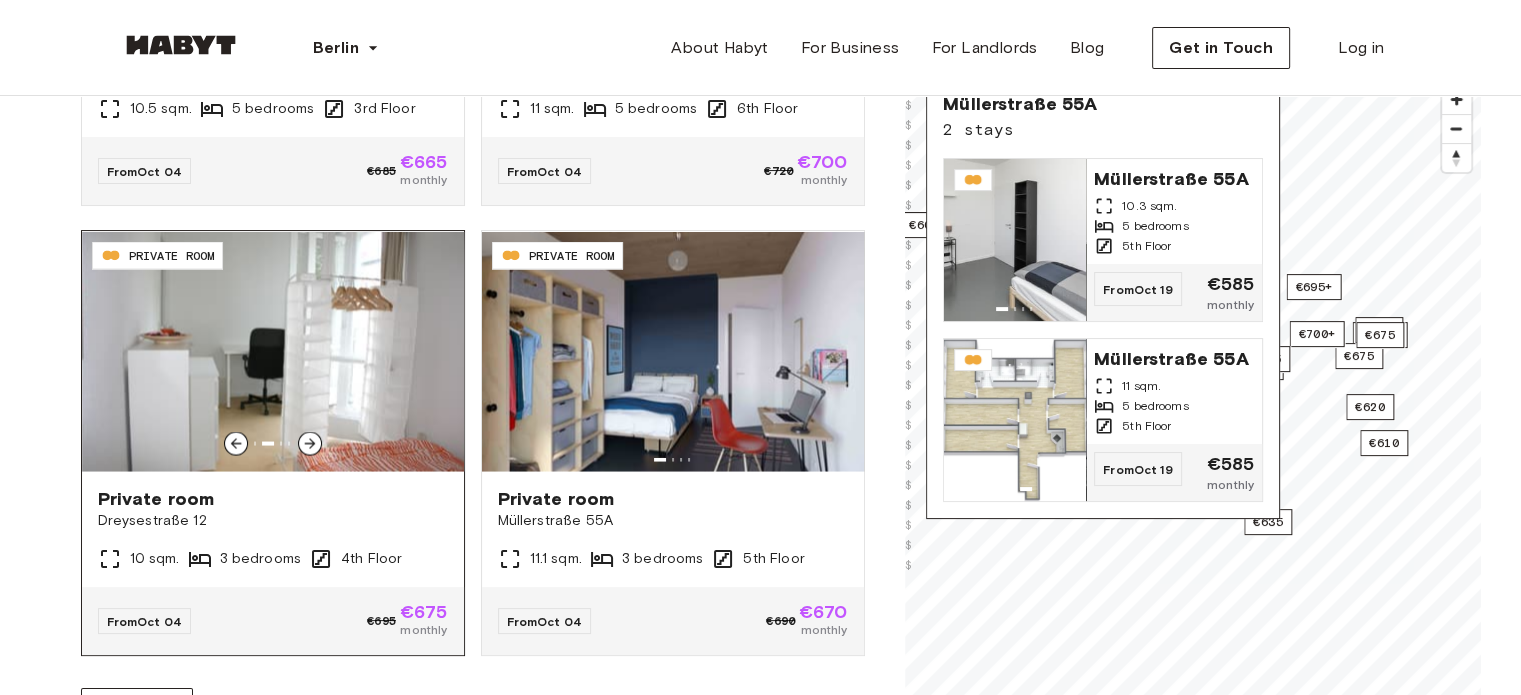 click 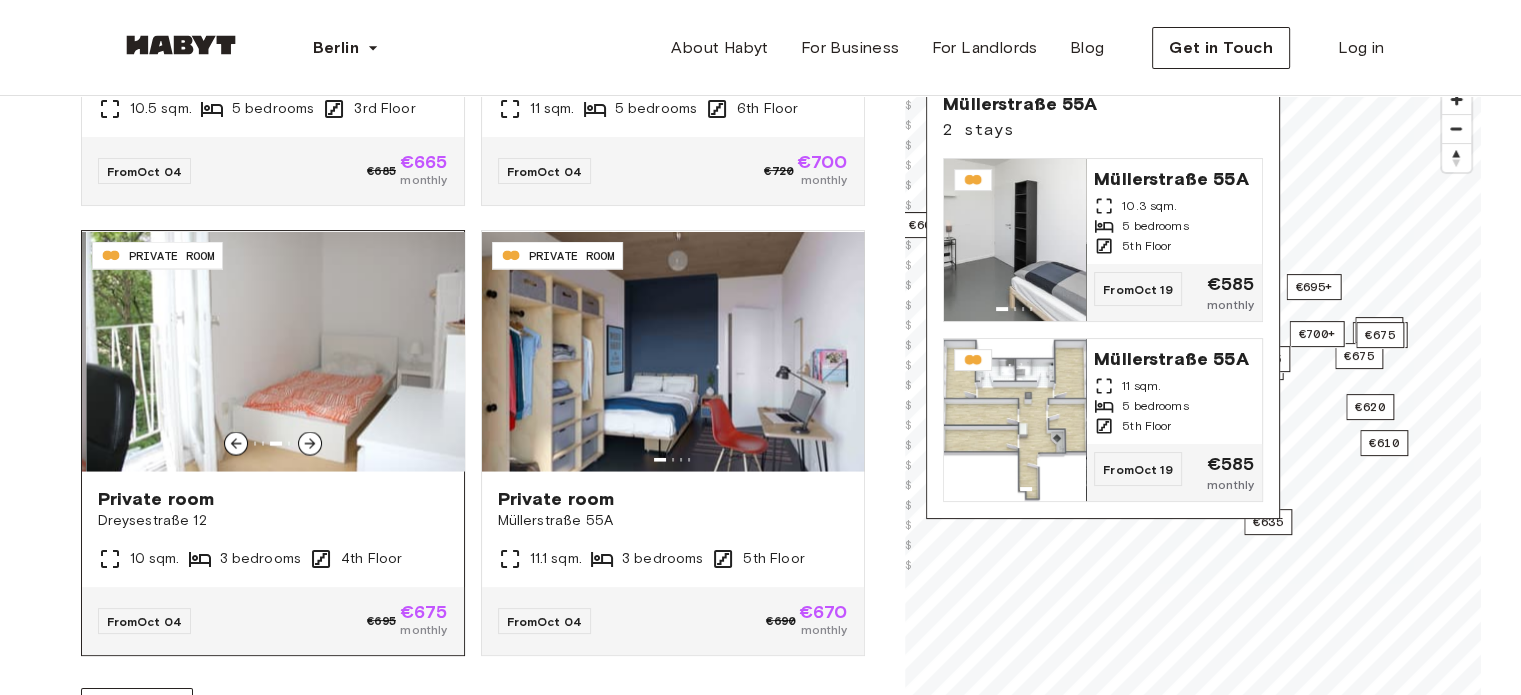 click 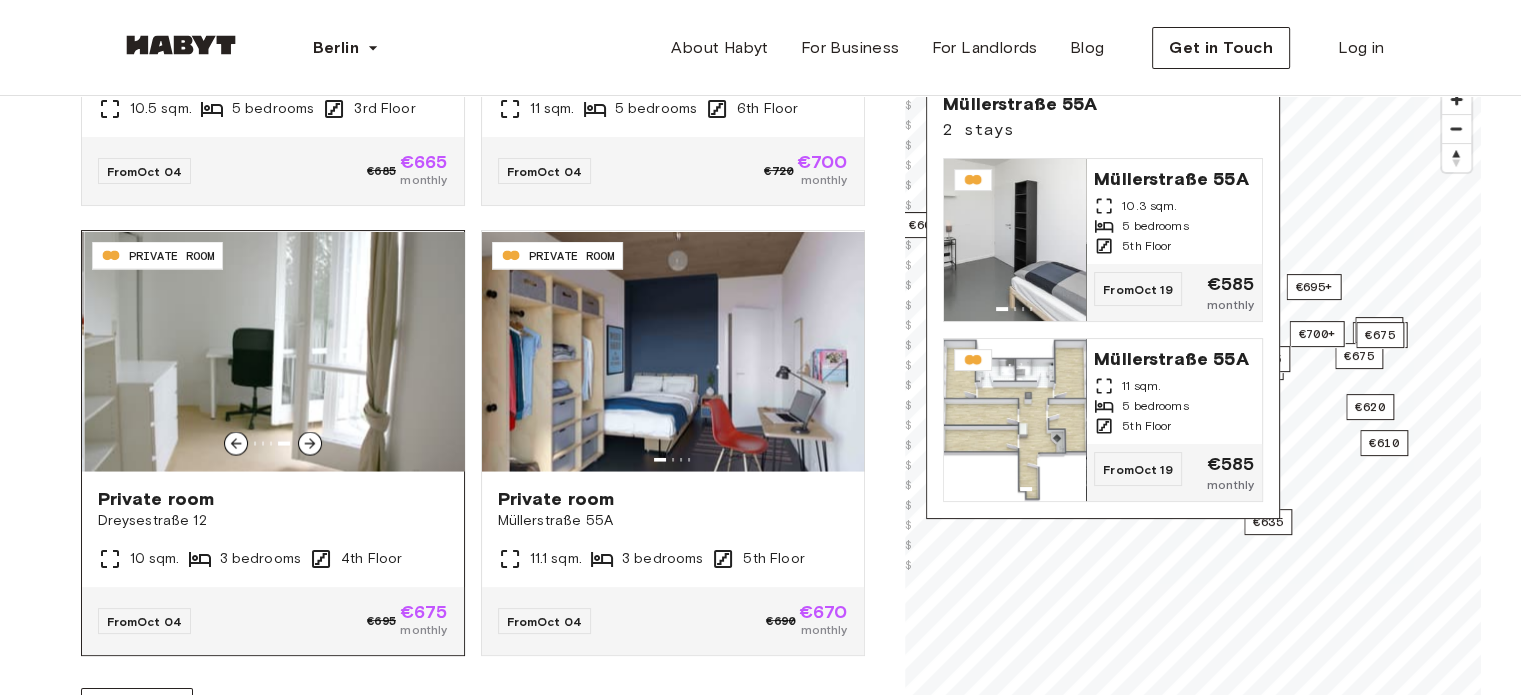click 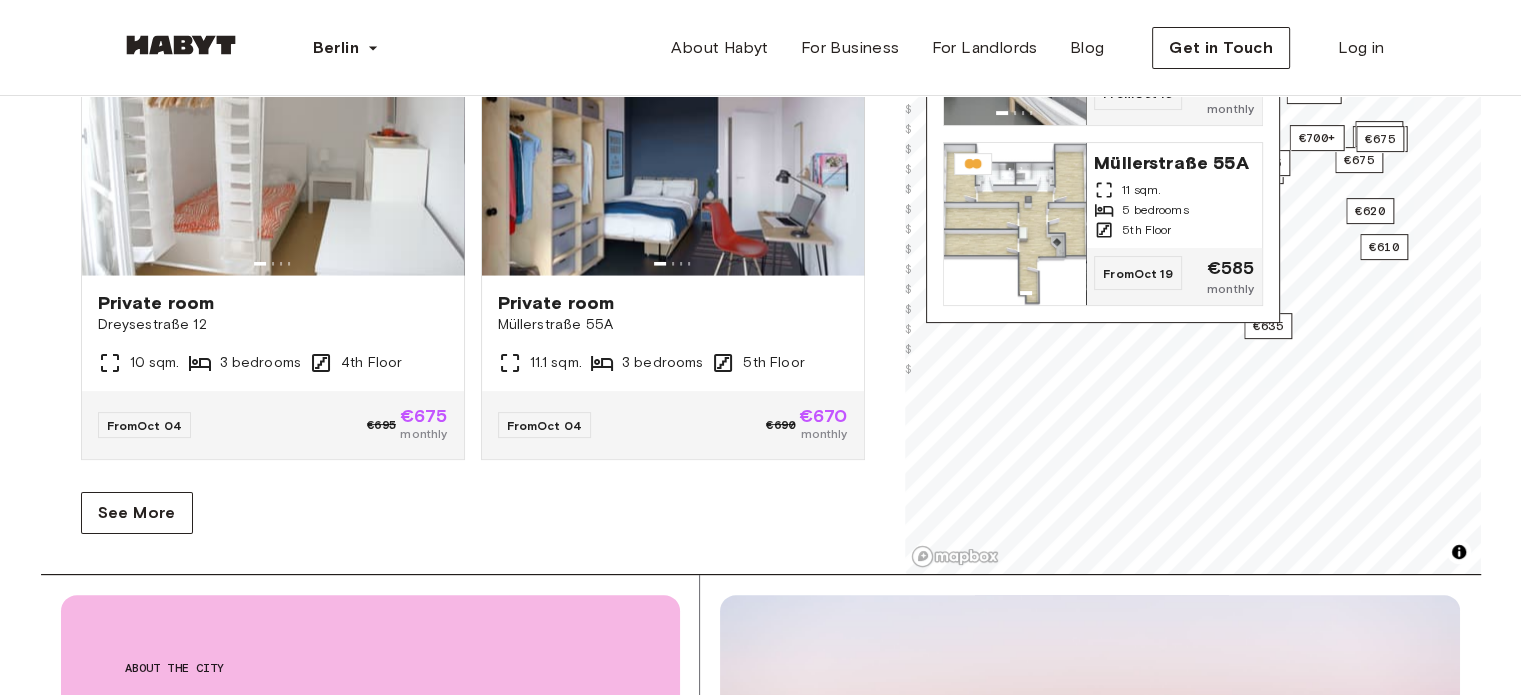 scroll, scrollTop: 400, scrollLeft: 0, axis: vertical 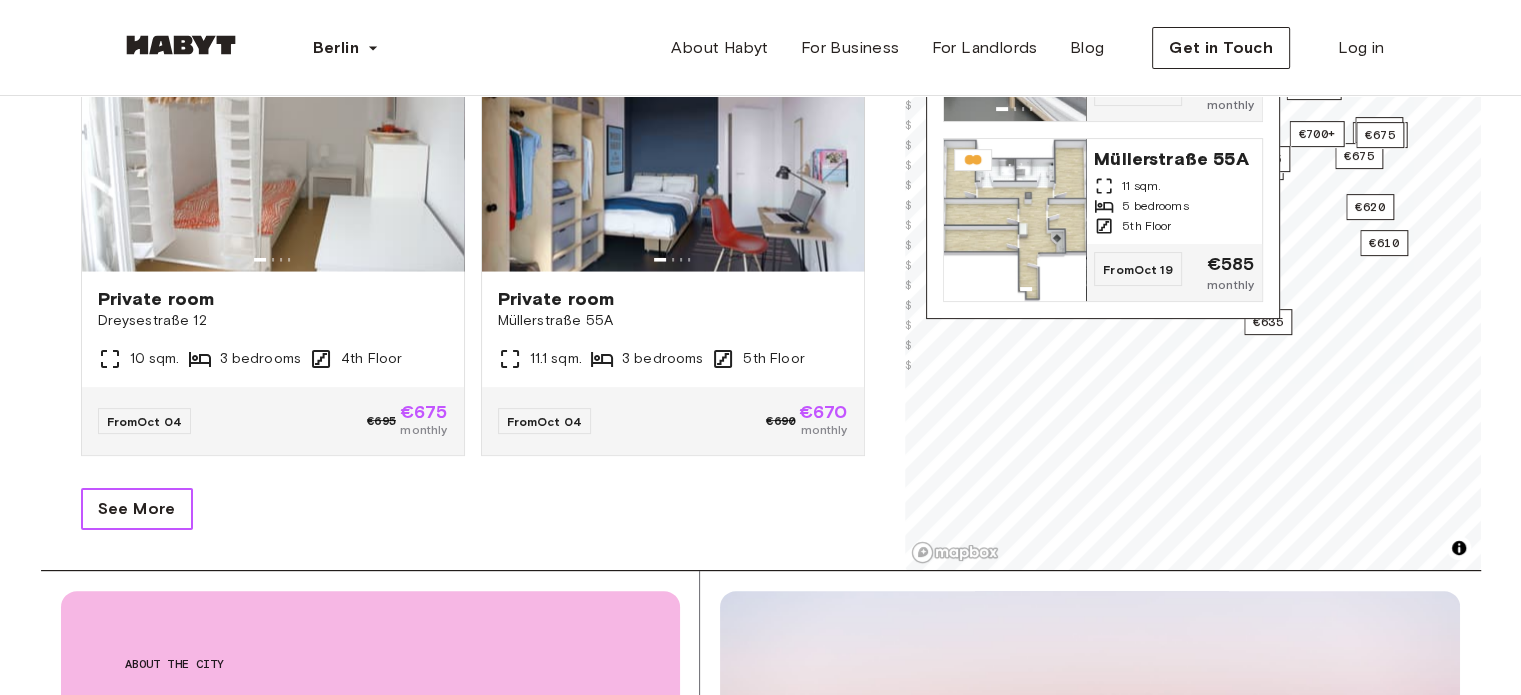 click on "See More" at bounding box center (137, 509) 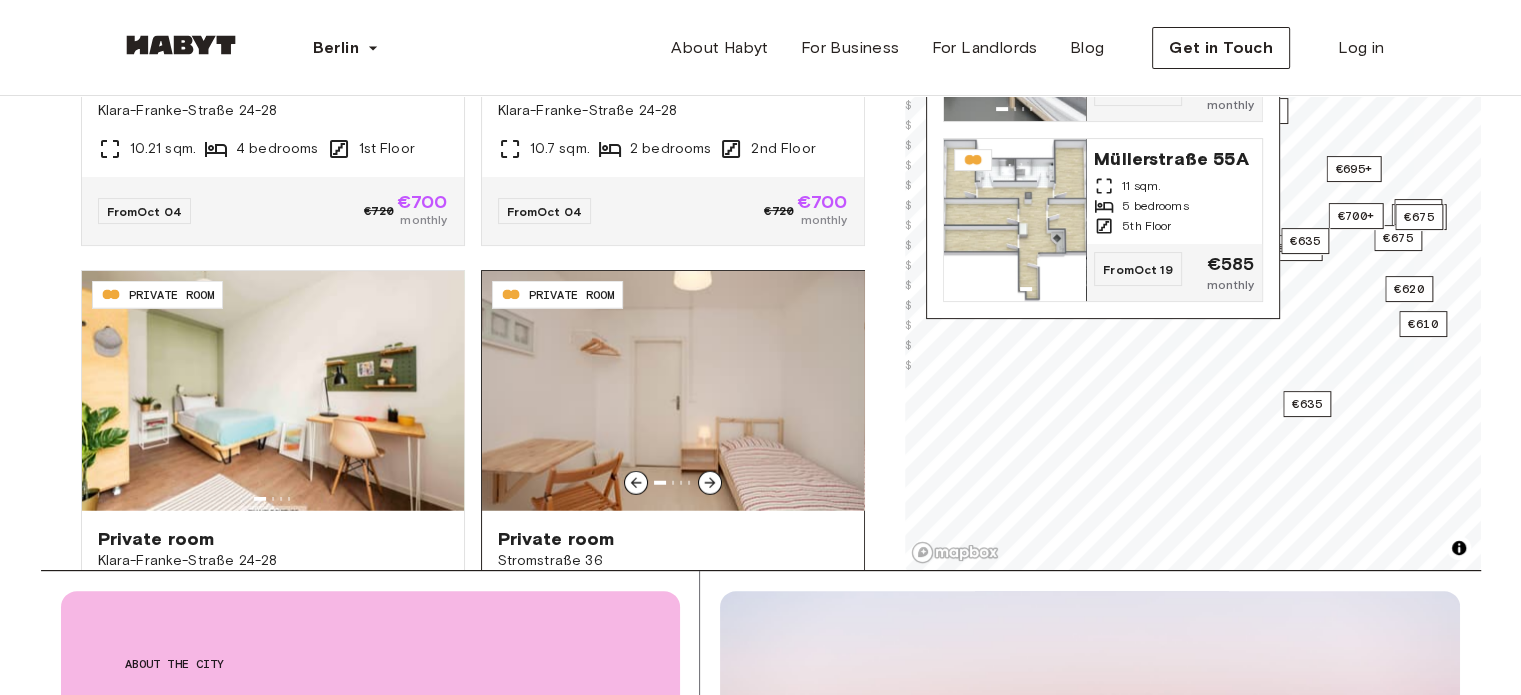 scroll, scrollTop: 5105, scrollLeft: 0, axis: vertical 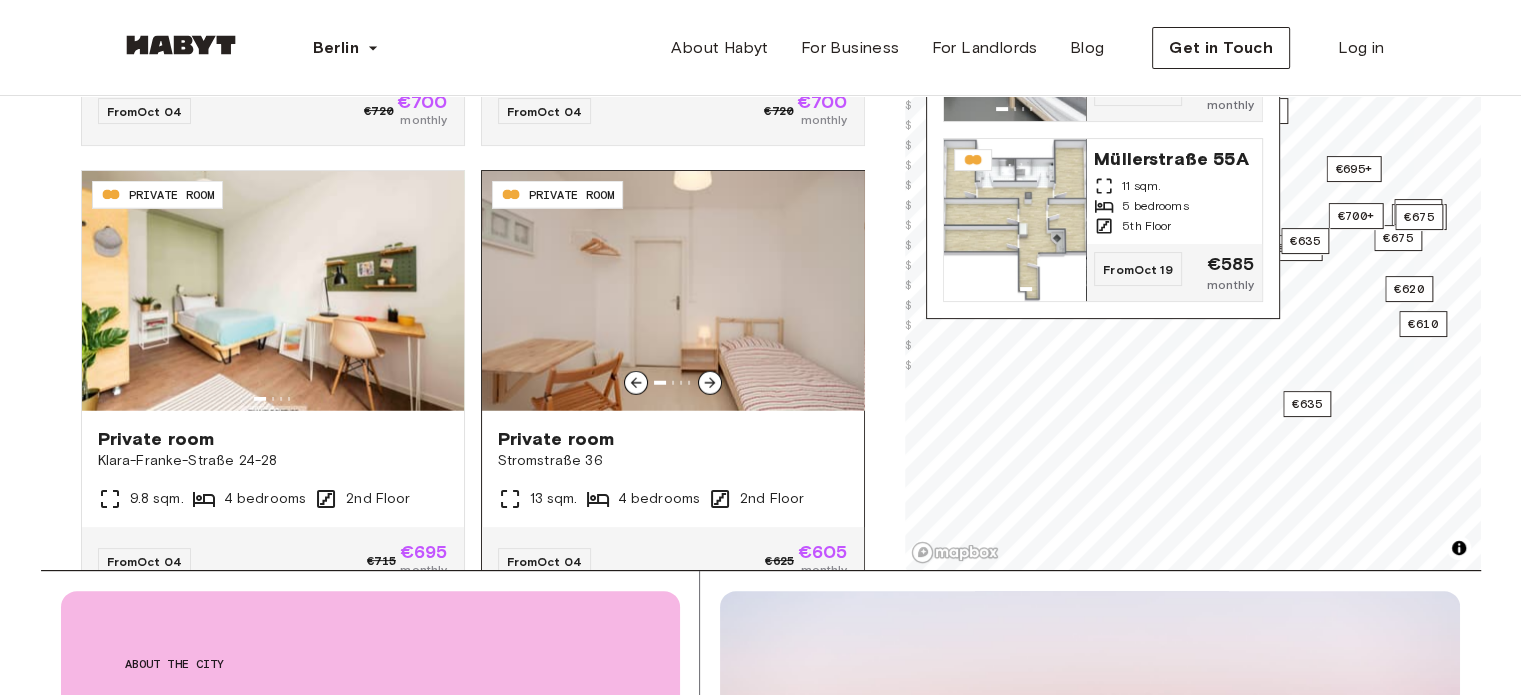 click 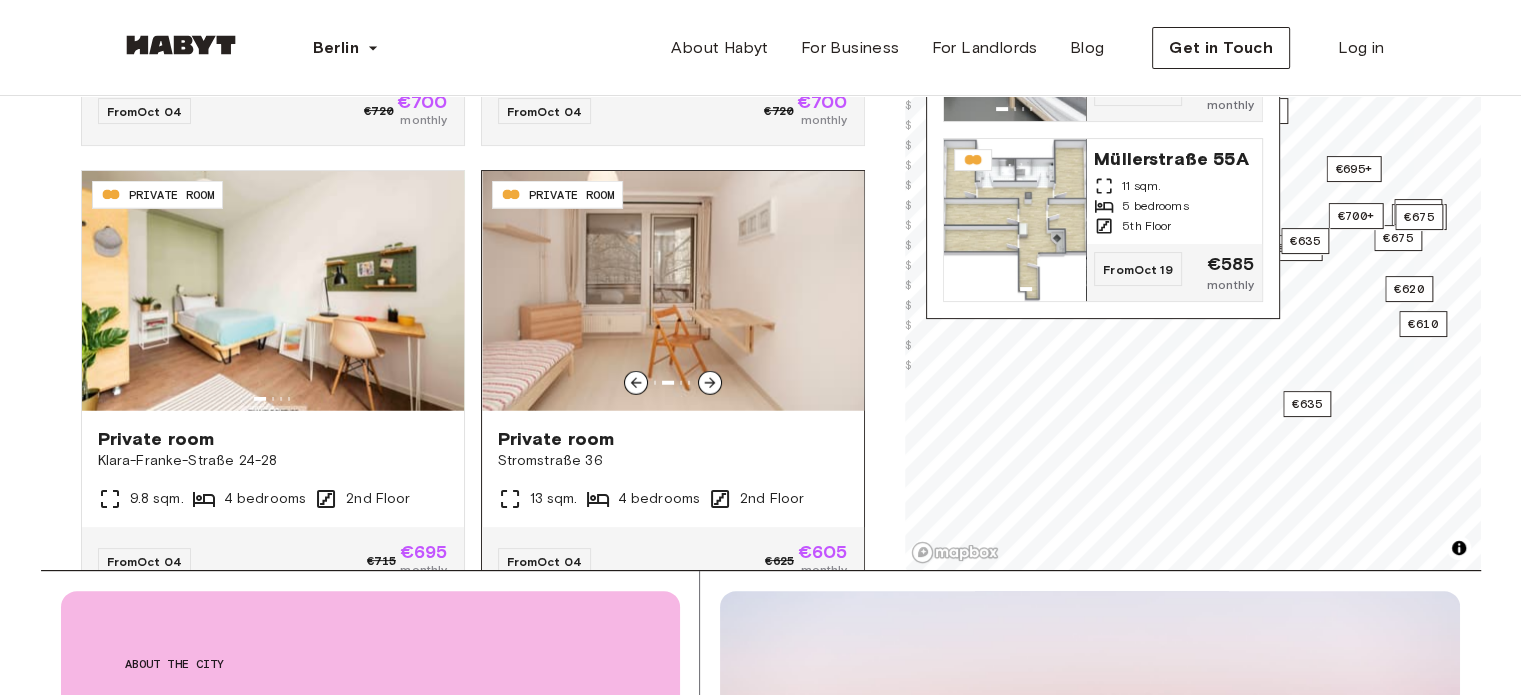 click 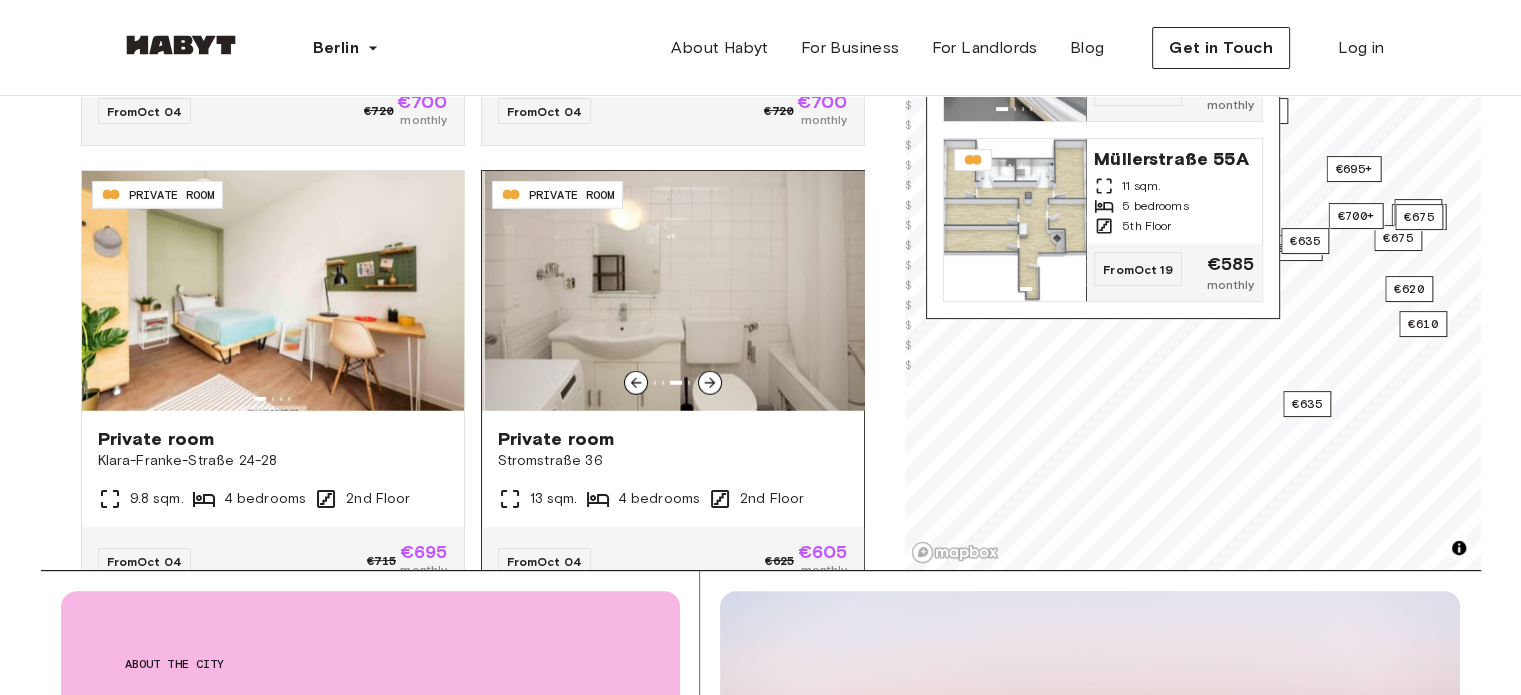 click 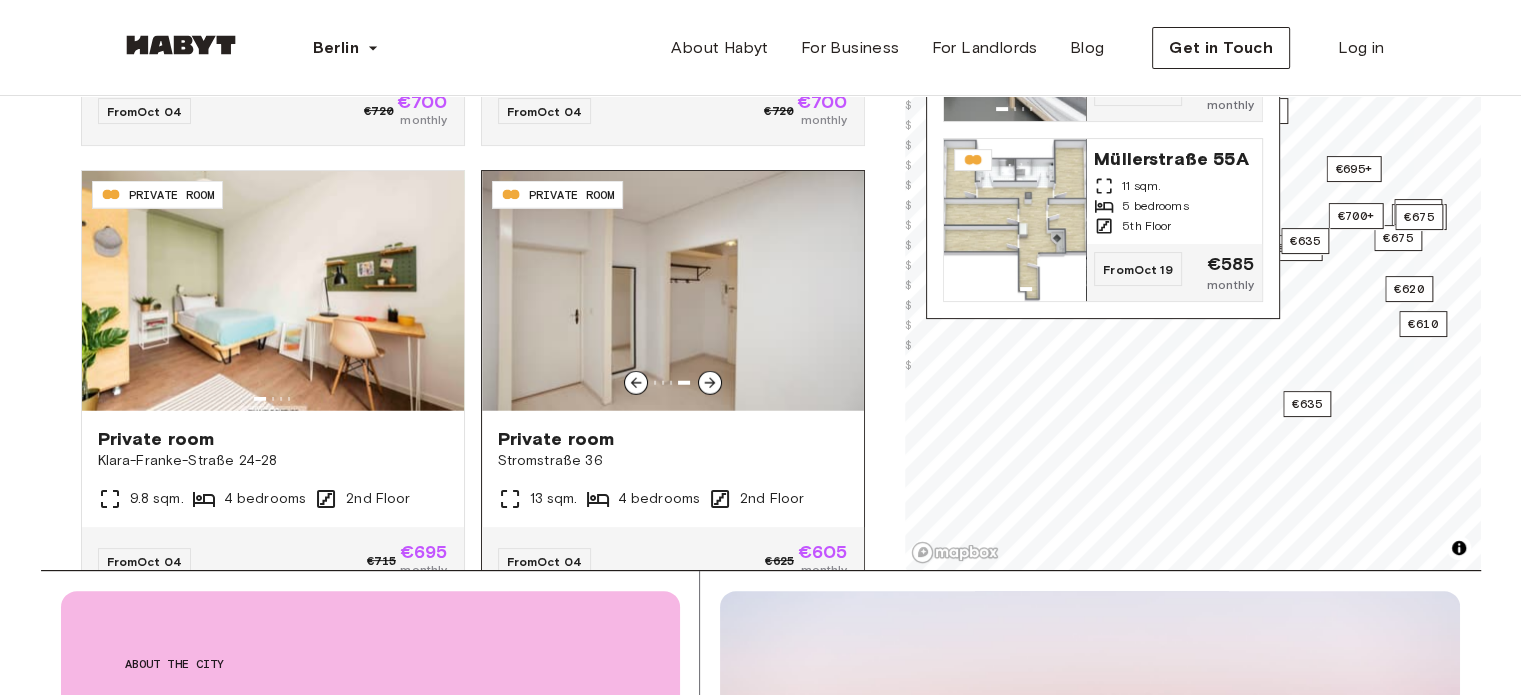 click 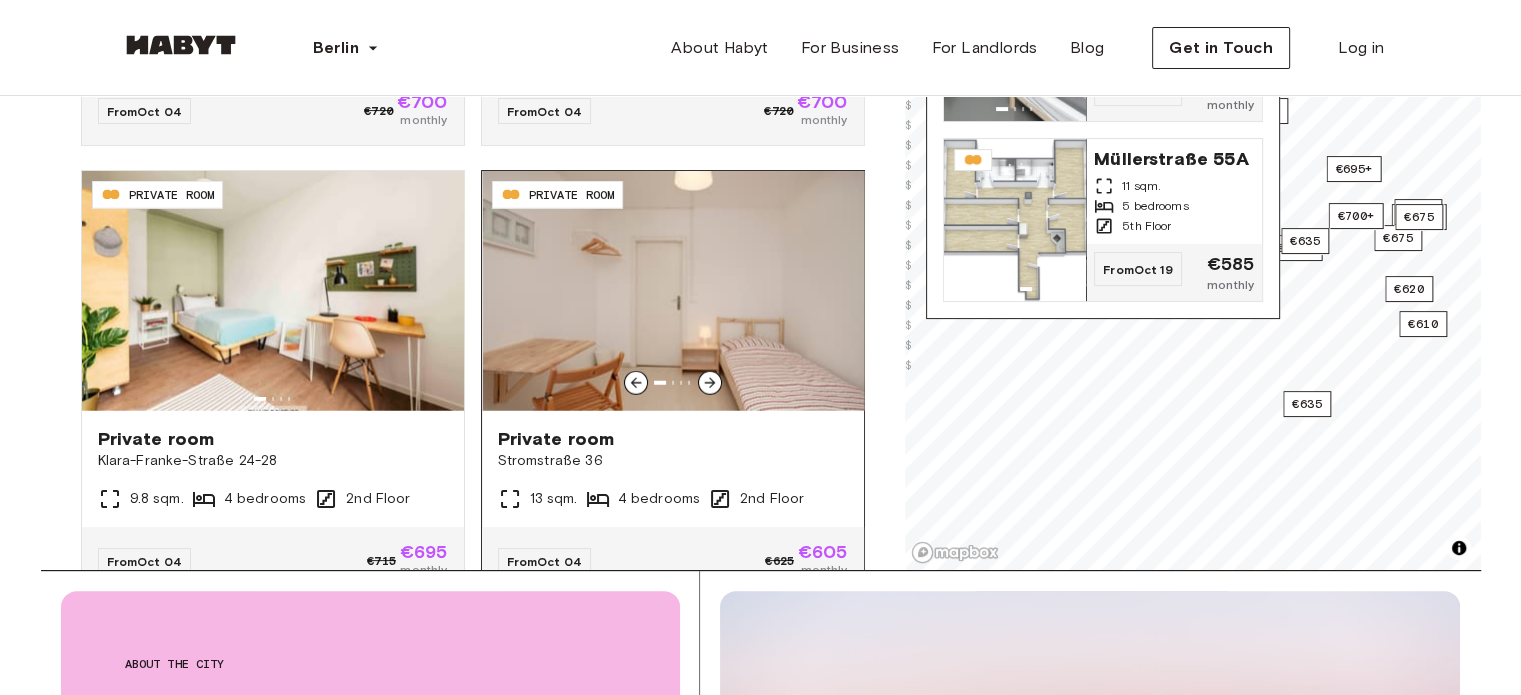 click at bounding box center (673, 291) 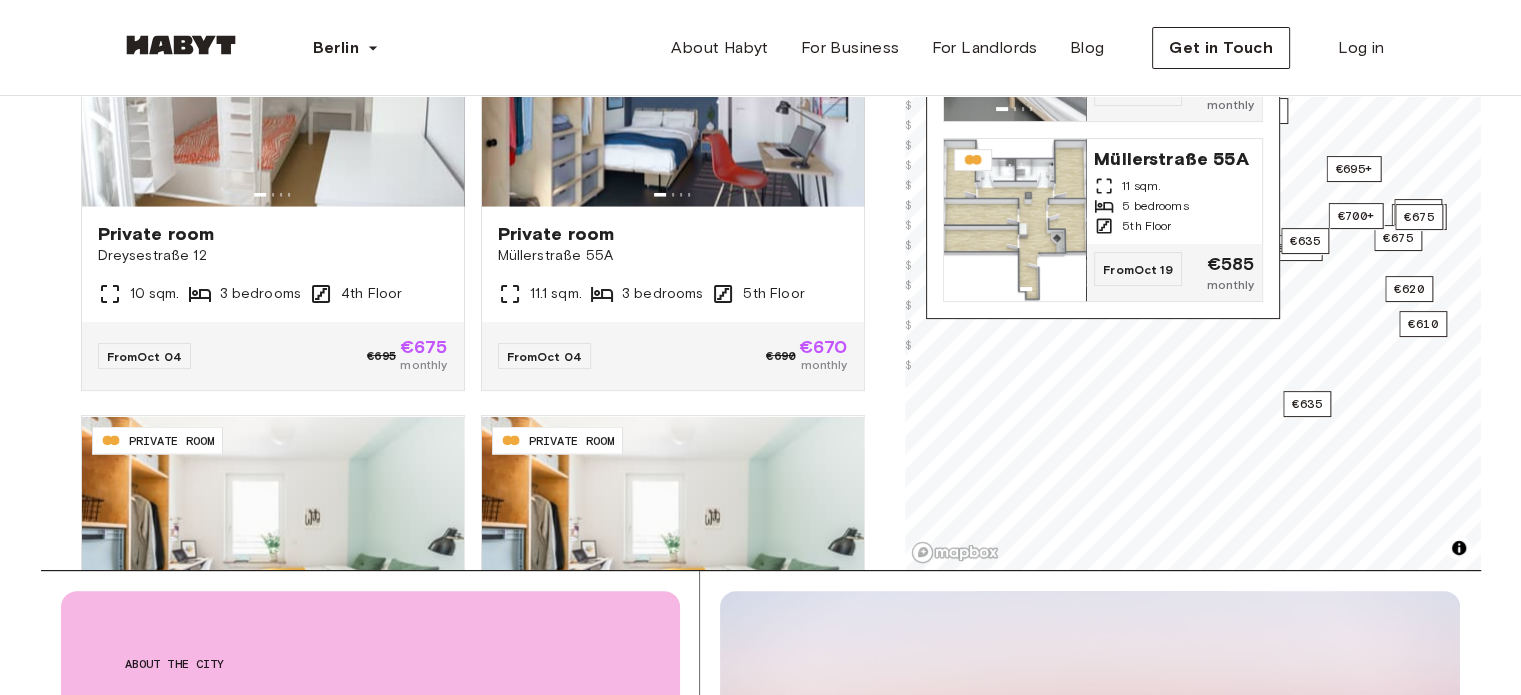 scroll, scrollTop: 3805, scrollLeft: 0, axis: vertical 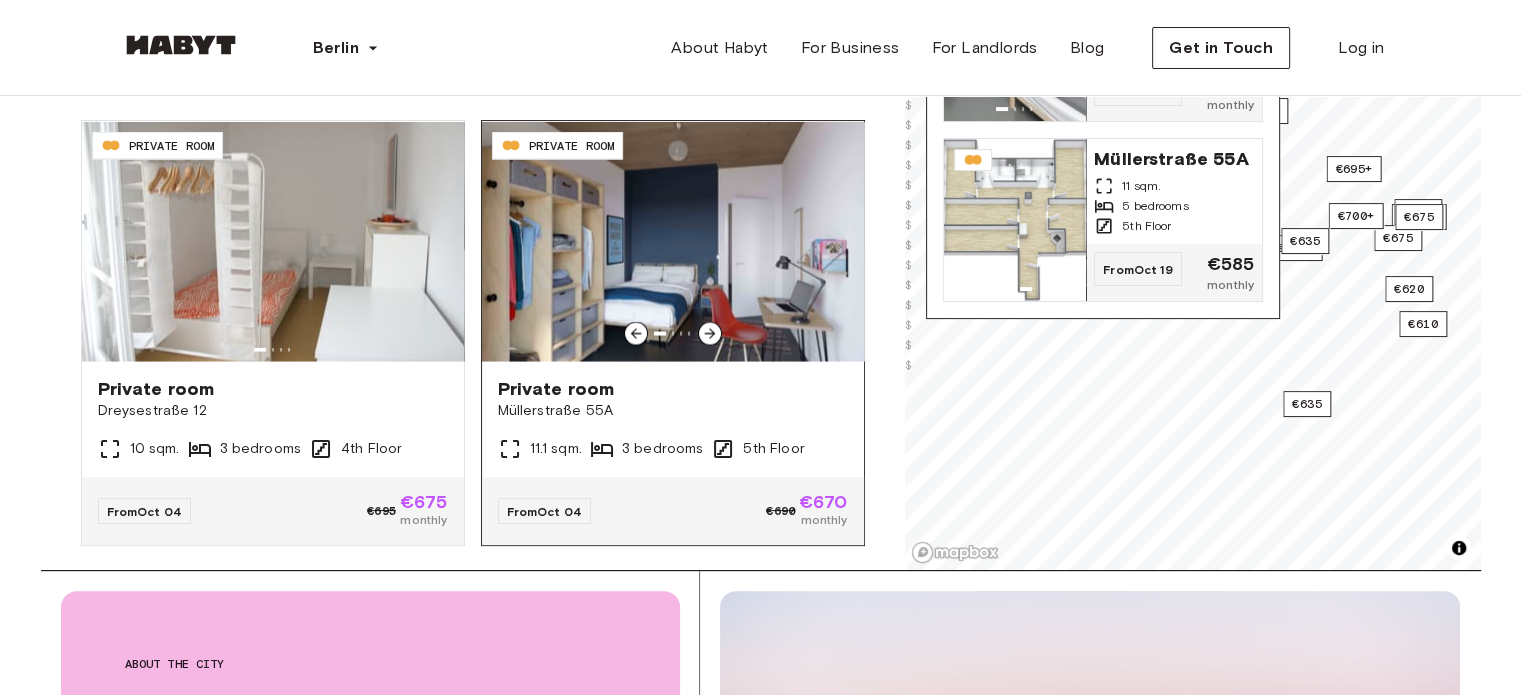 click 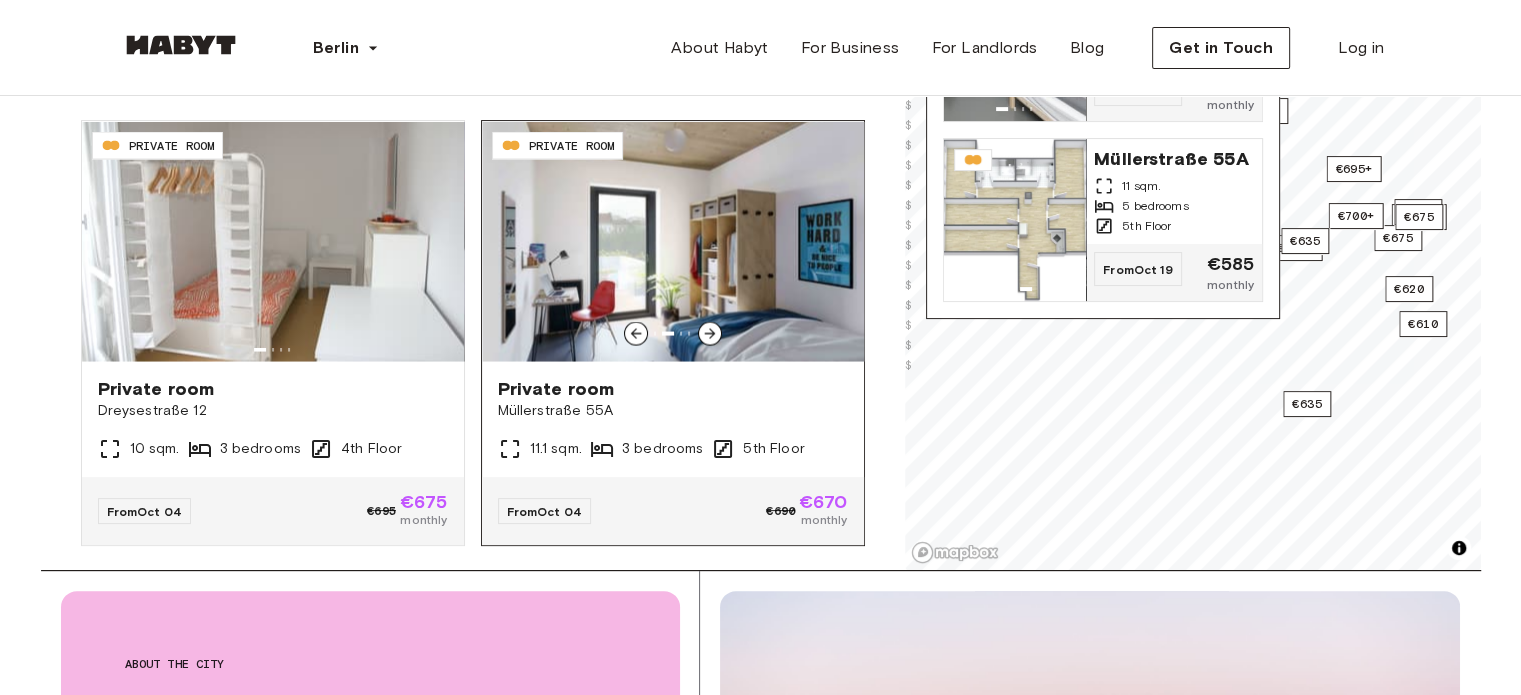 click 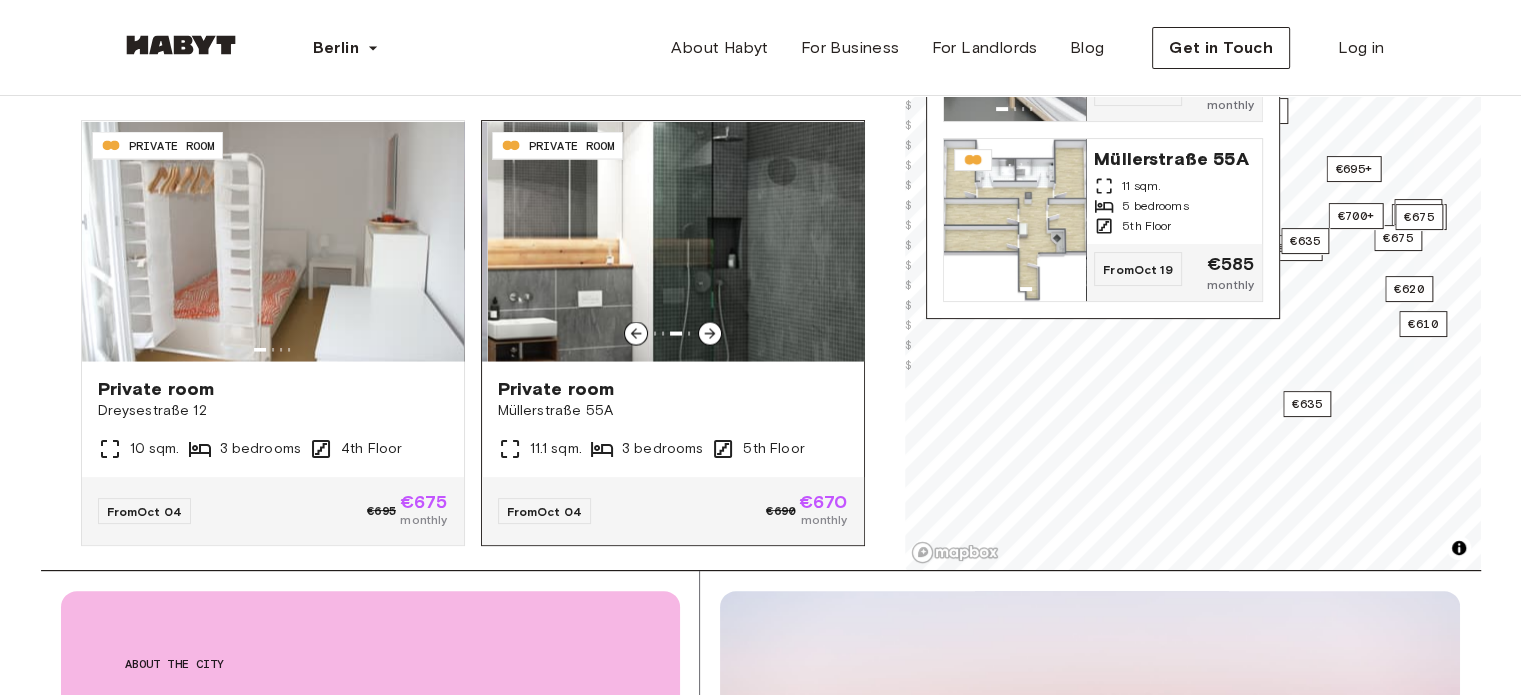 click at bounding box center (678, 241) 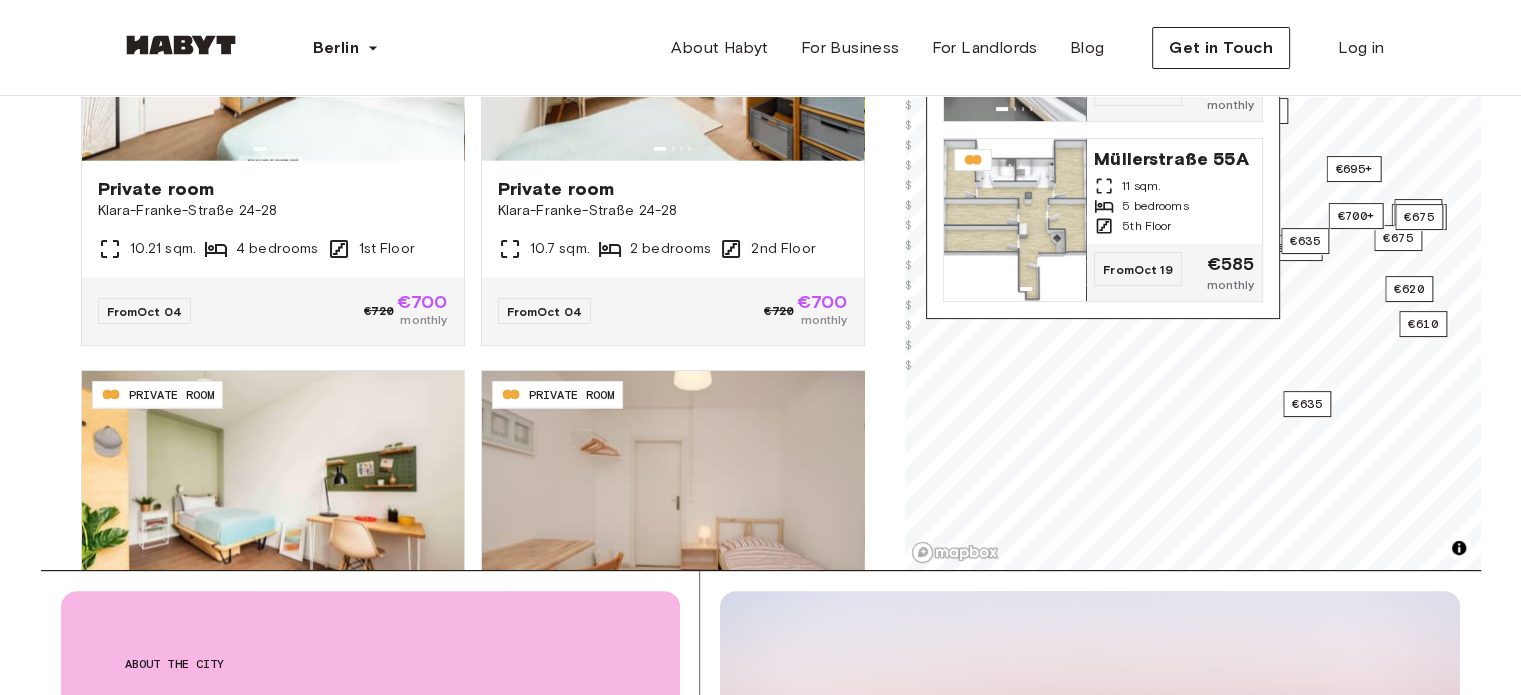 scroll, scrollTop: 4605, scrollLeft: 0, axis: vertical 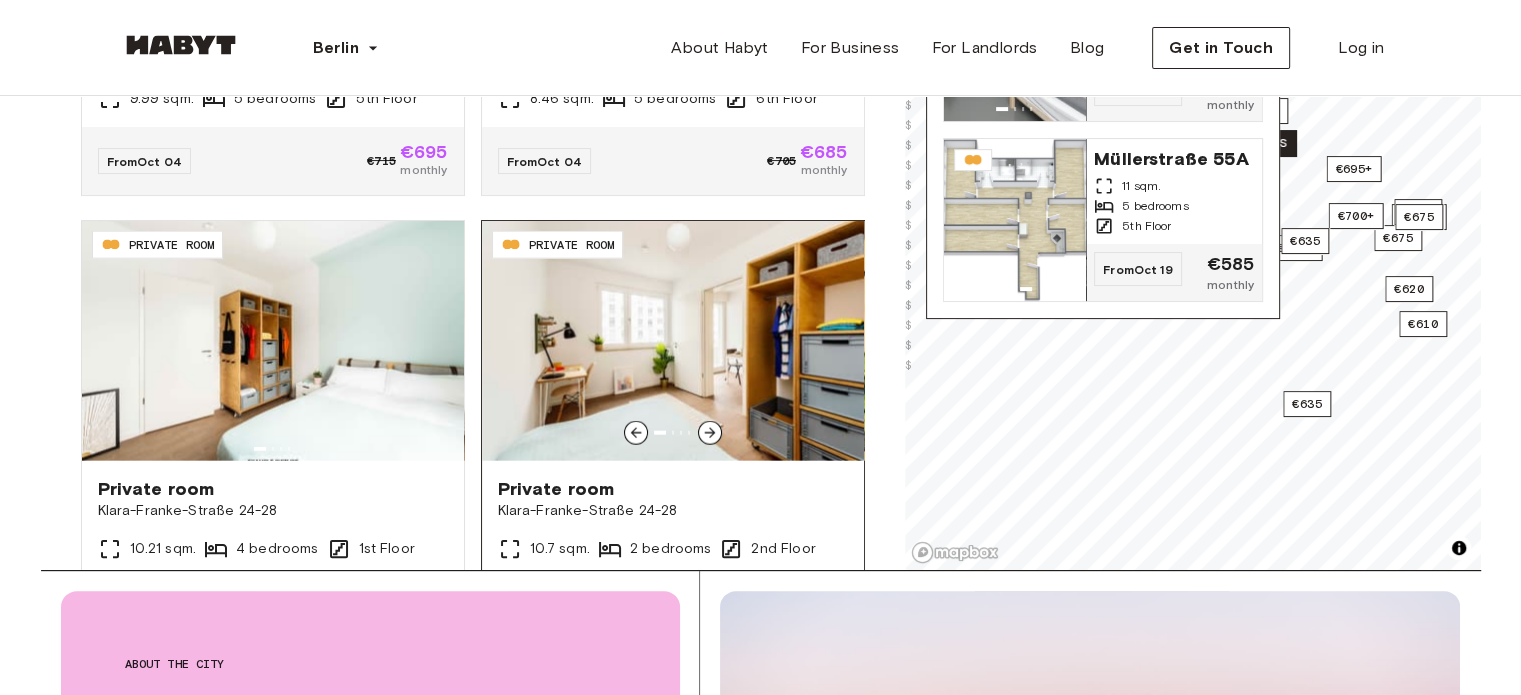 click at bounding box center [673, 341] 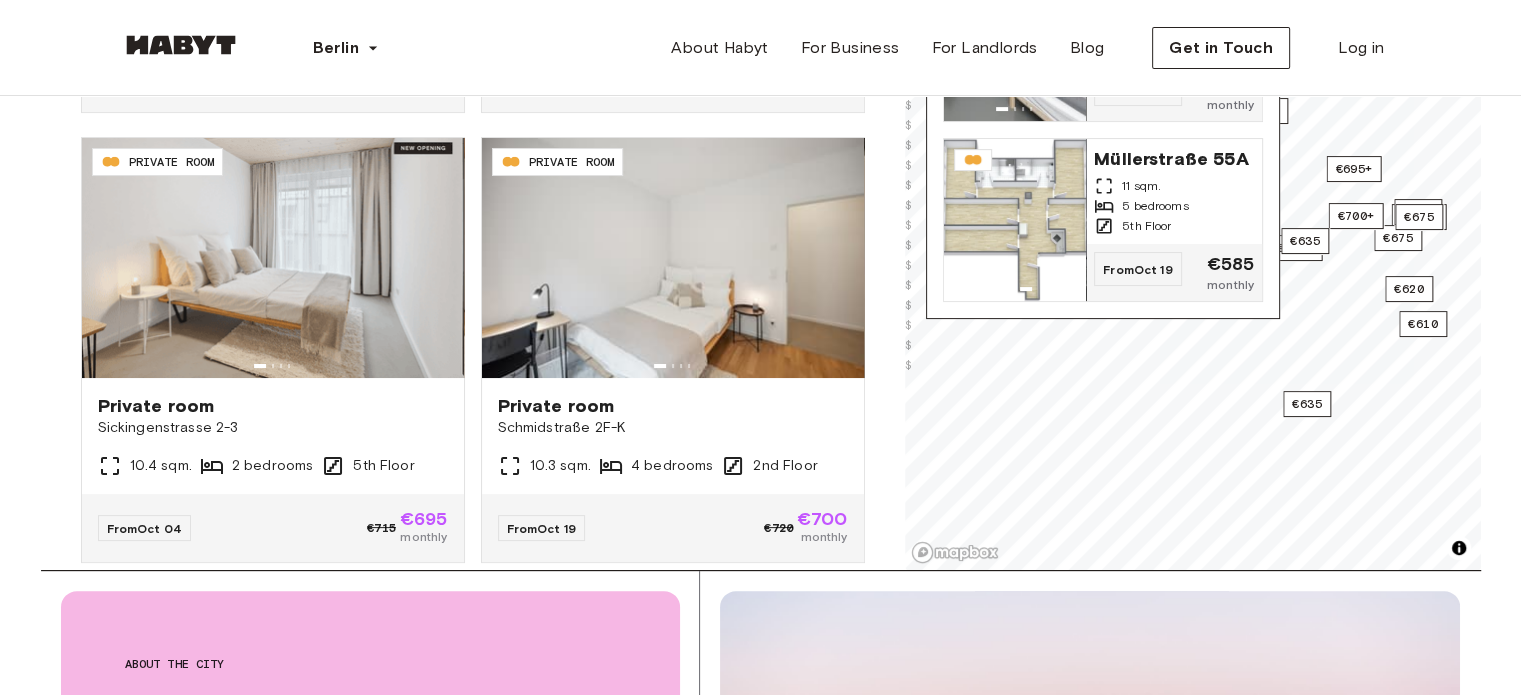 scroll, scrollTop: 7405, scrollLeft: 0, axis: vertical 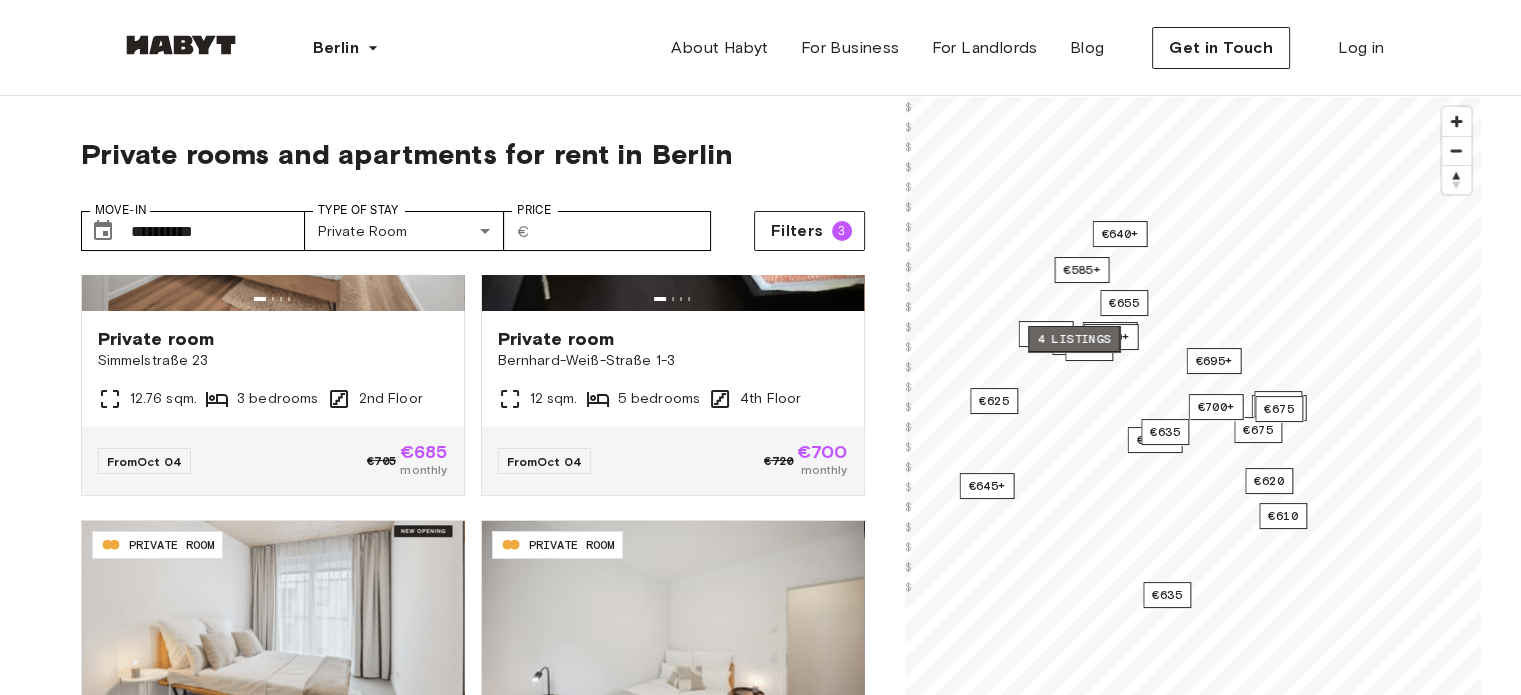 click on "4 listings" at bounding box center [1074, 339] 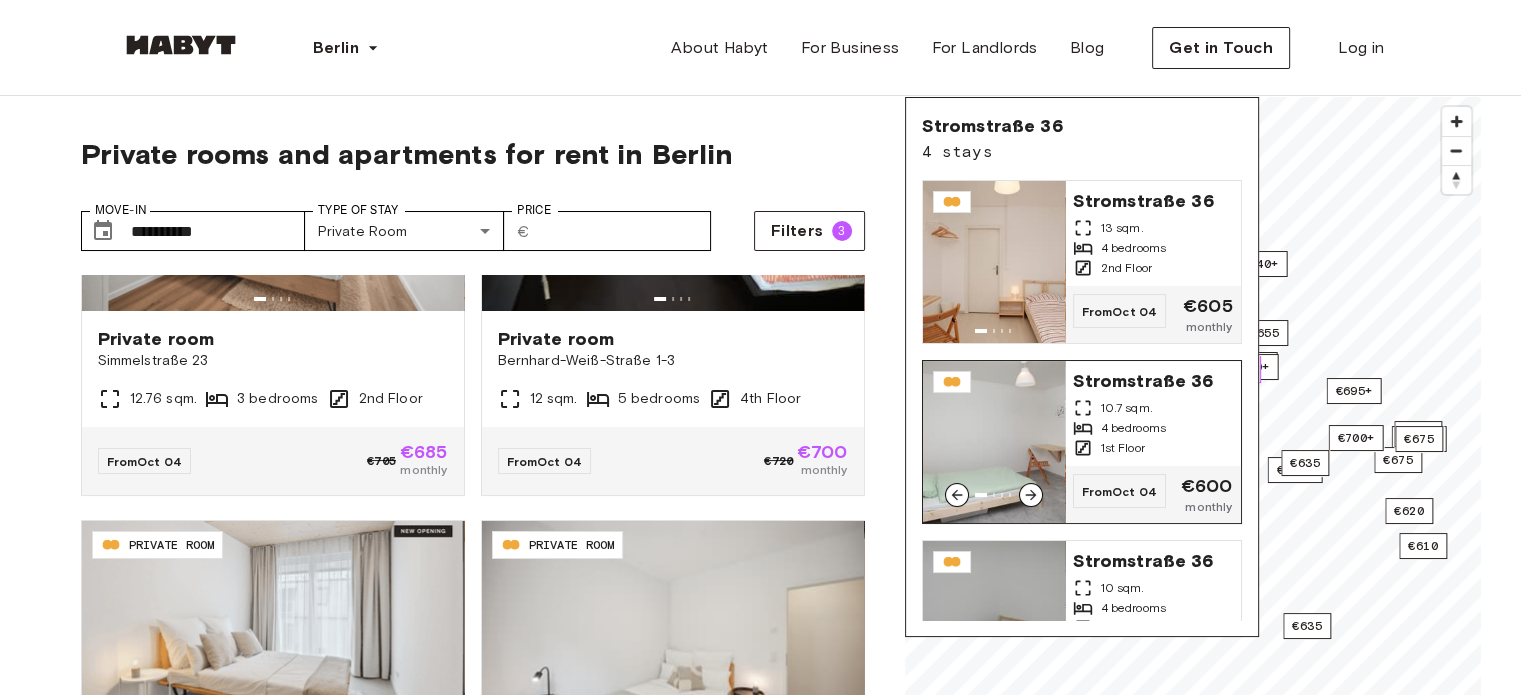 scroll, scrollTop: 200, scrollLeft: 0, axis: vertical 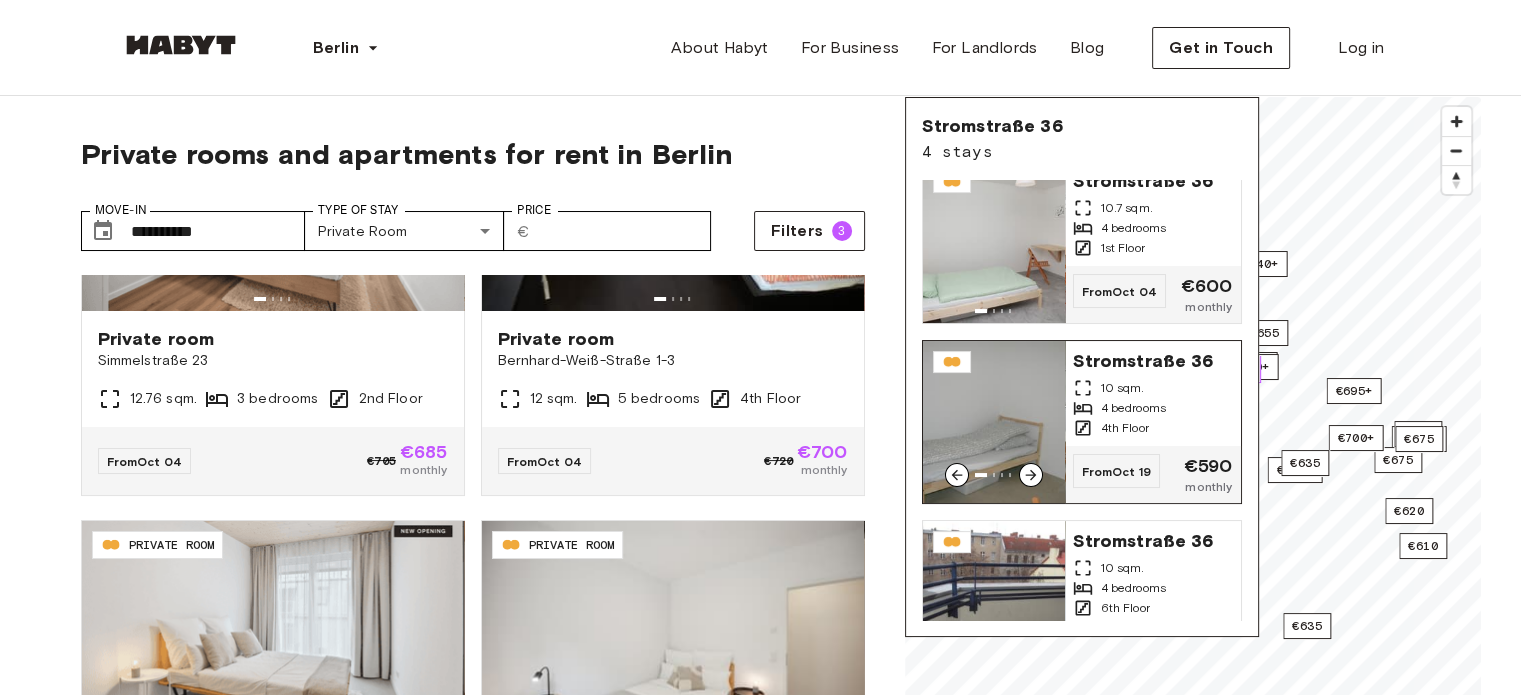 click 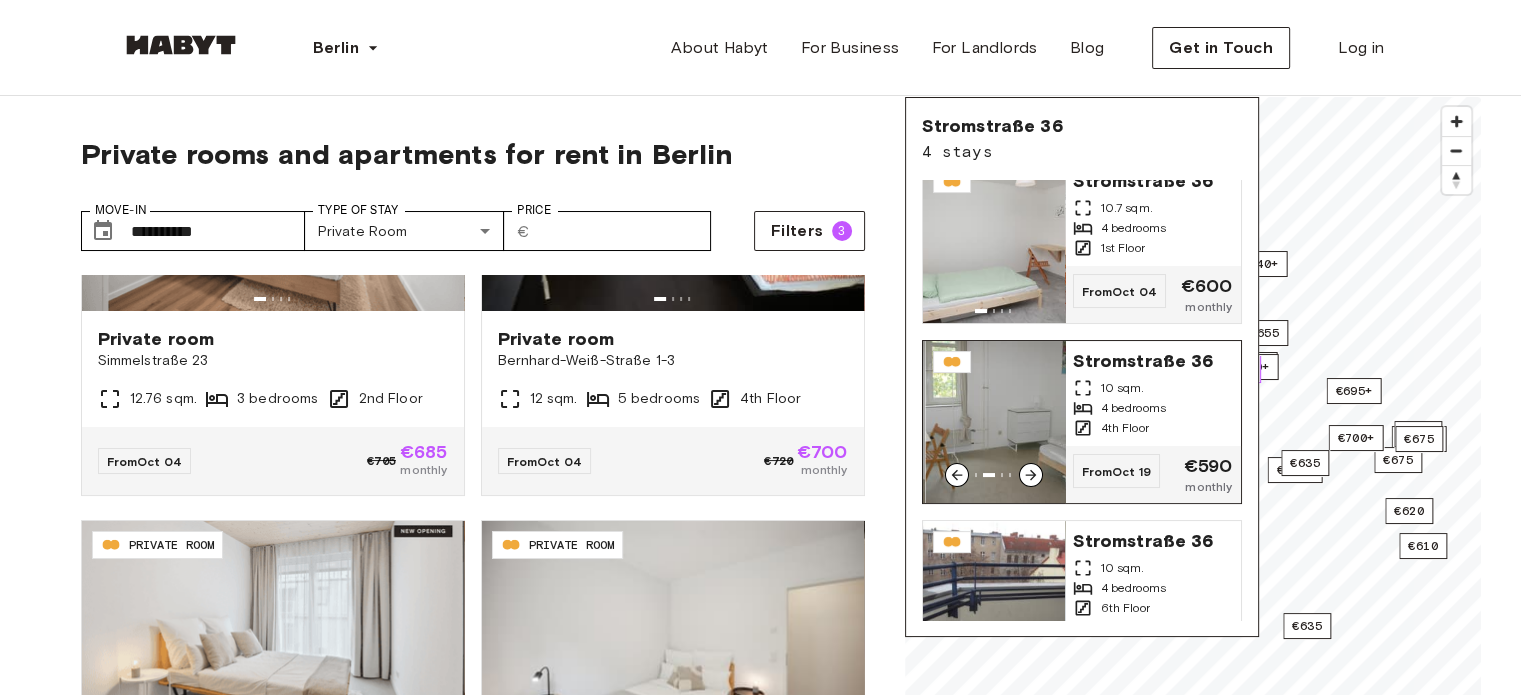 click 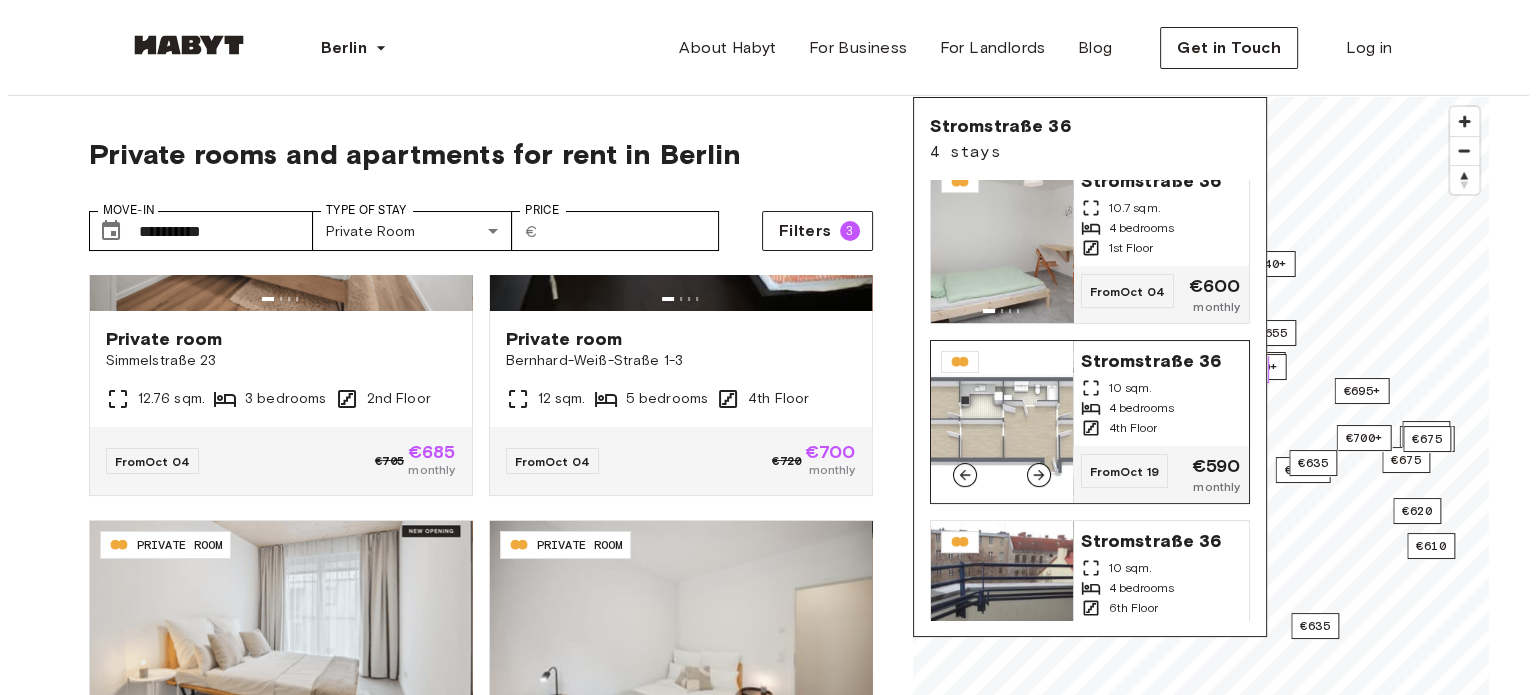 scroll, scrollTop: 0, scrollLeft: 0, axis: both 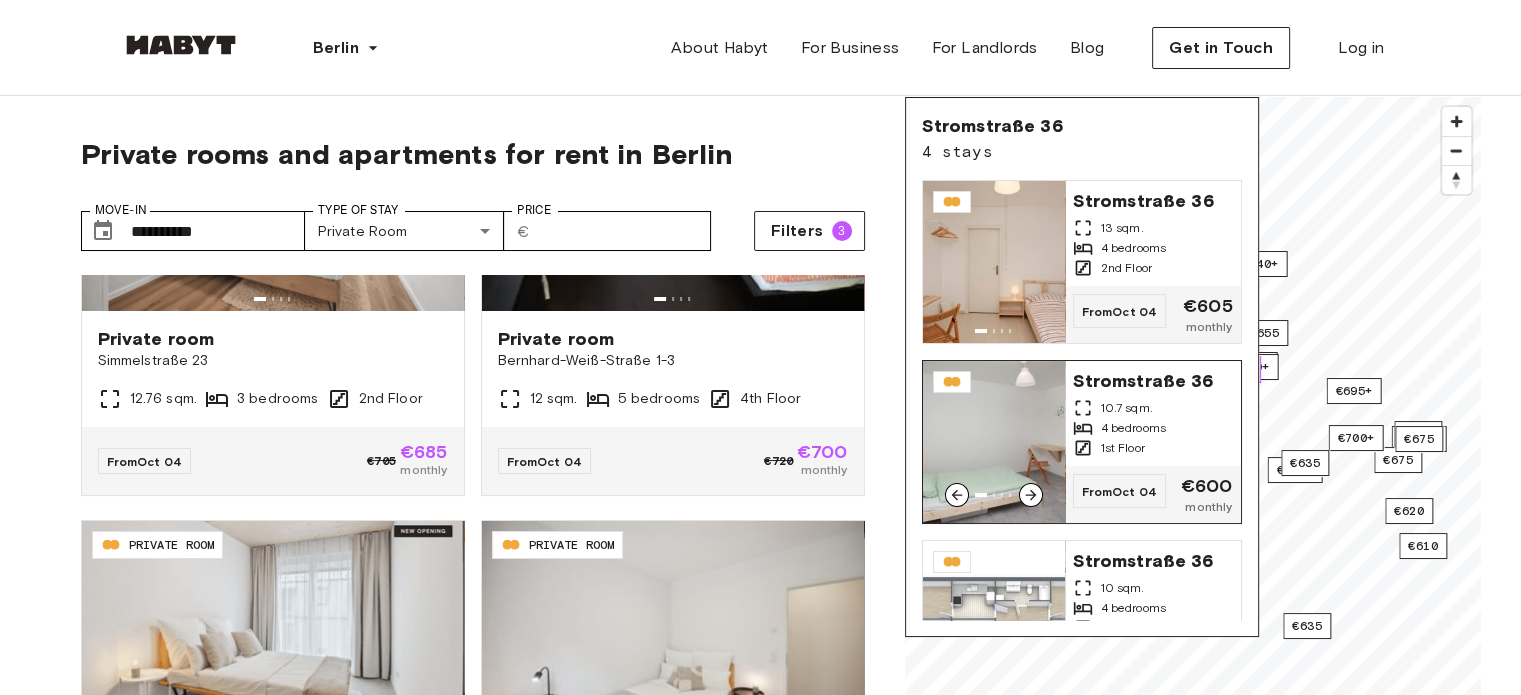 click at bounding box center [1031, 495] 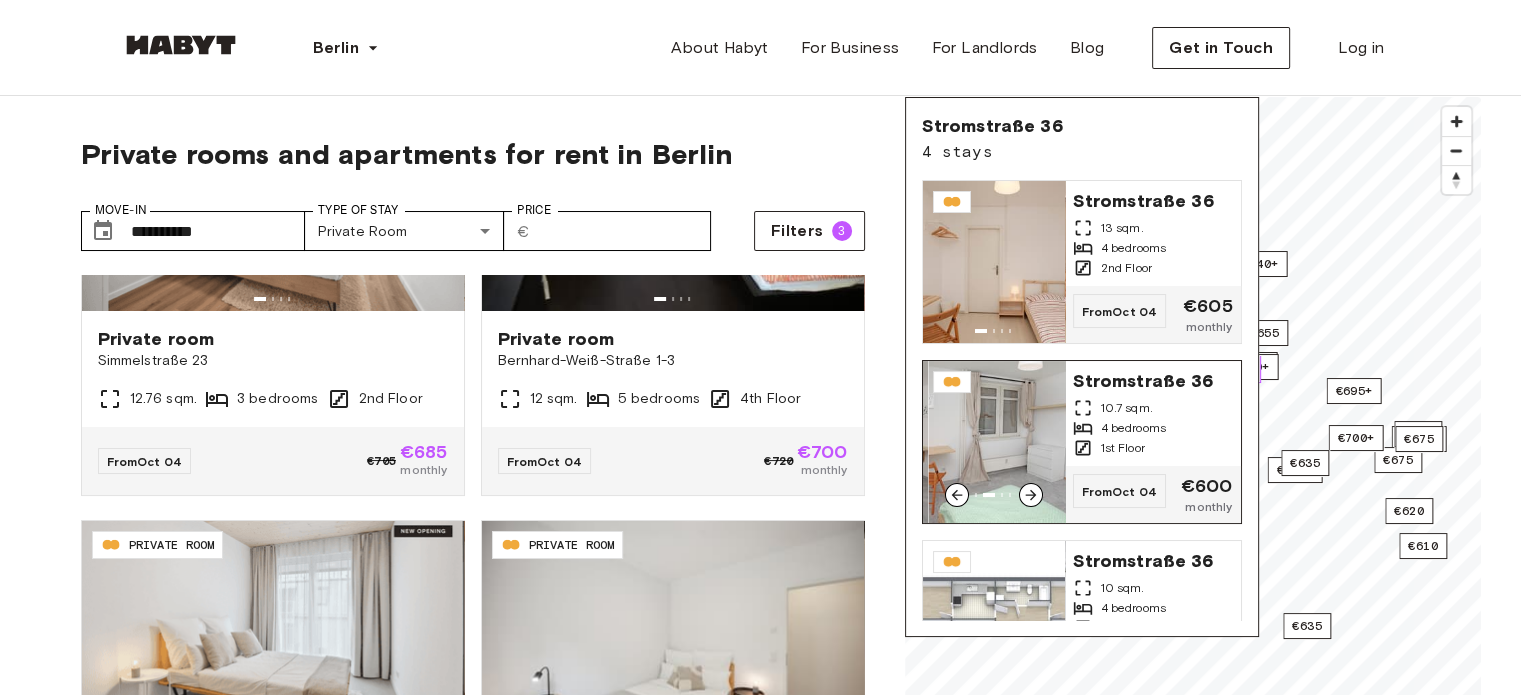 click at bounding box center (1031, 495) 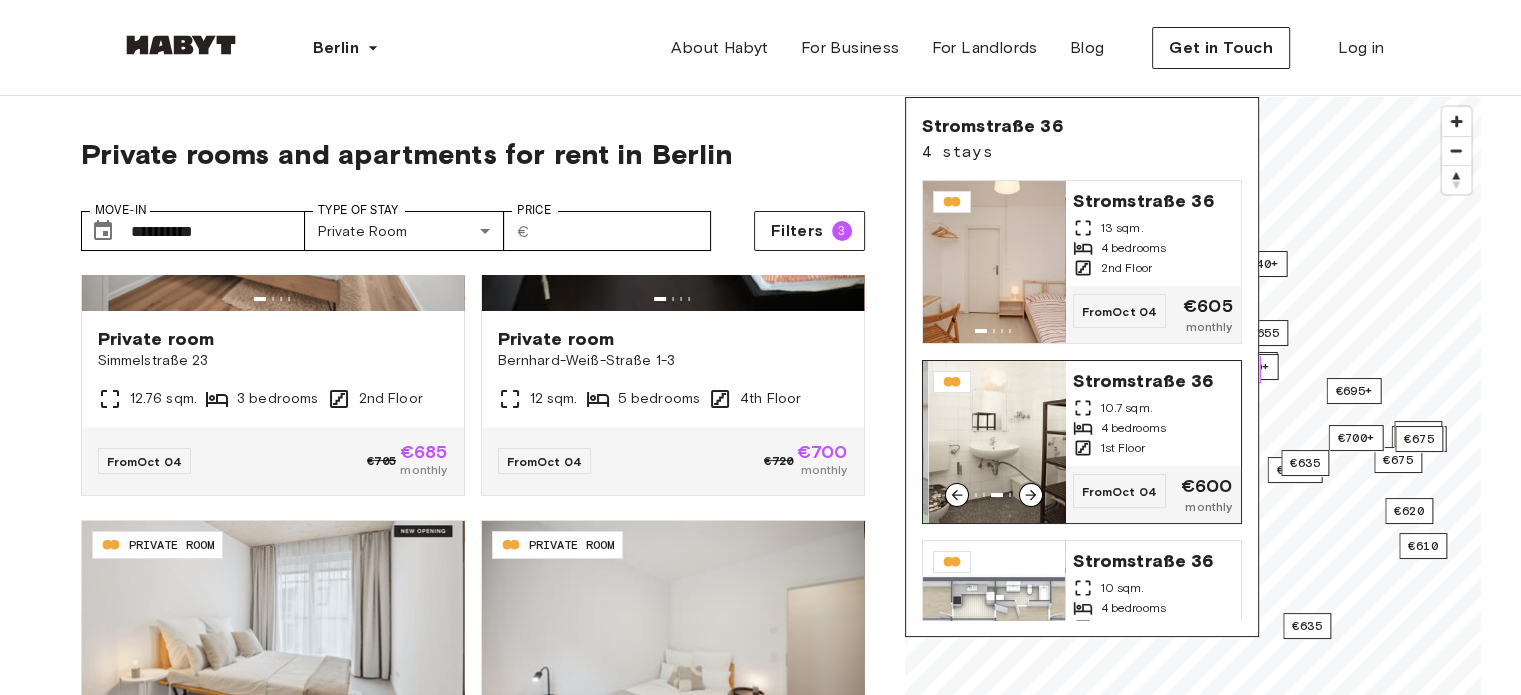 click 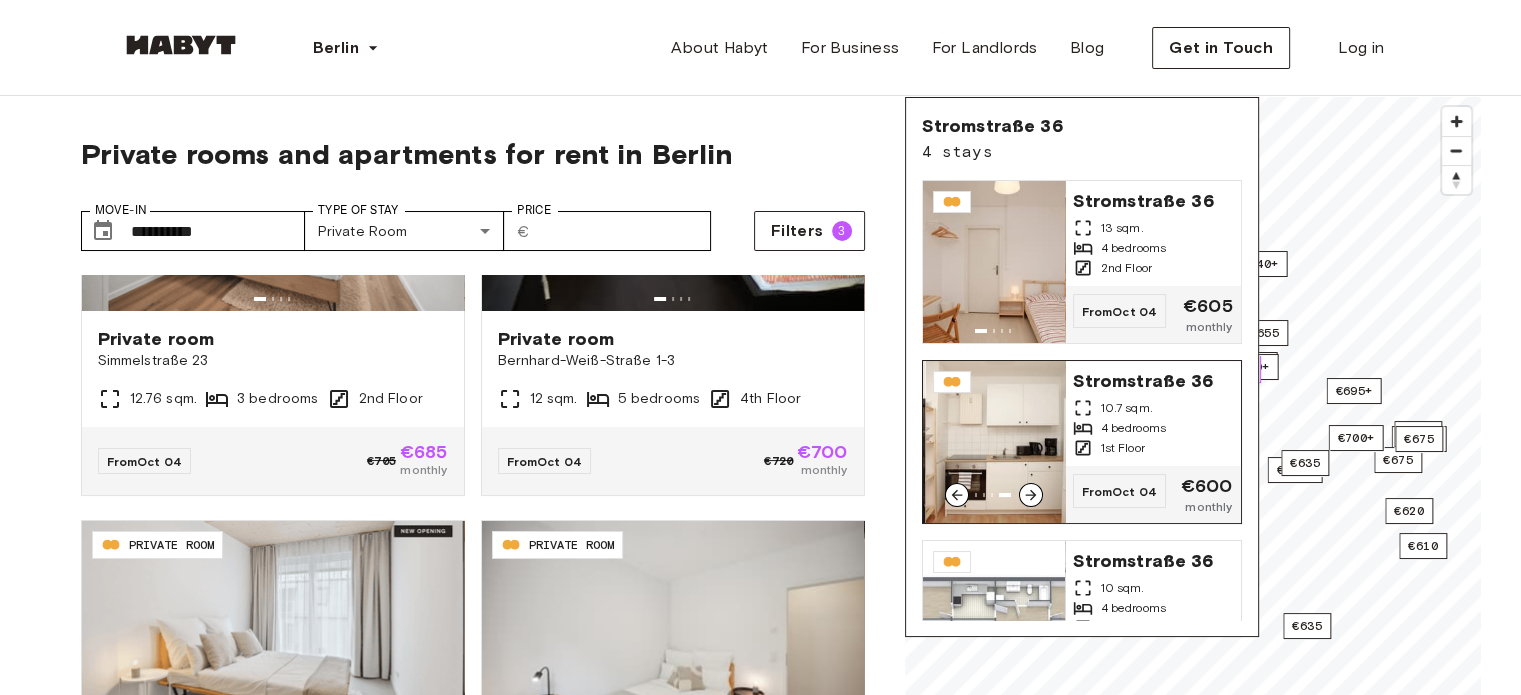 click 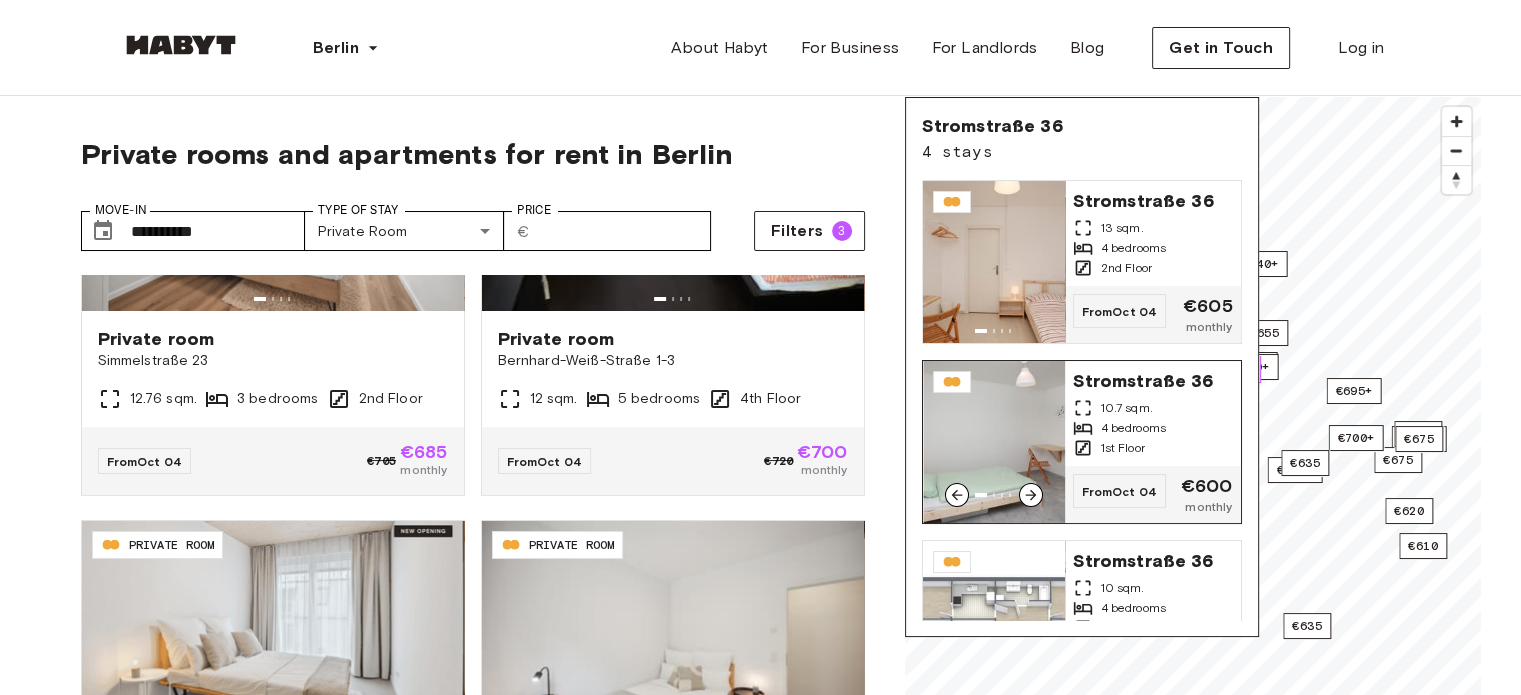 click at bounding box center (1031, 495) 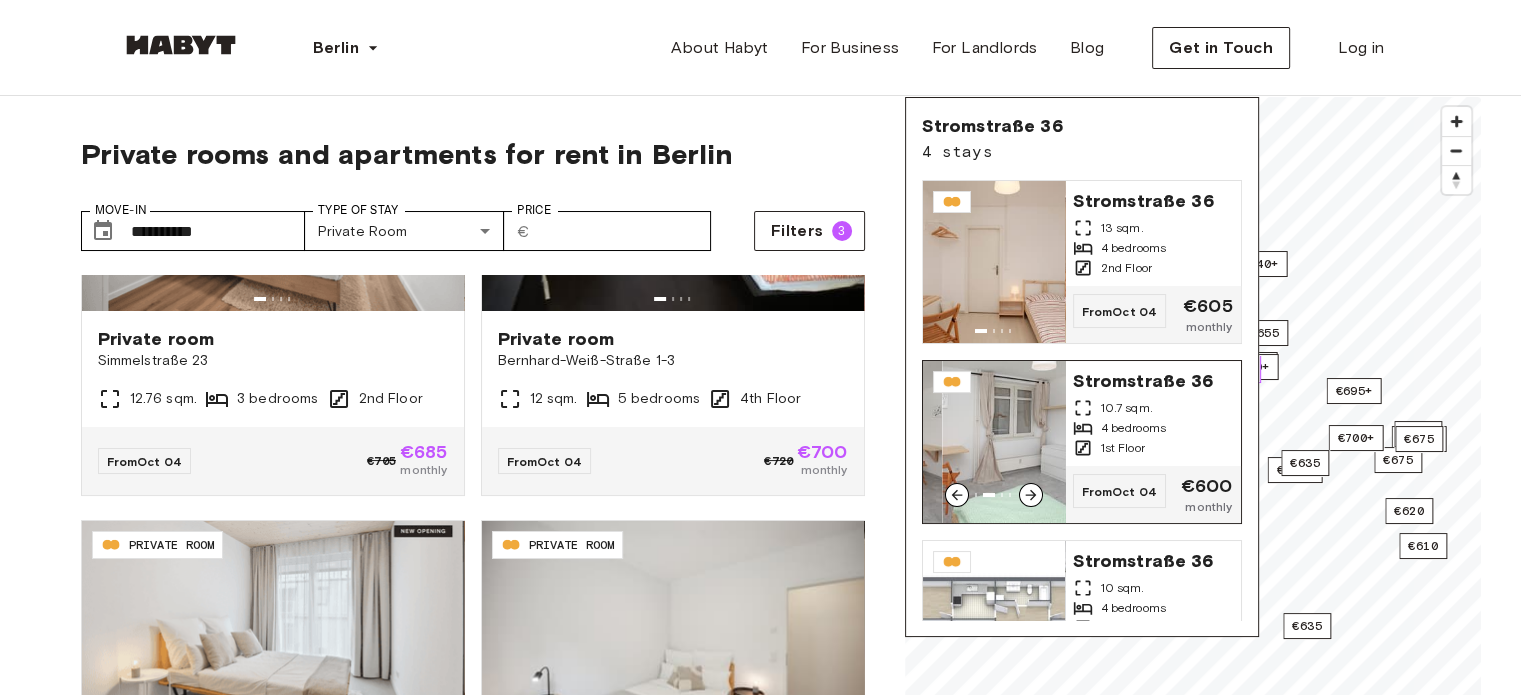 click 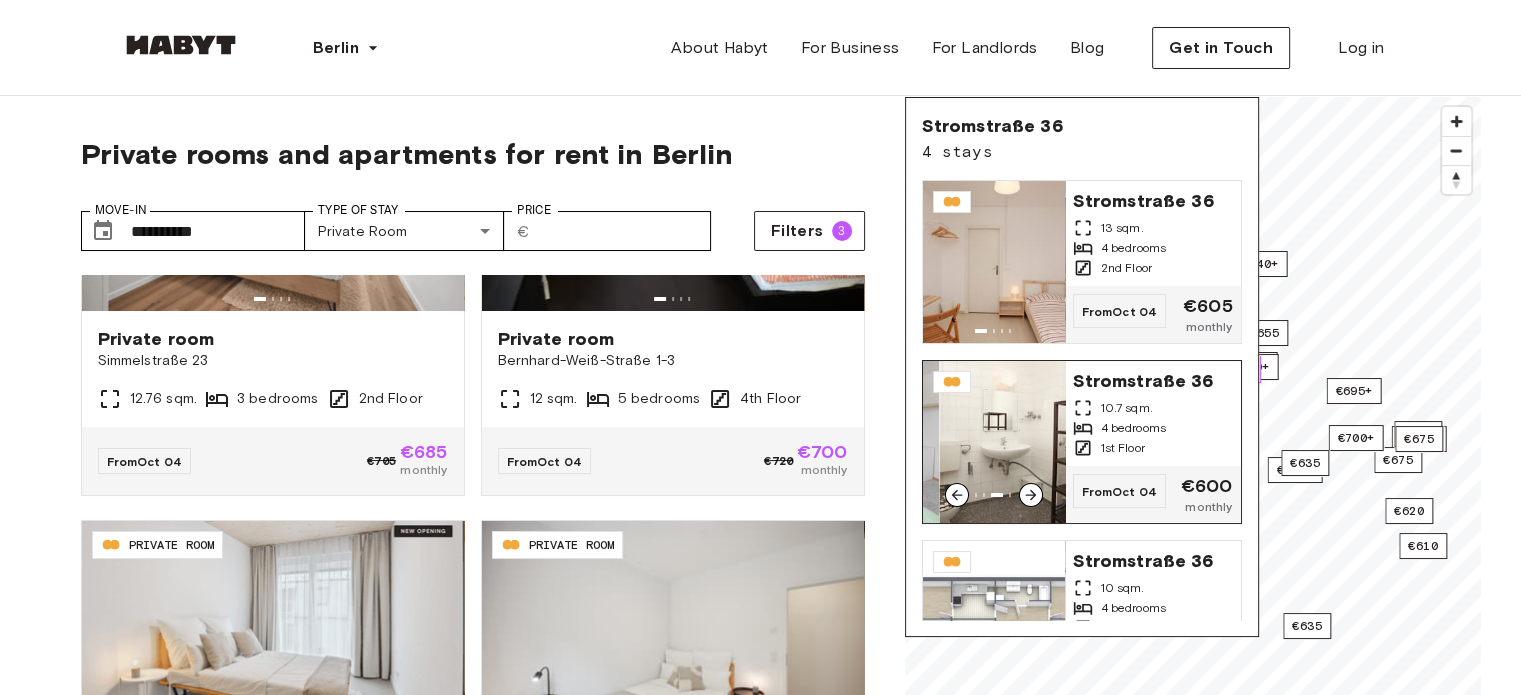 click 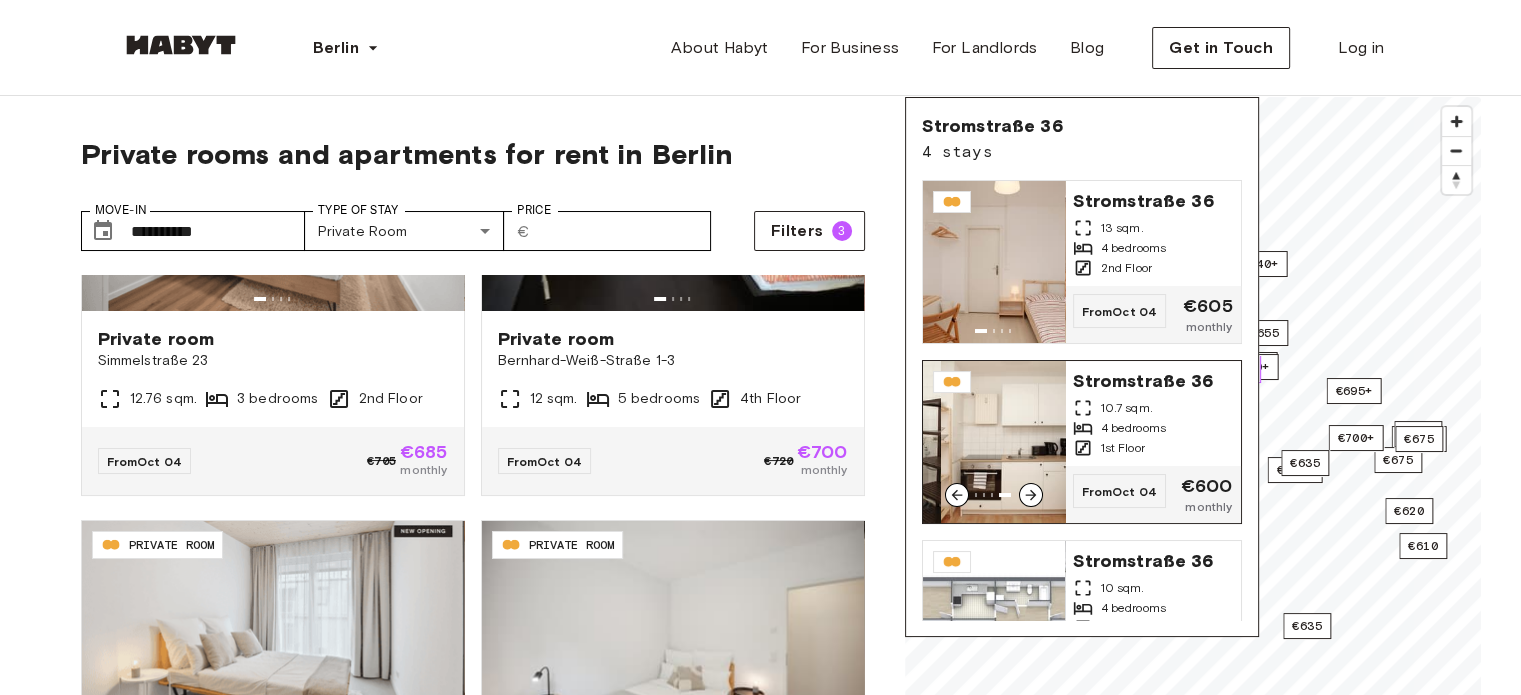 click 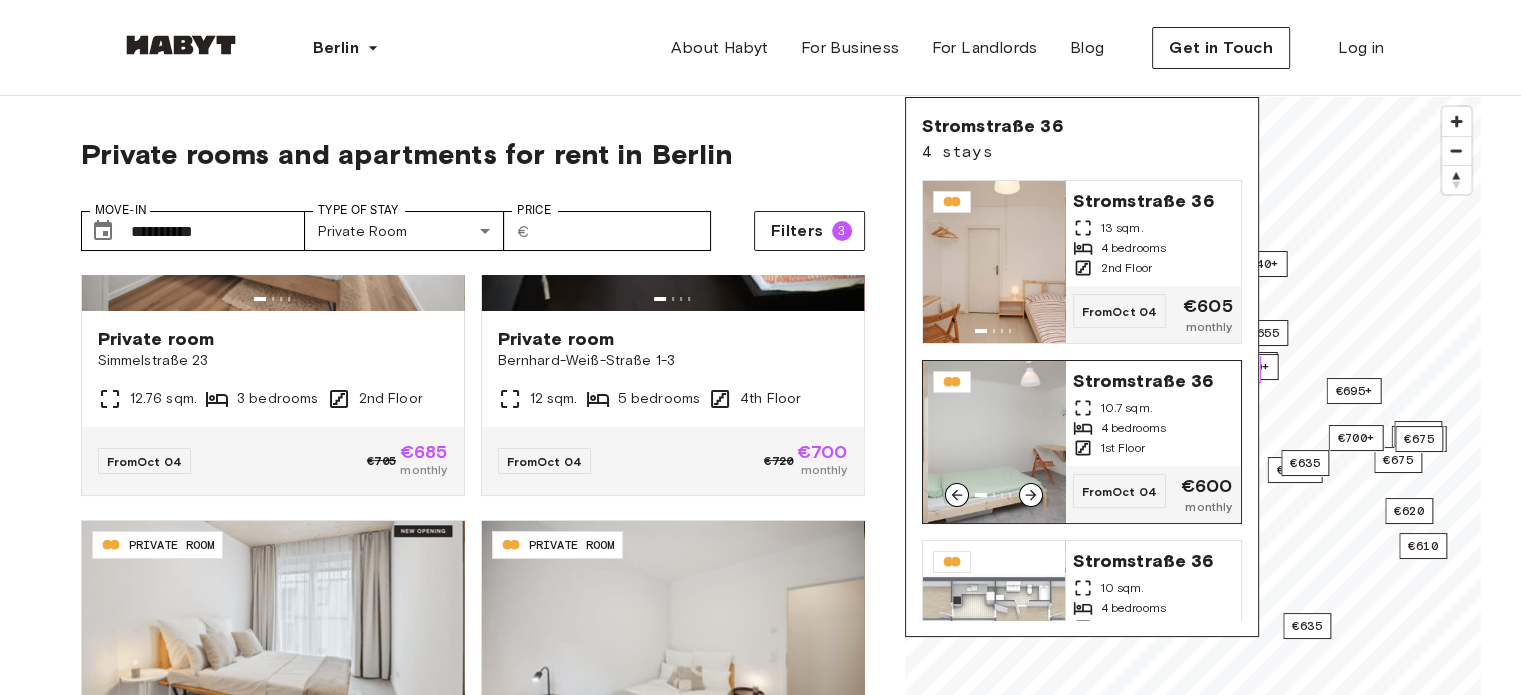 click 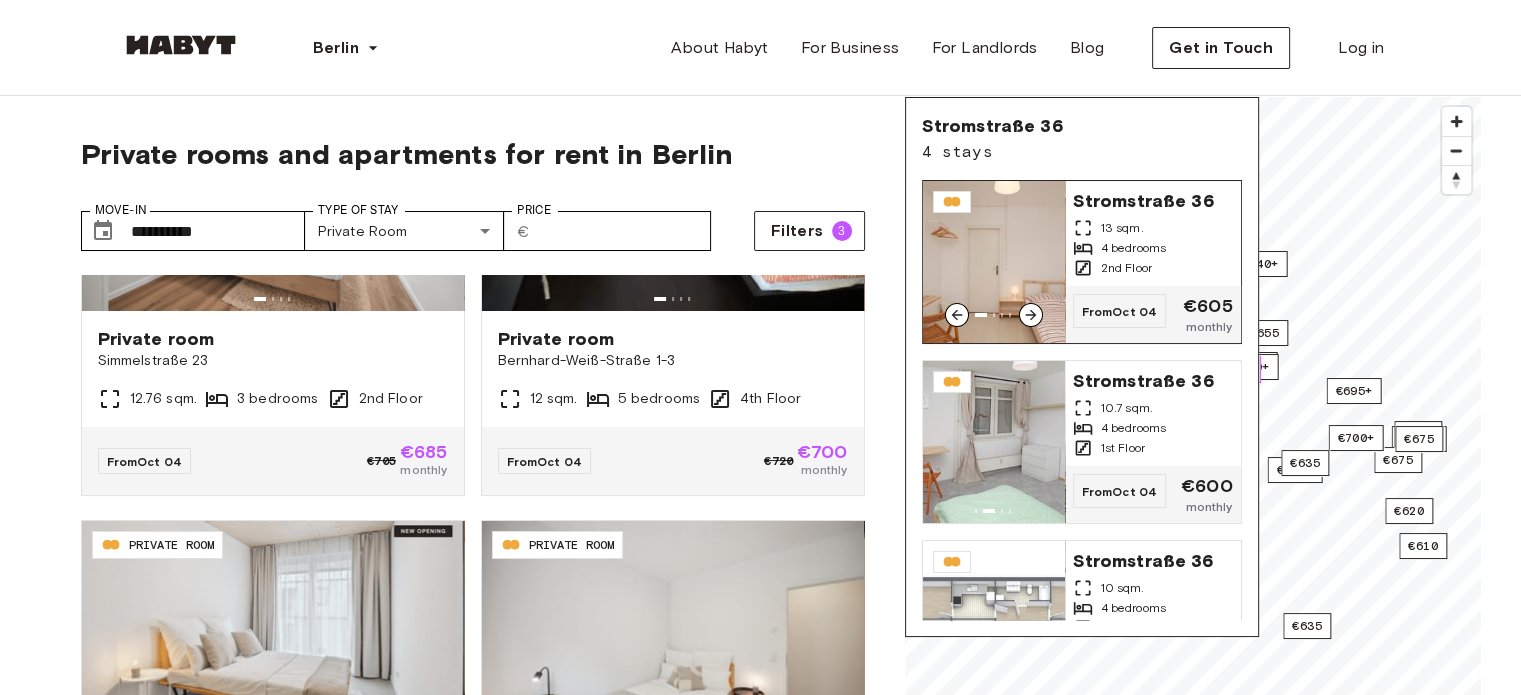 click 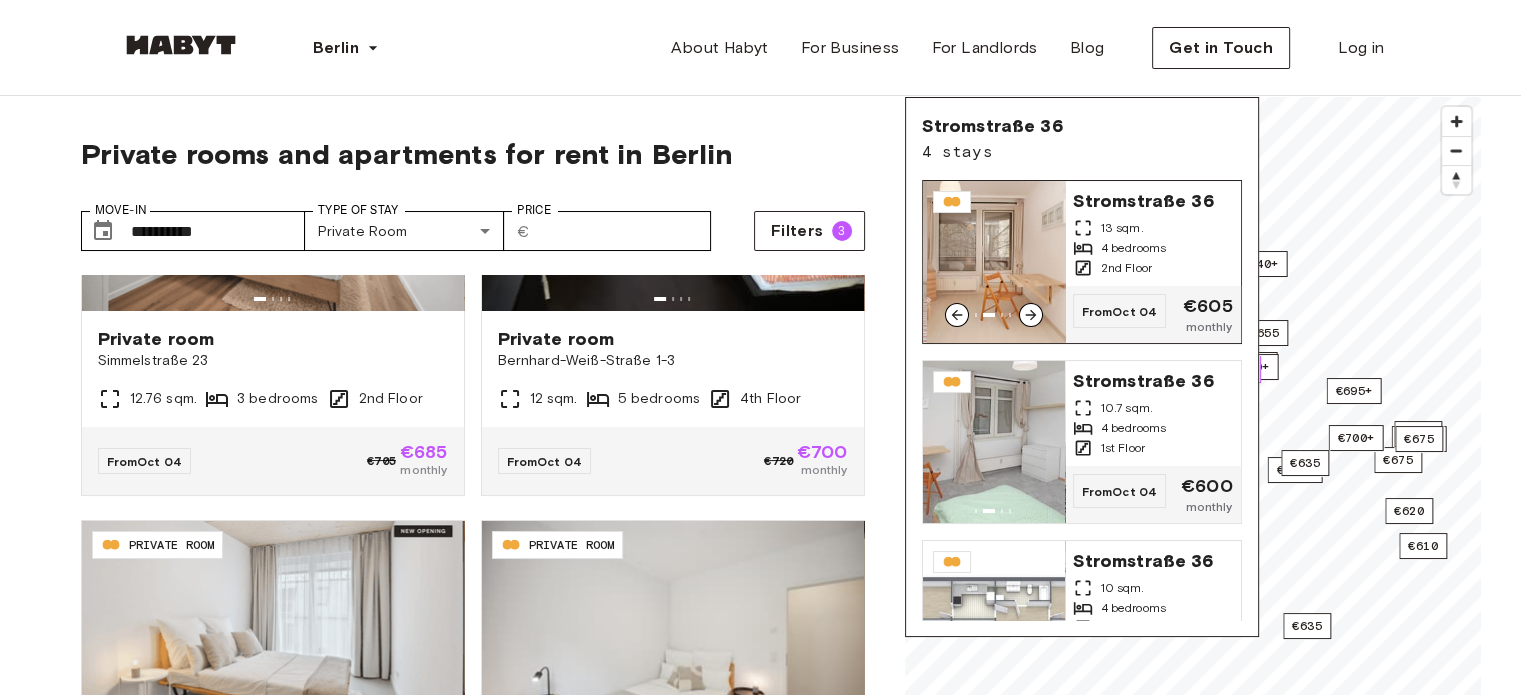 click 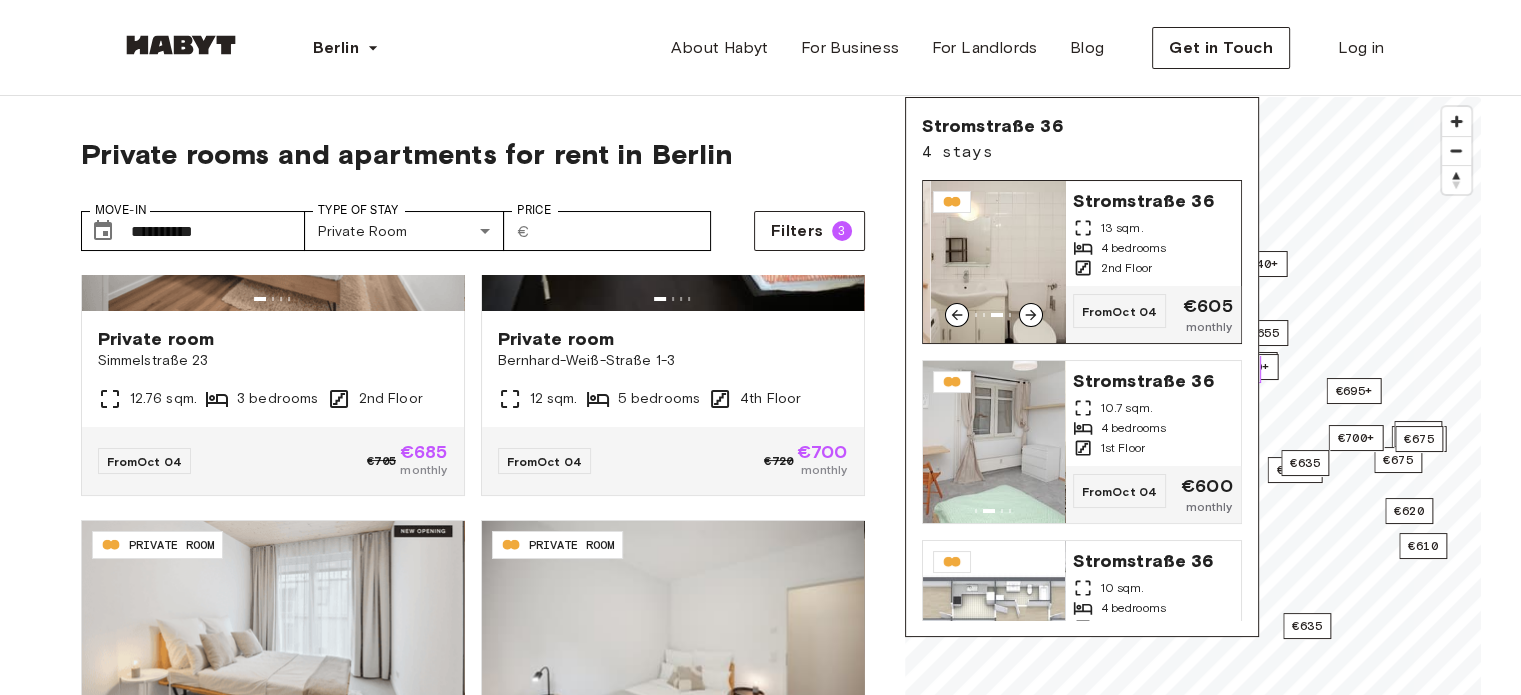 click 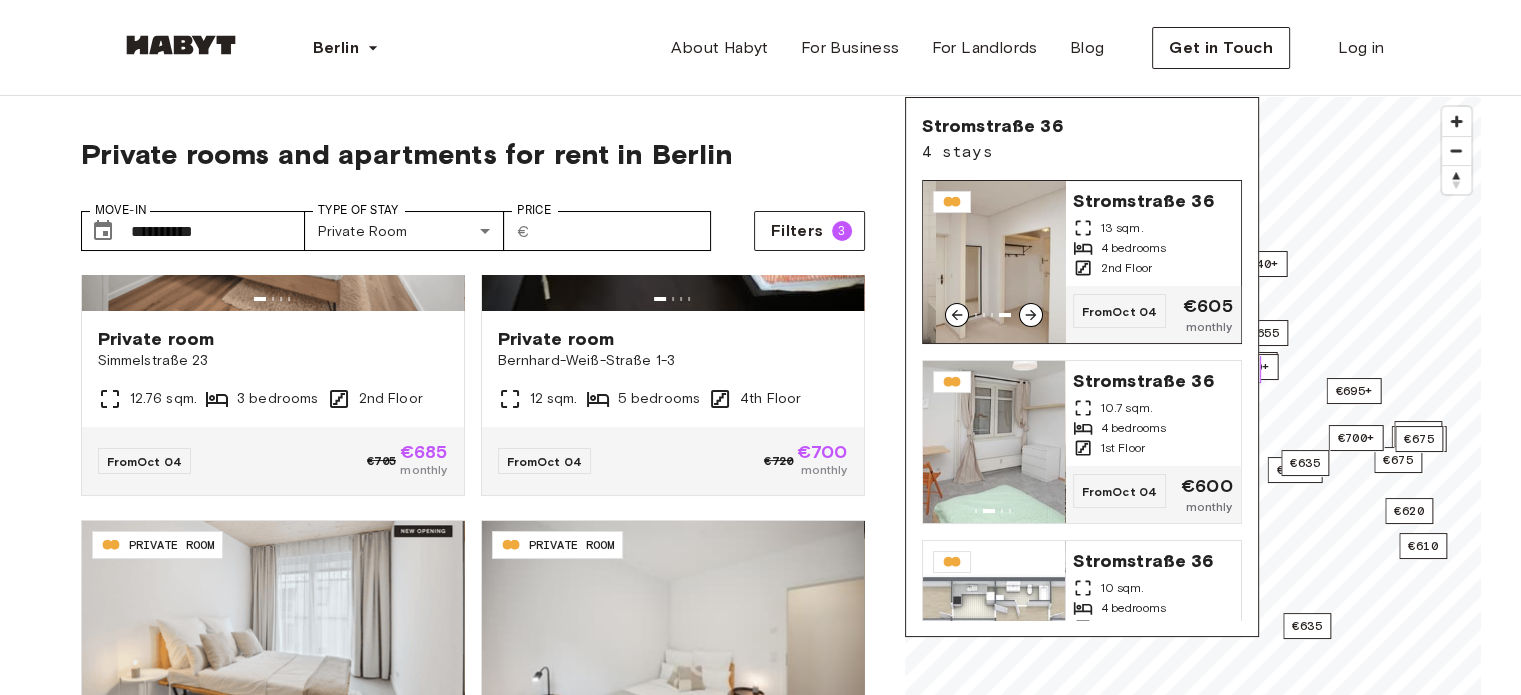 click 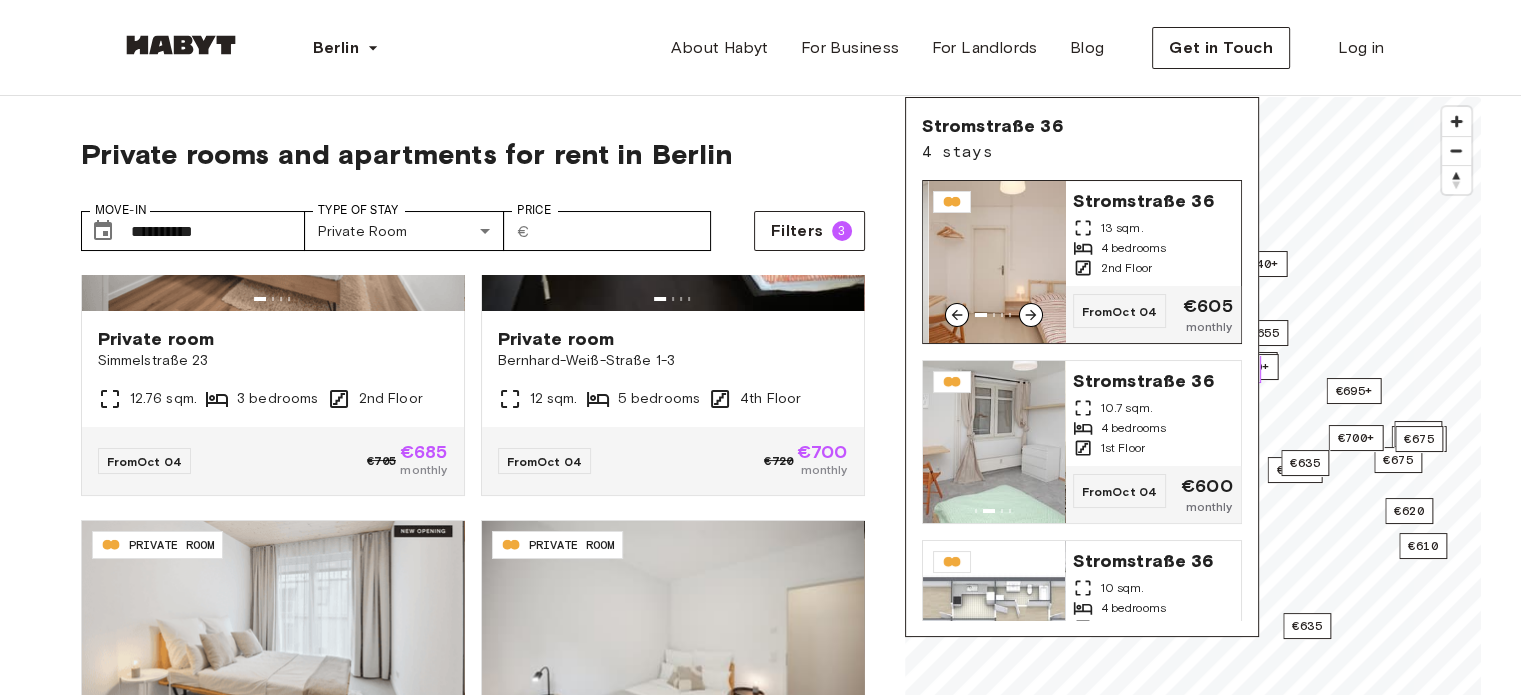 click 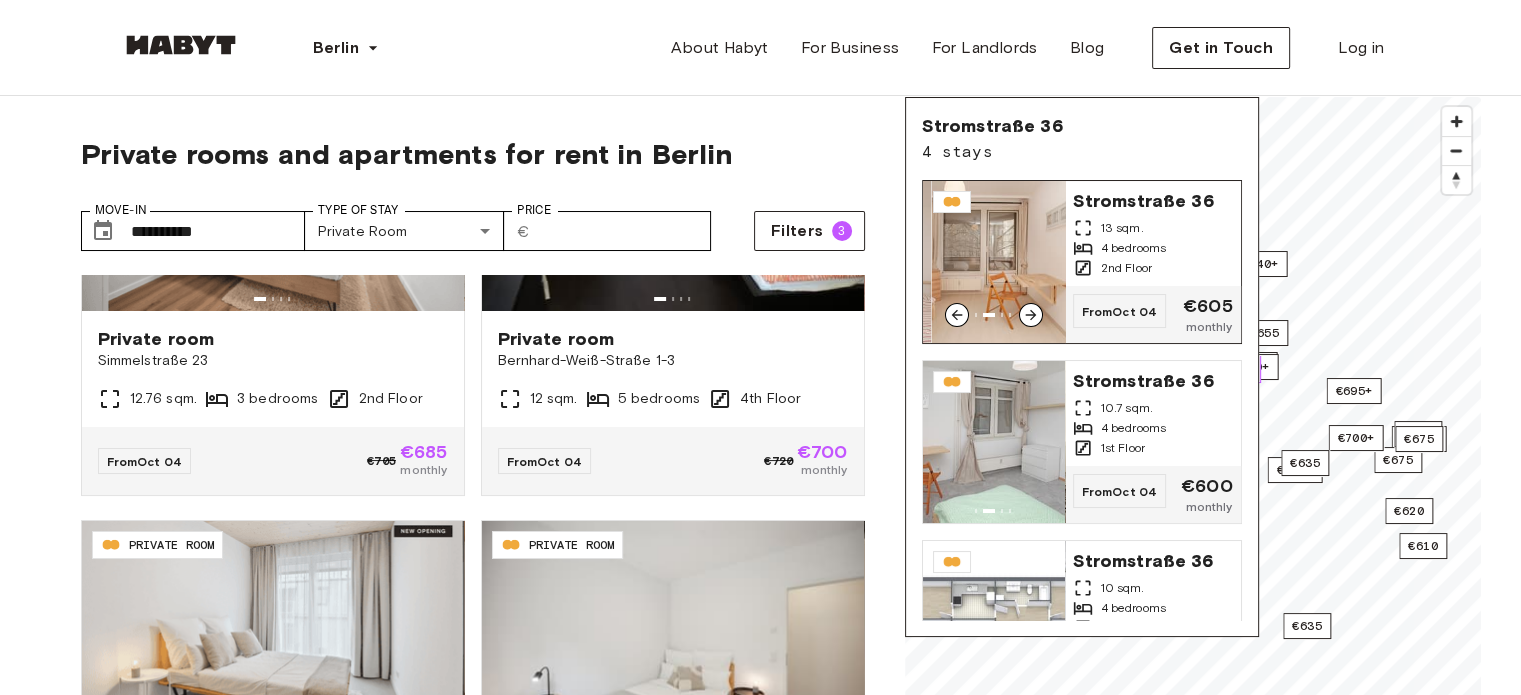 click 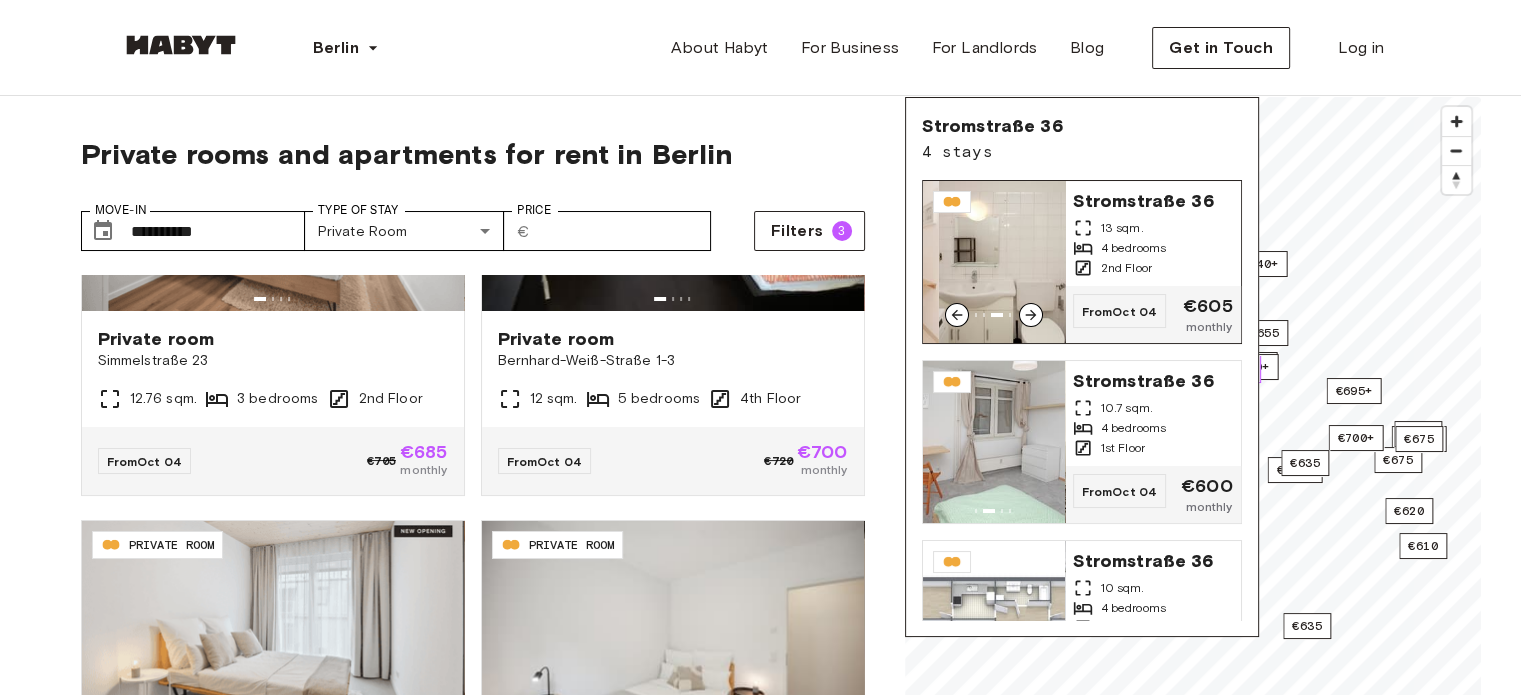 click 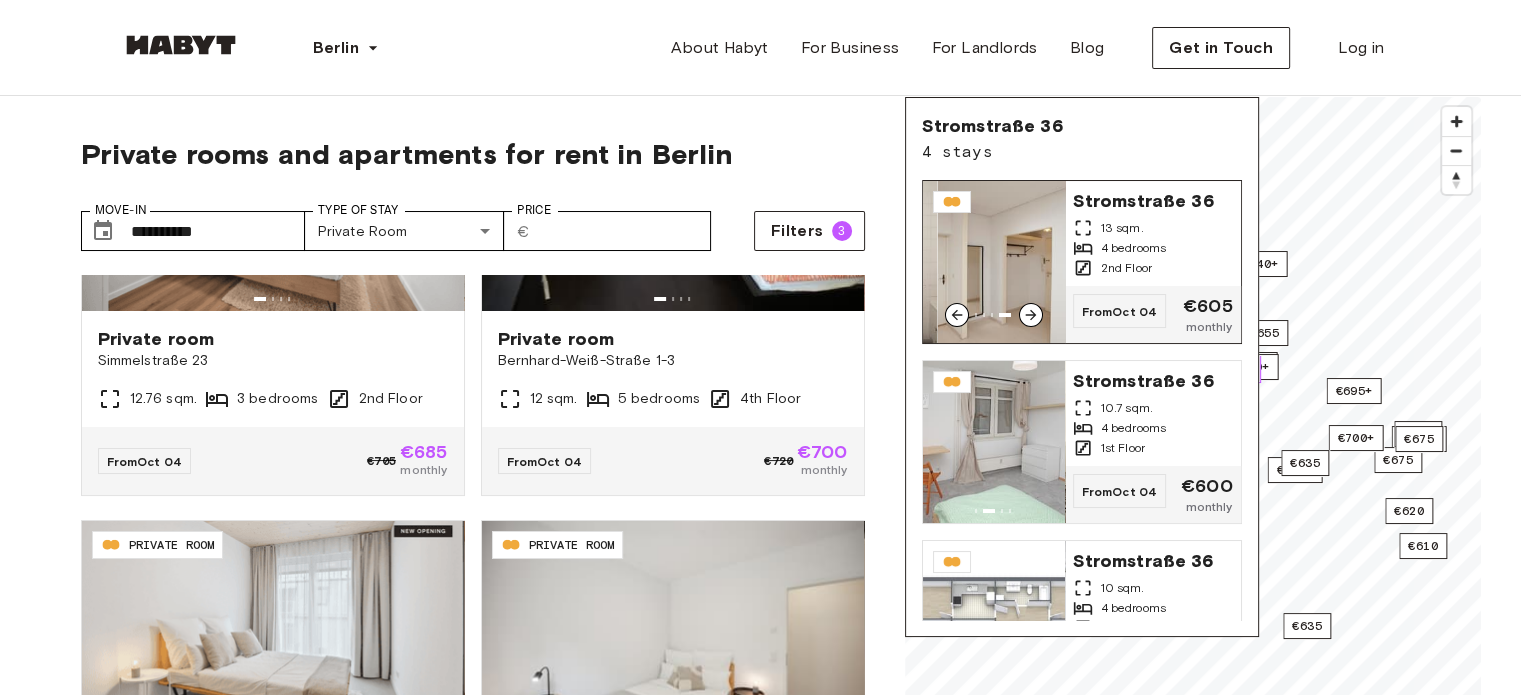 click 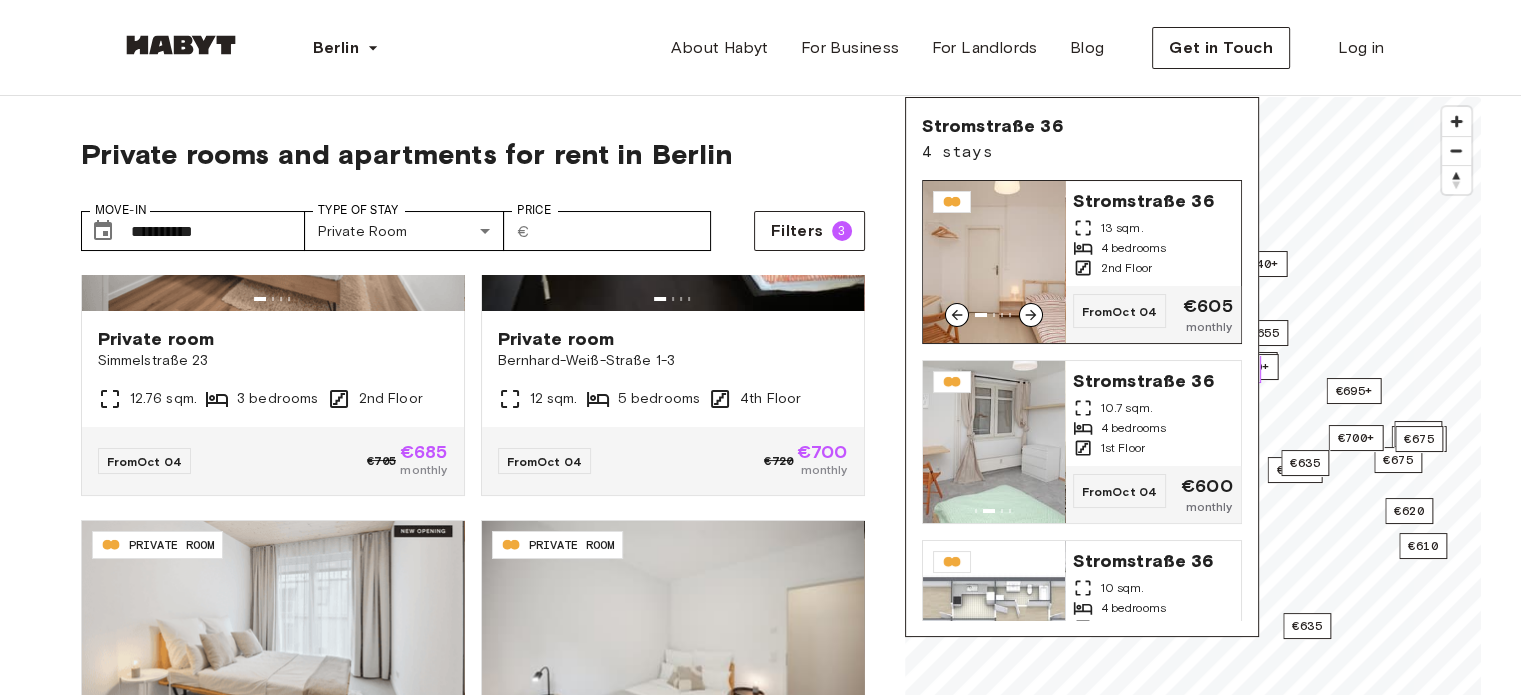 click on "13 sqm." at bounding box center [1122, 228] 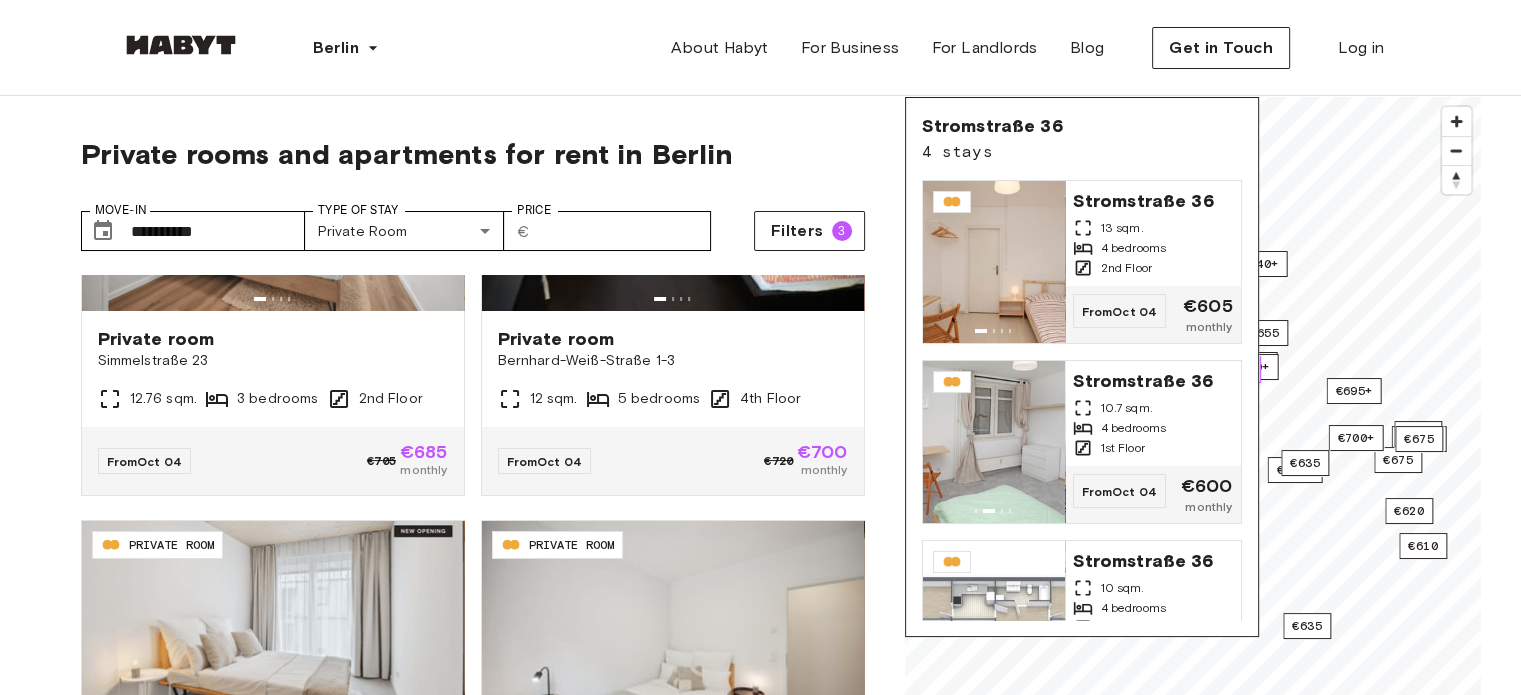 click on "Stromstraße 36 4 stays" at bounding box center [1082, 139] 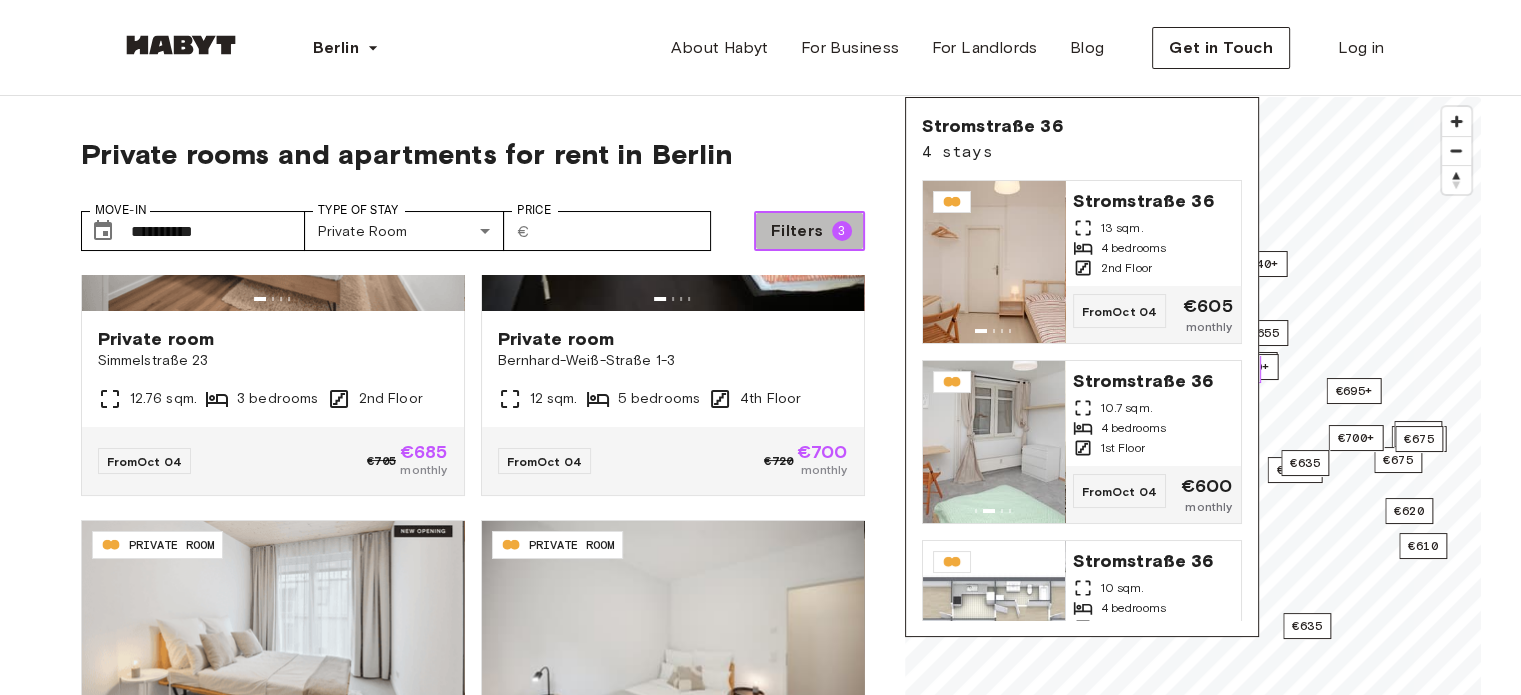 click on "Filters 3" at bounding box center [809, 231] 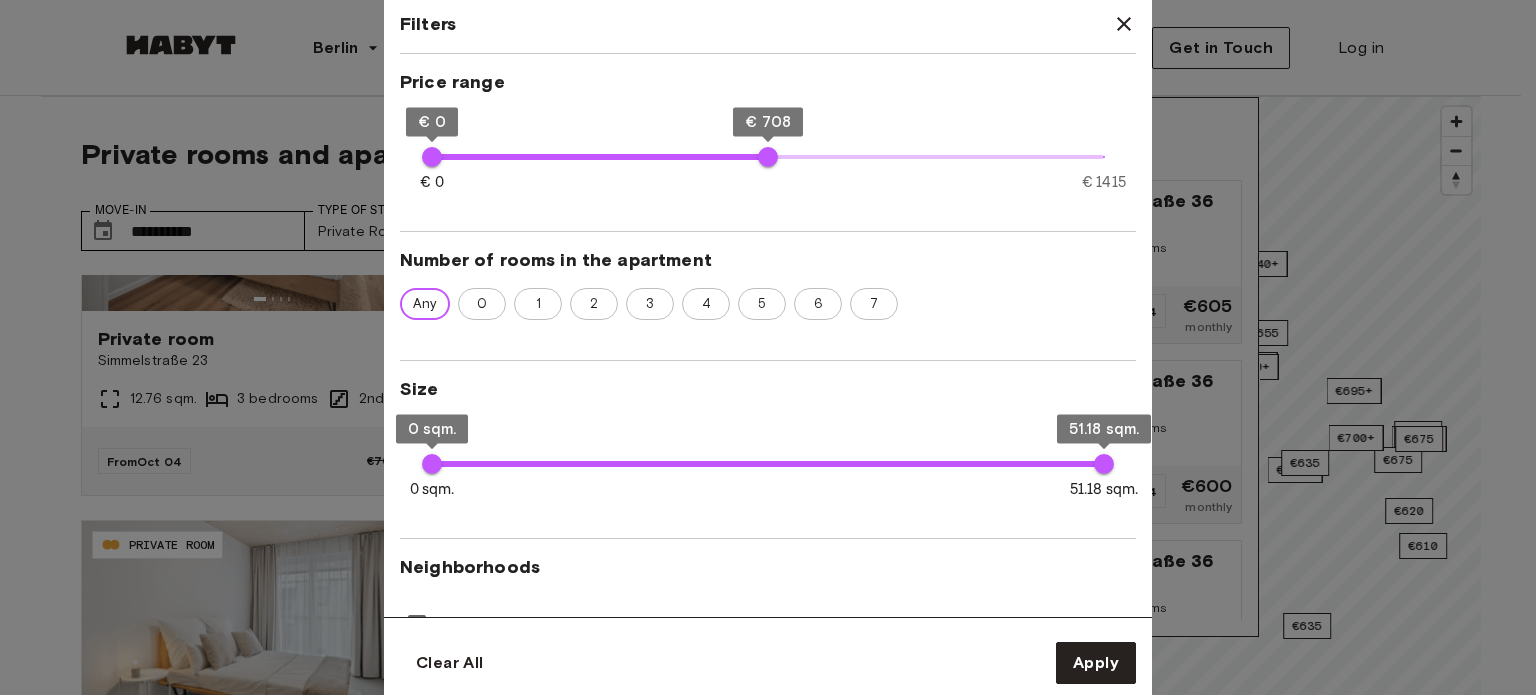 scroll, scrollTop: 600, scrollLeft: 0, axis: vertical 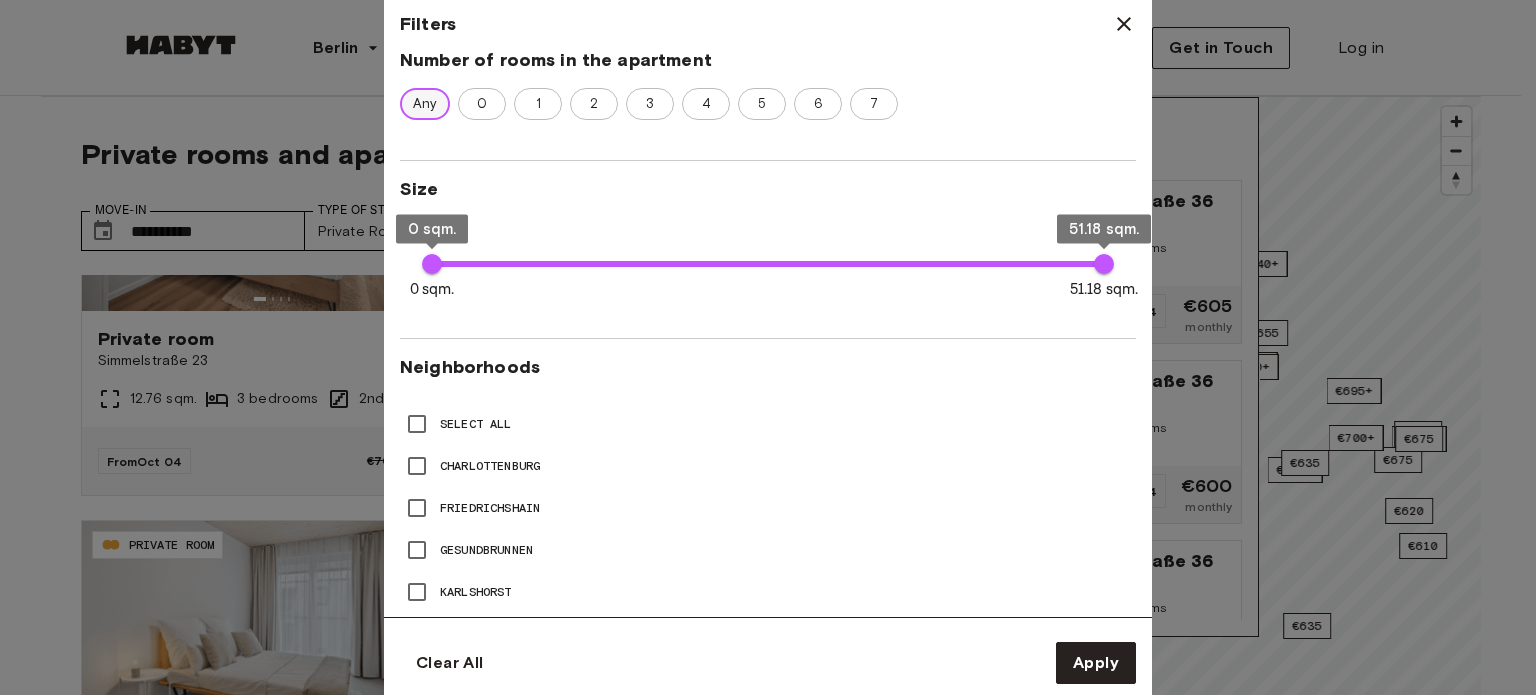 click on "Any" at bounding box center (425, 104) 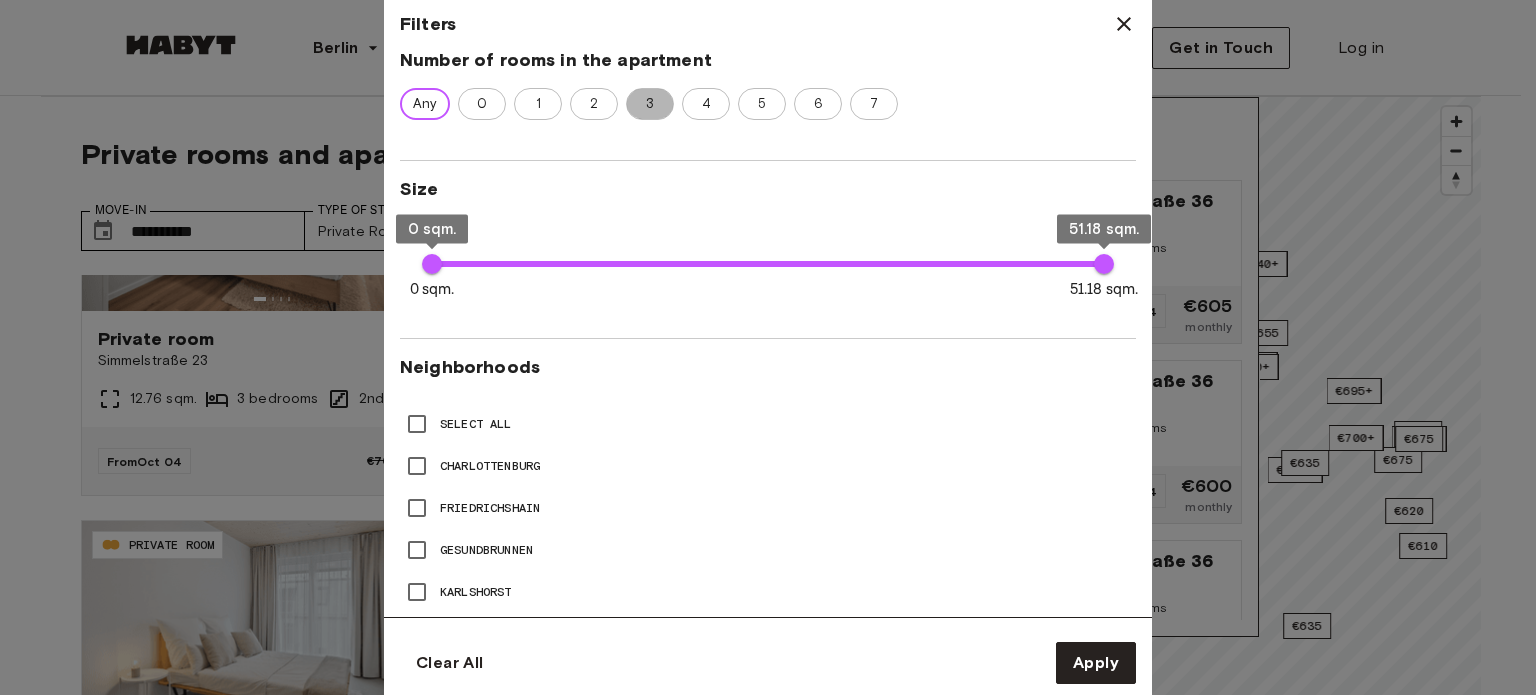 click on "3" at bounding box center [650, 104] 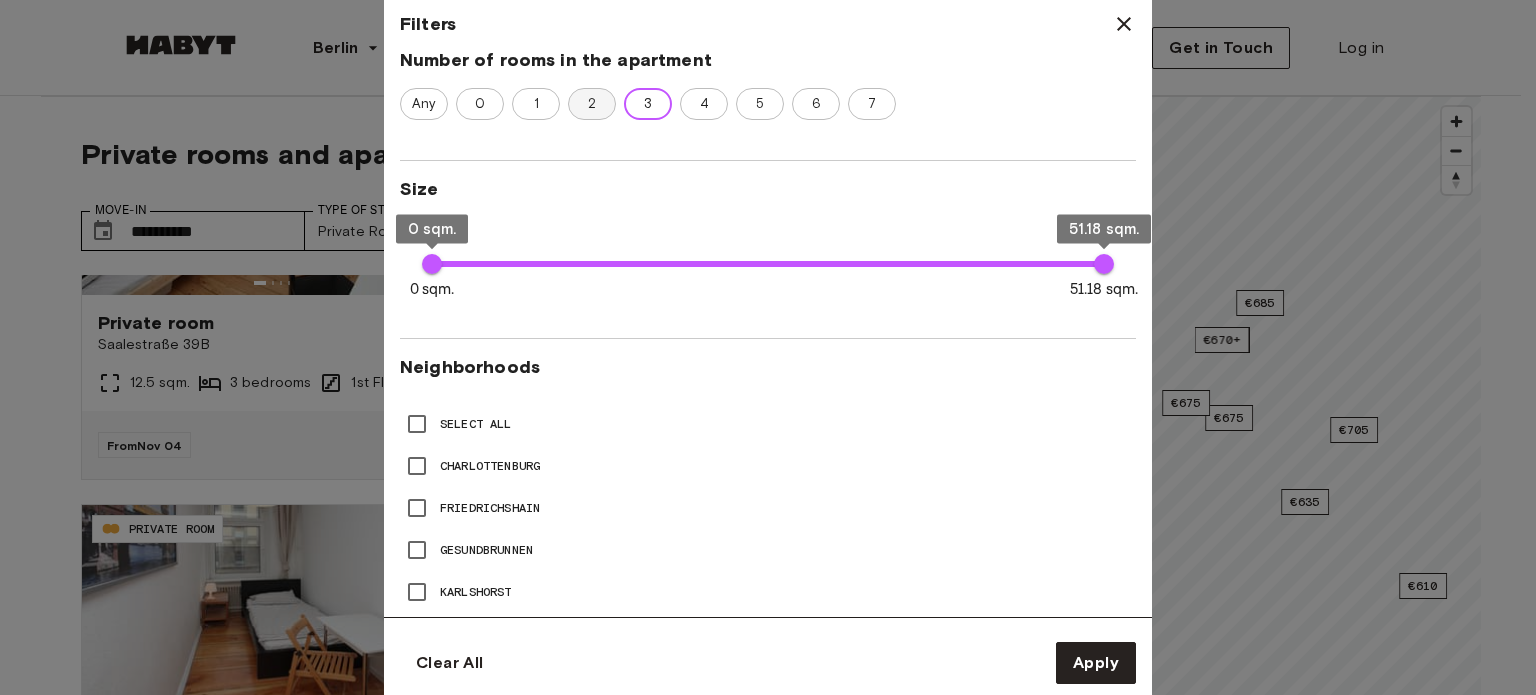 click on "2" at bounding box center (592, 104) 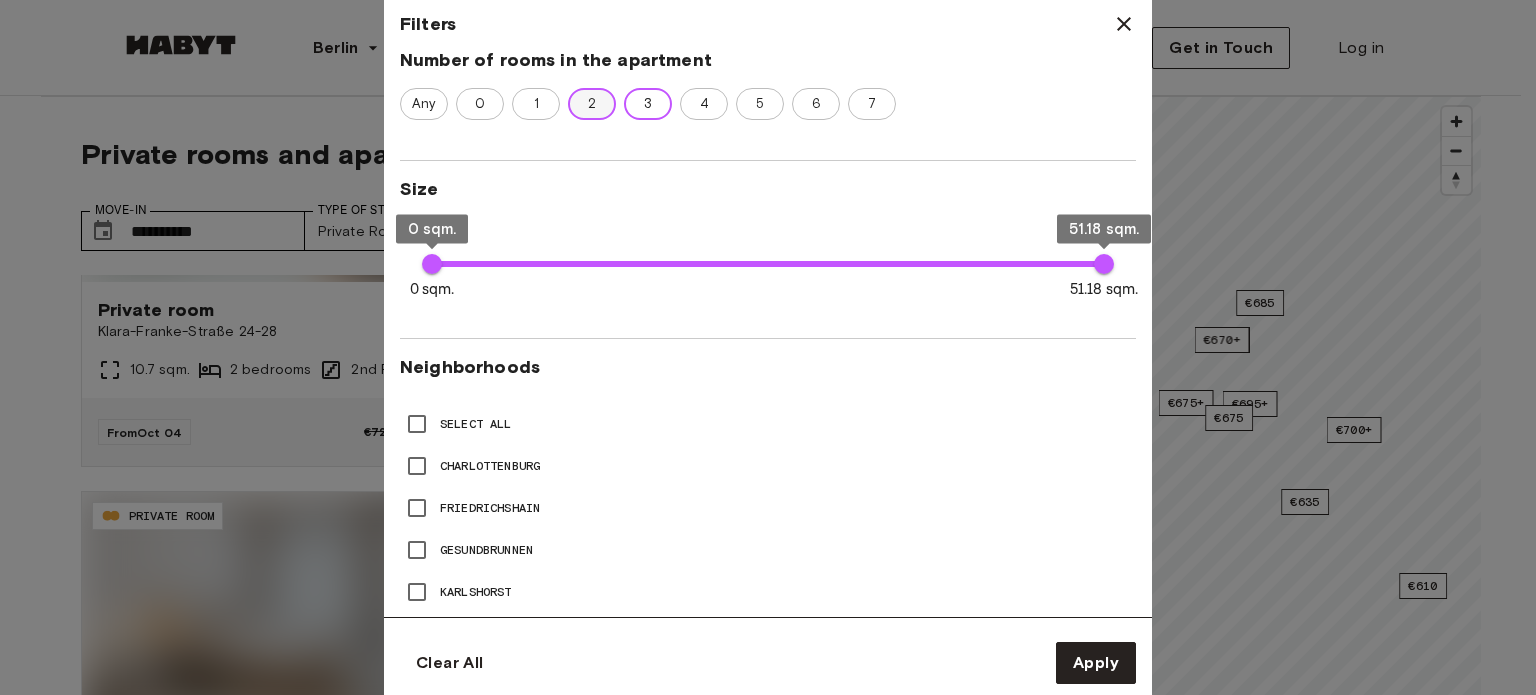 scroll, scrollTop: 3382, scrollLeft: 0, axis: vertical 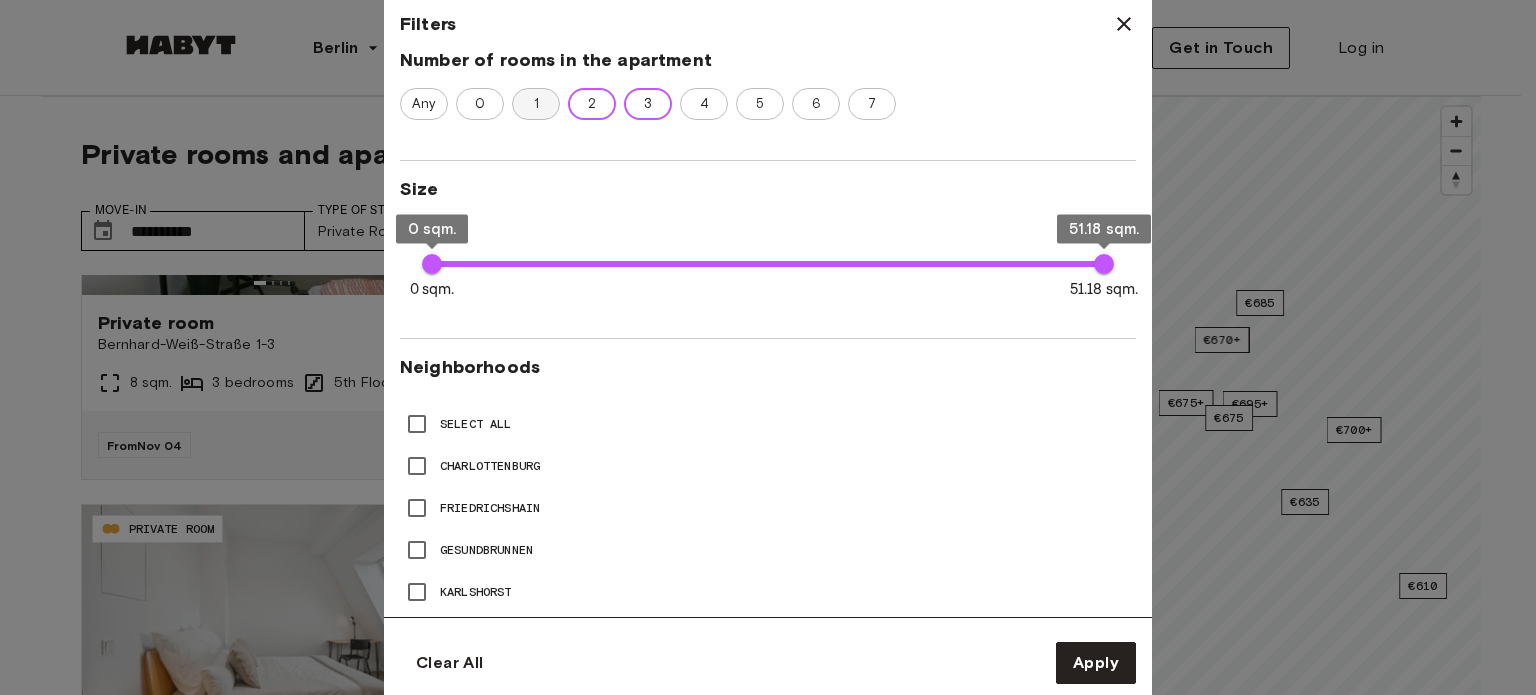 click on "1" at bounding box center [536, 104] 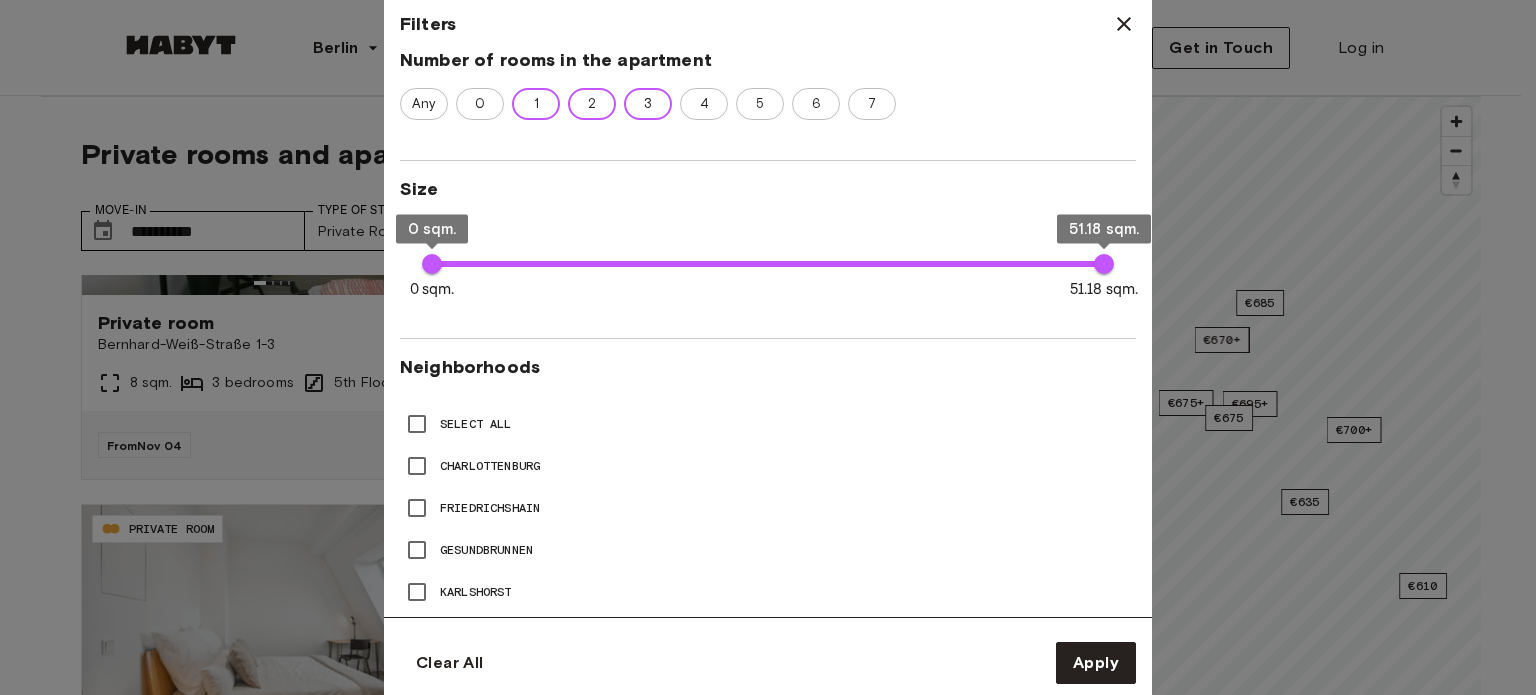 type on "**" 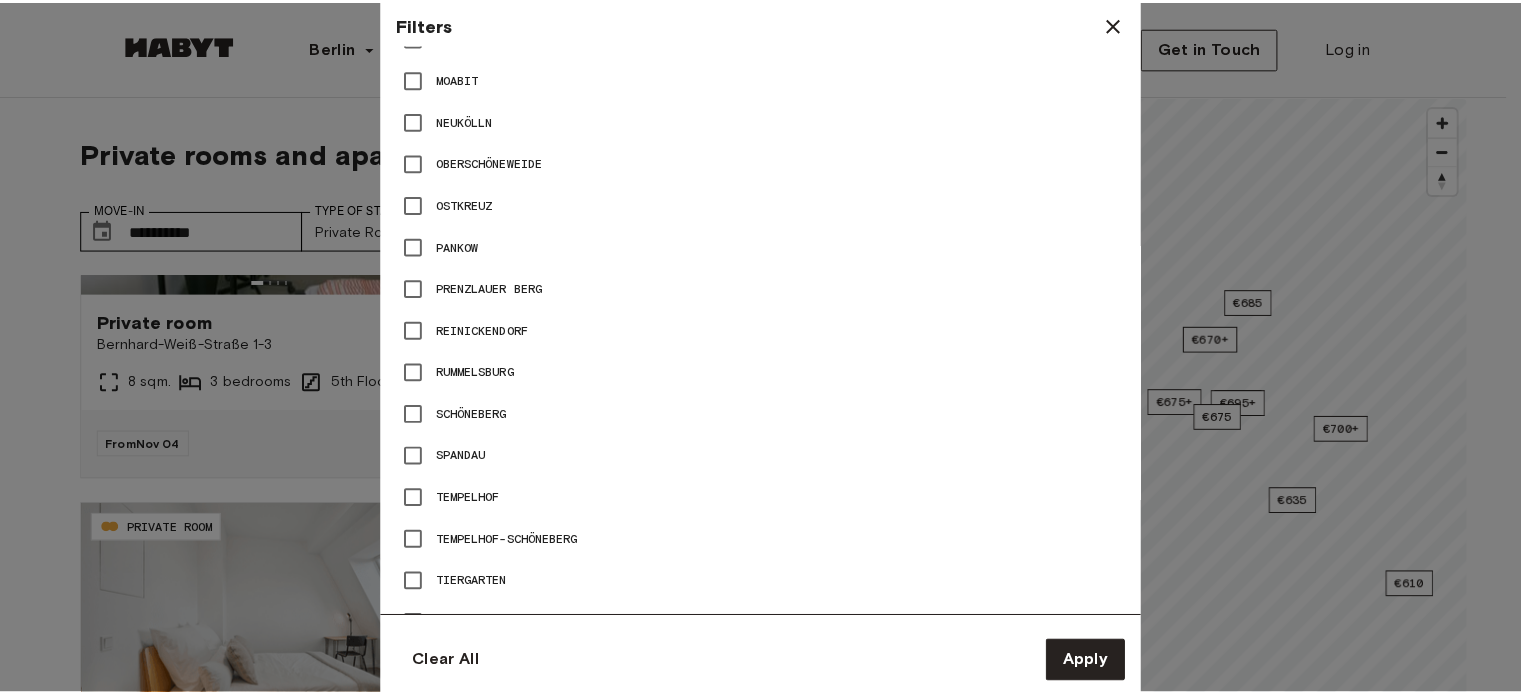 scroll, scrollTop: 1389, scrollLeft: 0, axis: vertical 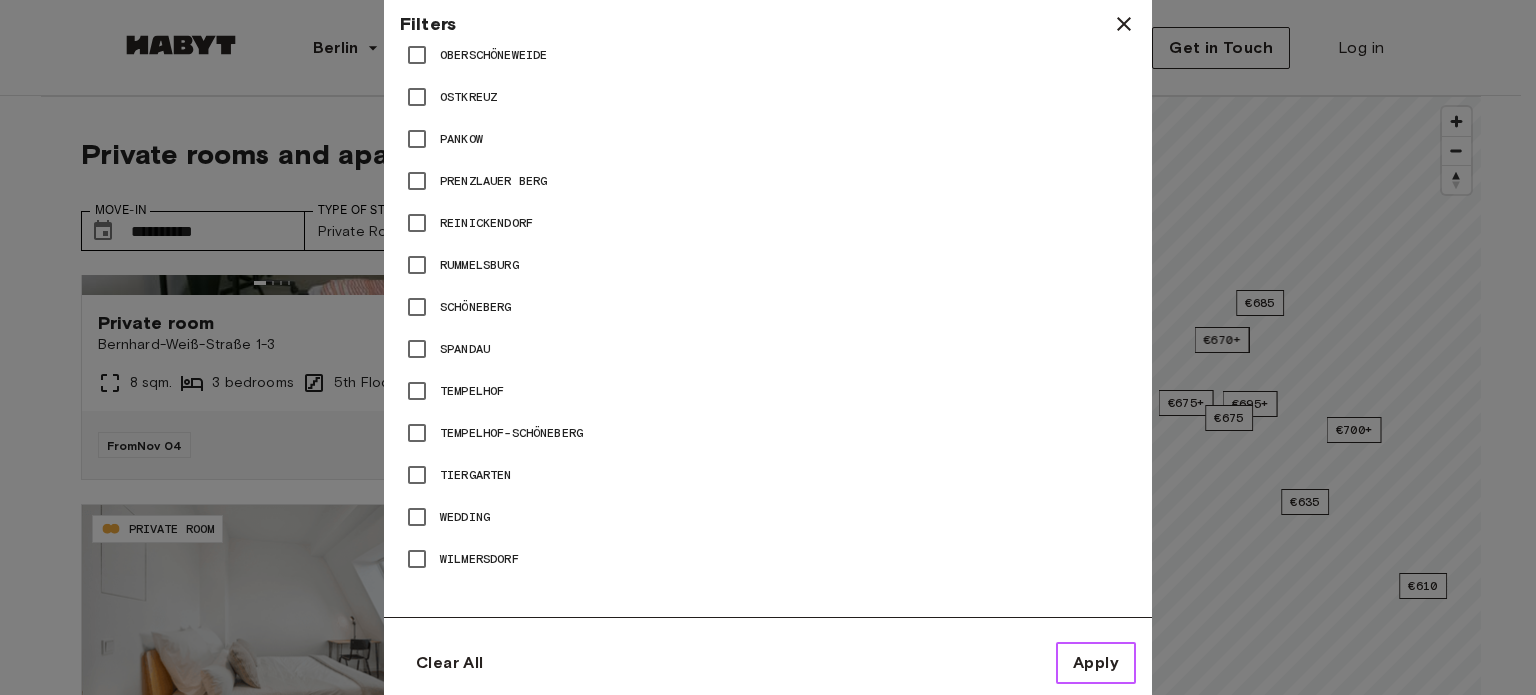 click on "Apply" at bounding box center (1096, 663) 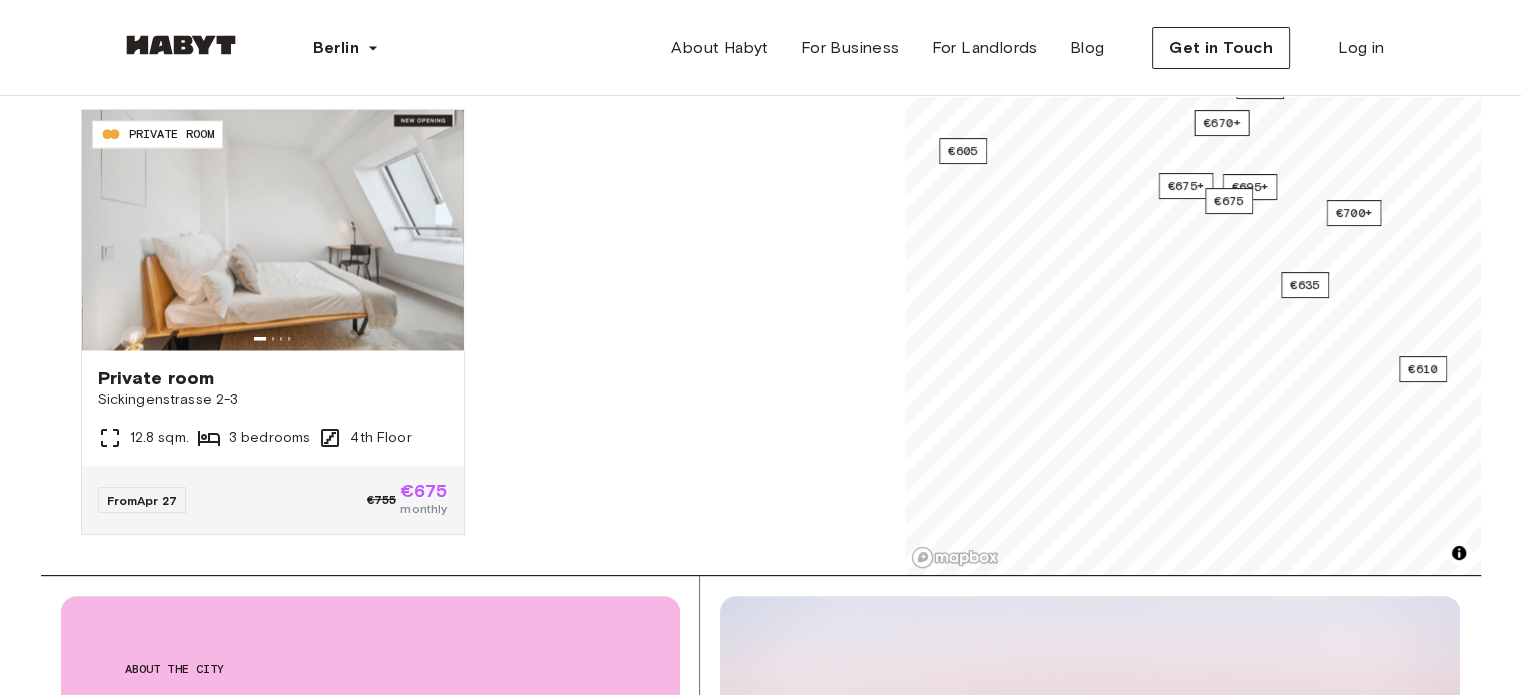 scroll, scrollTop: 400, scrollLeft: 0, axis: vertical 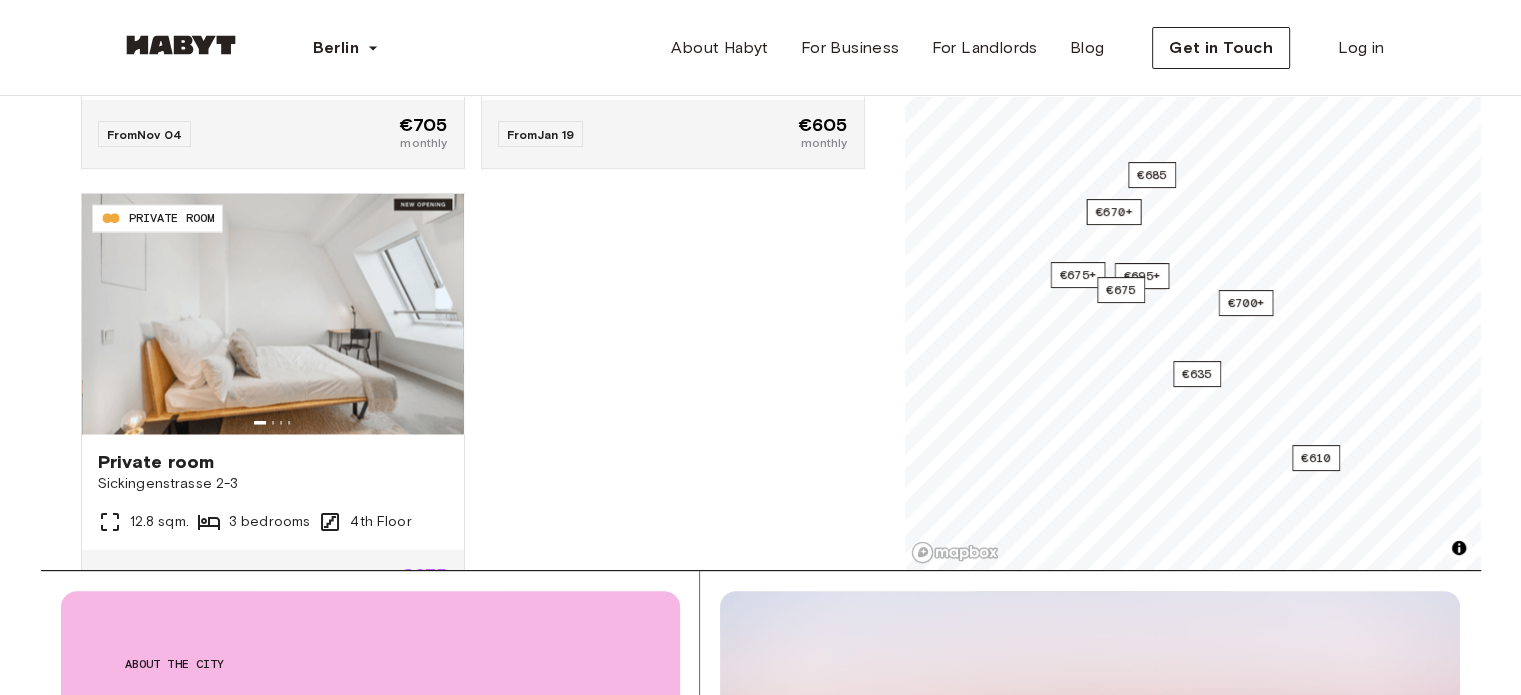 click on "DE-01-07-011-01Q PRIVATE ROOM Private room Müllerstraße 55A 11.7 sqm. 3 bedrooms 5th Floor From  Sep 19 €690 €670 monthly DE-01-08-022-02Q PRIVATE ROOM Private room Klara-Franke-Straße 20 10.12 sqm. 2 bedrooms 5th Floor From  Sep 19 €720 €700 monthly DE-01-477-051-02 PRIVATE ROOM Private room Sickingenstrasse 2-3 10.2 sqm. 2 bedrooms 5th Floor From  Oct 03 €715 €695 monthly DE-01-09-016-02Q PRIVATE ROOM Private room Klara-Franke-Straße 24-28 10.7 sqm. 2 bedrooms 5th Floor From  Oct 04 €720 €700 monthly DE-01-031-01M PRIVATE ROOM Private room Dreysestraße 12 10 sqm. 3 bedrooms 4th Floor From  Oct 04 €695 €675 monthly DE-01-07-028-01Q PRIVATE ROOM Private room Müllerstraße 55A 11.1 sqm. 3 bedrooms 5th Floor From  Oct 04 €690 €670 monthly DE-01-09-007-02Q PRIVATE ROOM Private room Klara-Franke-Straße 24-28 10.7 sqm. 2 bedrooms 2nd Floor From  Oct 04 €720 €700 monthly DE-01-262-202-01 PRIVATE ROOM Private room Simmelstraße 23 12.76 sqm. 3 bedrooms 2nd Floor From  Oct 04 €705" at bounding box center (465, -1406) 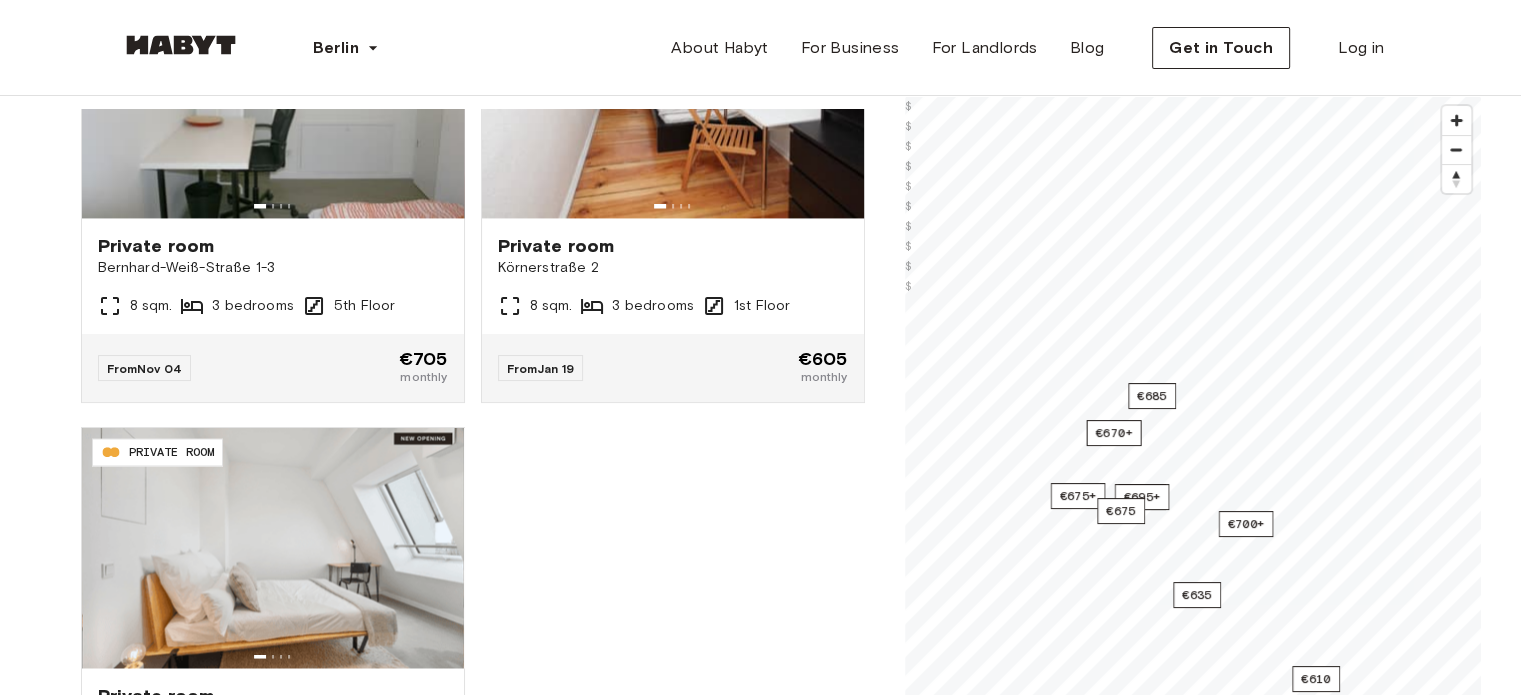 scroll, scrollTop: 309, scrollLeft: 0, axis: vertical 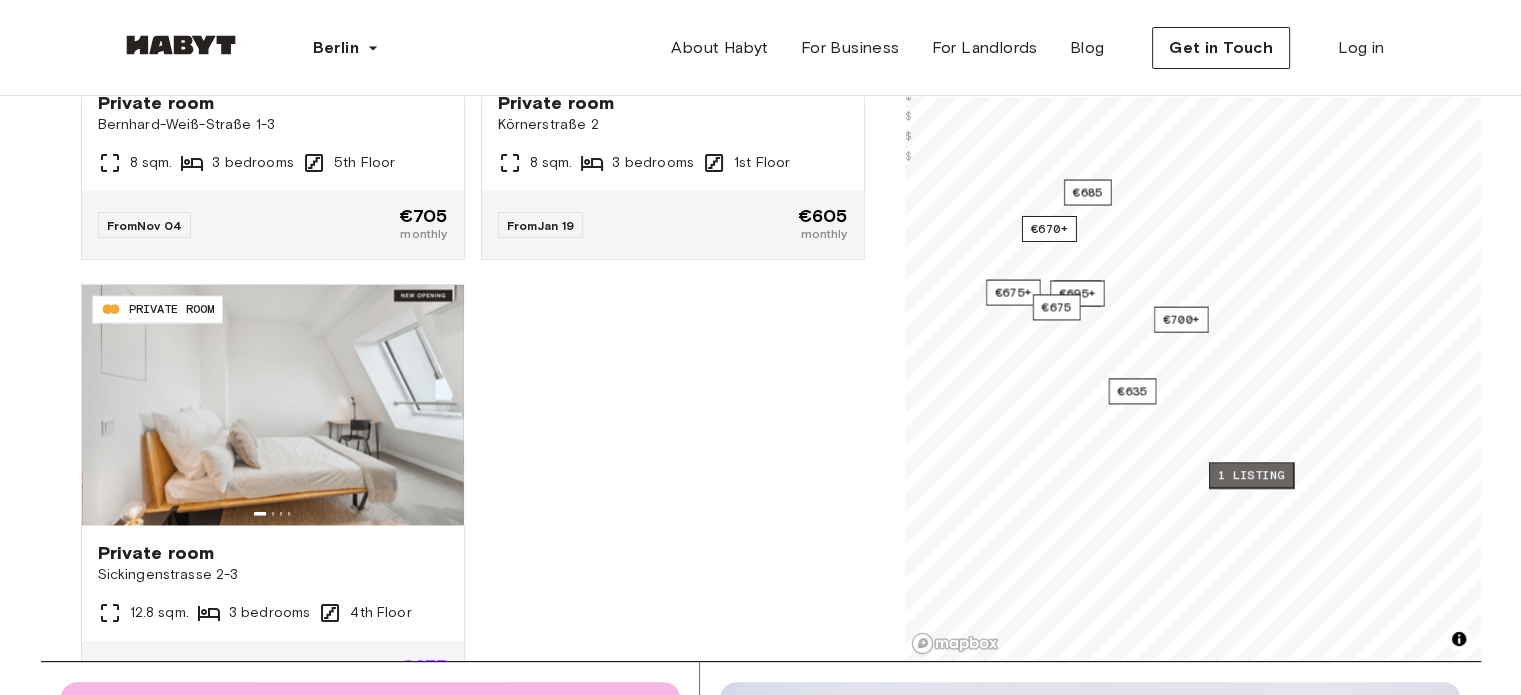 drag, startPoint x: 1348, startPoint y: 434, endPoint x: 1263, endPoint y: 464, distance: 90.13878 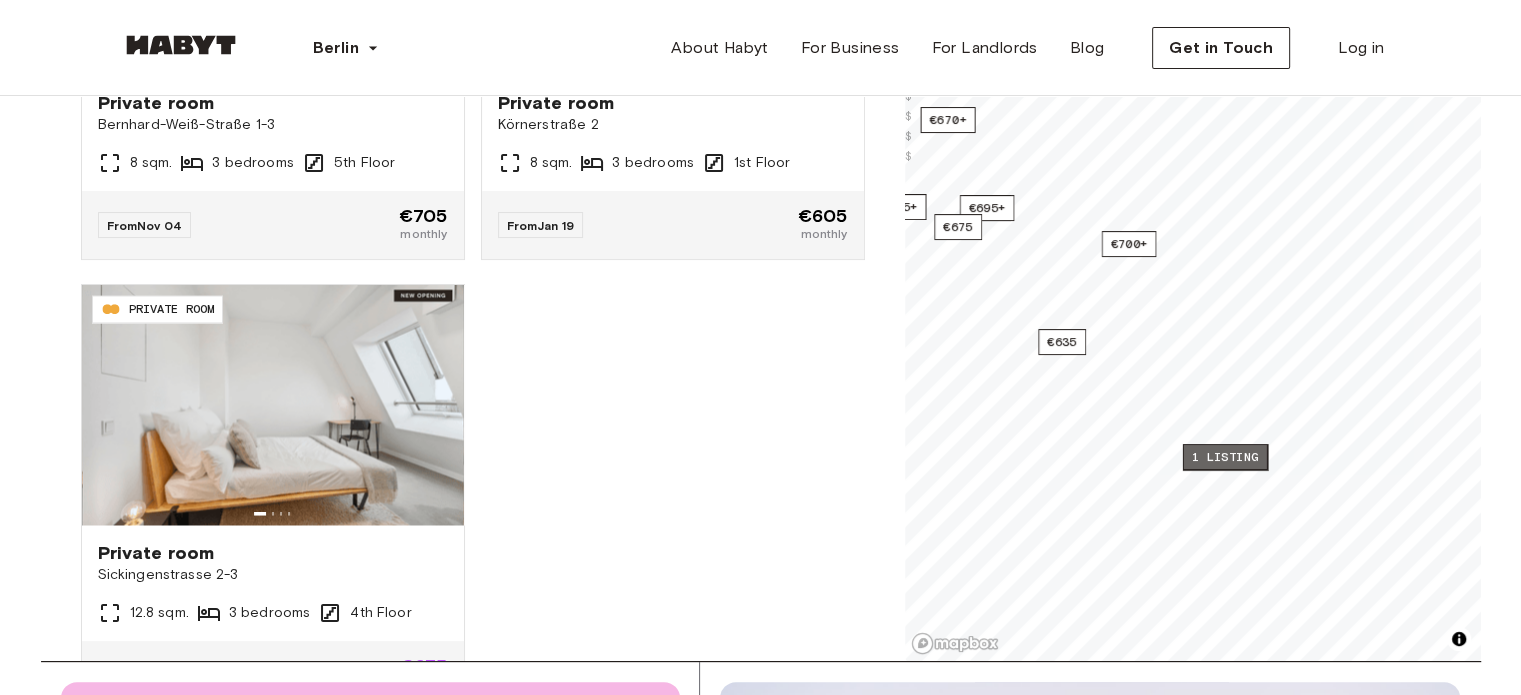click on "1 listing" at bounding box center (1224, 457) 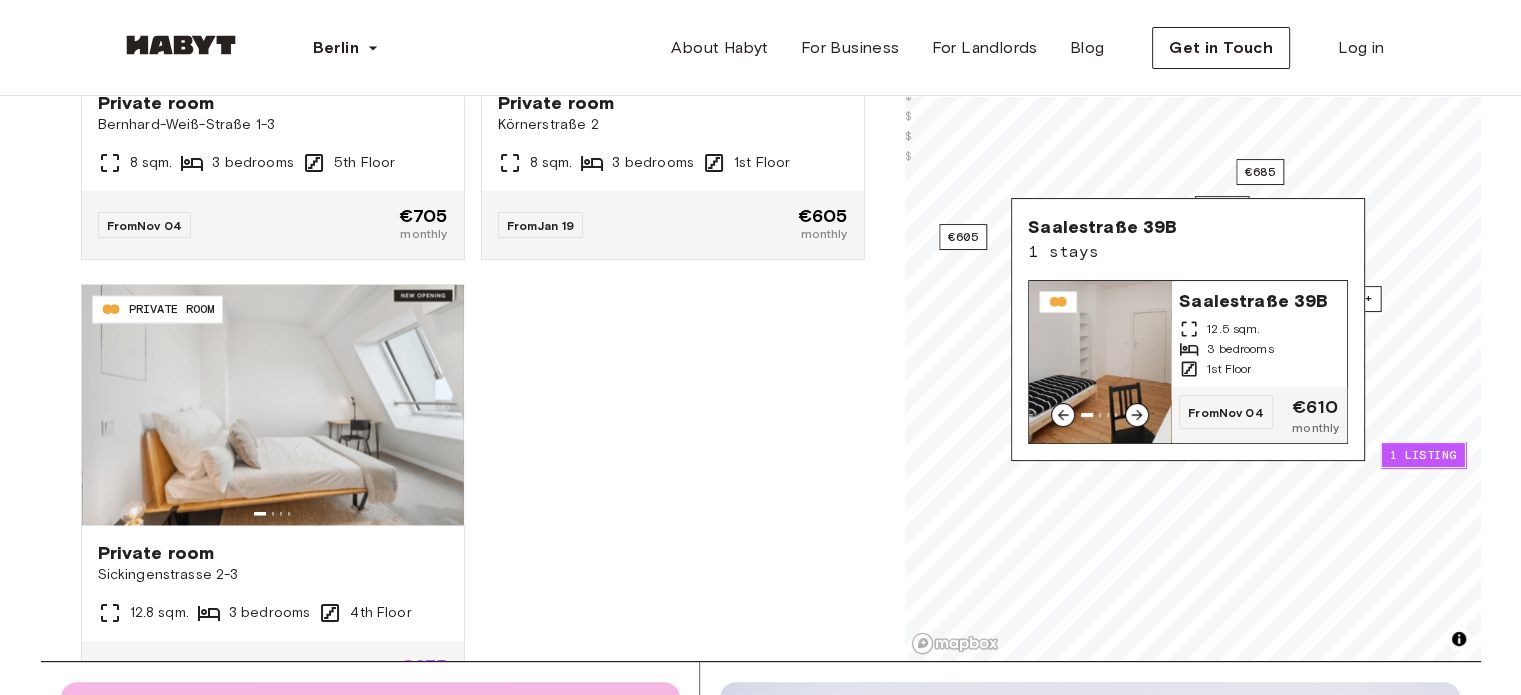 click at bounding box center (1100, 362) 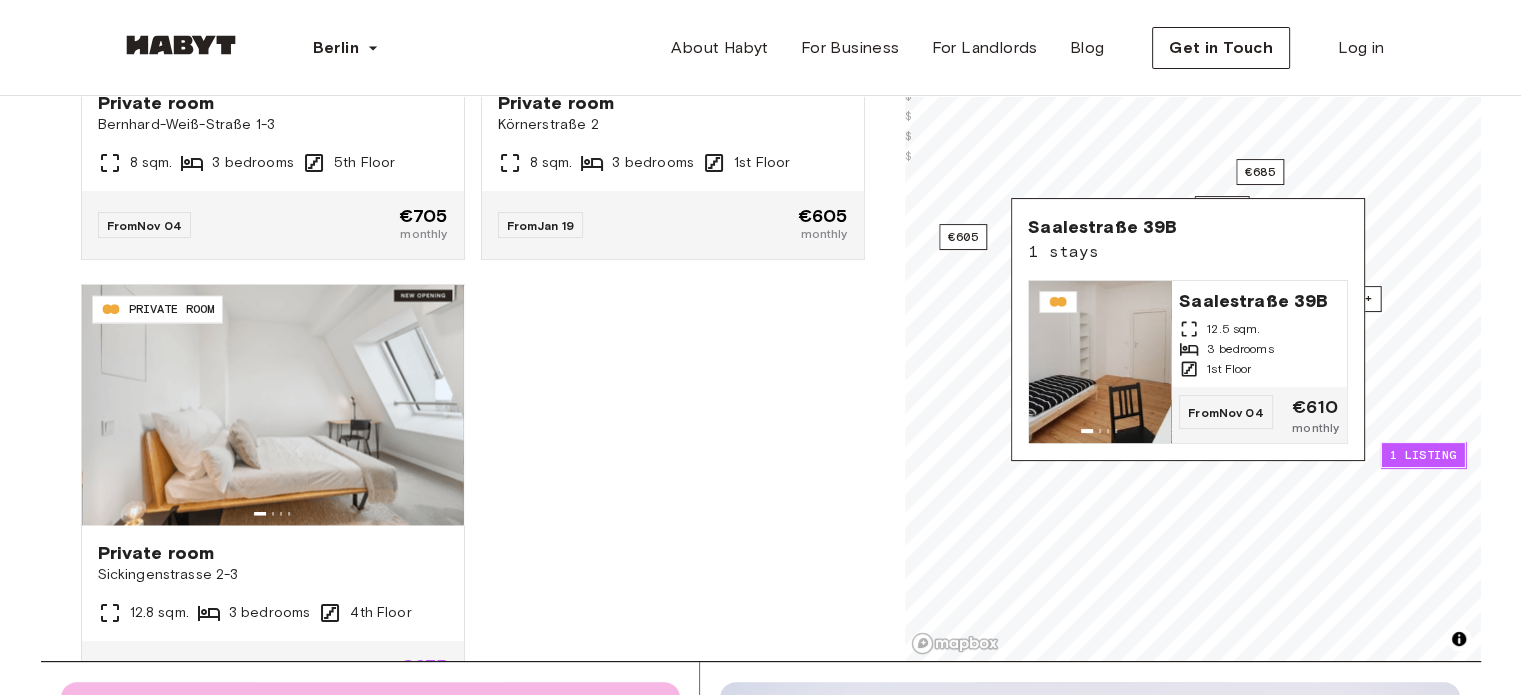 click on "DE-01-07-011-01Q PRIVATE ROOM Private room Müllerstraße 55A 11.7 sqm. 3 bedrooms 5th Floor From  Sep 19 €690 €670 monthly DE-01-08-022-02Q PRIVATE ROOM Private room Klara-Franke-Straße 20 10.12 sqm. 2 bedrooms 5th Floor From  Sep 19 €720 €700 monthly DE-01-477-051-02 PRIVATE ROOM Private room Sickingenstrasse 2-3 10.2 sqm. 2 bedrooms 5th Floor From  Oct 03 €715 €695 monthly DE-01-09-016-02Q PRIVATE ROOM Private room Klara-Franke-Straße 24-28 10.7 sqm. 2 bedrooms 5th Floor From  Oct 04 €720 €700 monthly DE-01-031-01M PRIVATE ROOM Private room Dreysestraße 12 10 sqm. 3 bedrooms 4th Floor From  Oct 04 €695 €675 monthly DE-01-07-028-01Q PRIVATE ROOM Private room Müllerstraße 55A 11.1 sqm. 3 bedrooms 5th Floor From  Oct 04 €690 €670 monthly DE-01-09-007-02Q PRIVATE ROOM Private room Klara-Franke-Straße 24-28 10.7 sqm. 2 bedrooms 2nd Floor From  Oct 04 €720 €700 monthly DE-01-262-202-01 PRIVATE ROOM Private room Simmelstraße 23 12.76 sqm. 3 bedrooms 2nd Floor From  Oct 04 €705" at bounding box center (465, -1315) 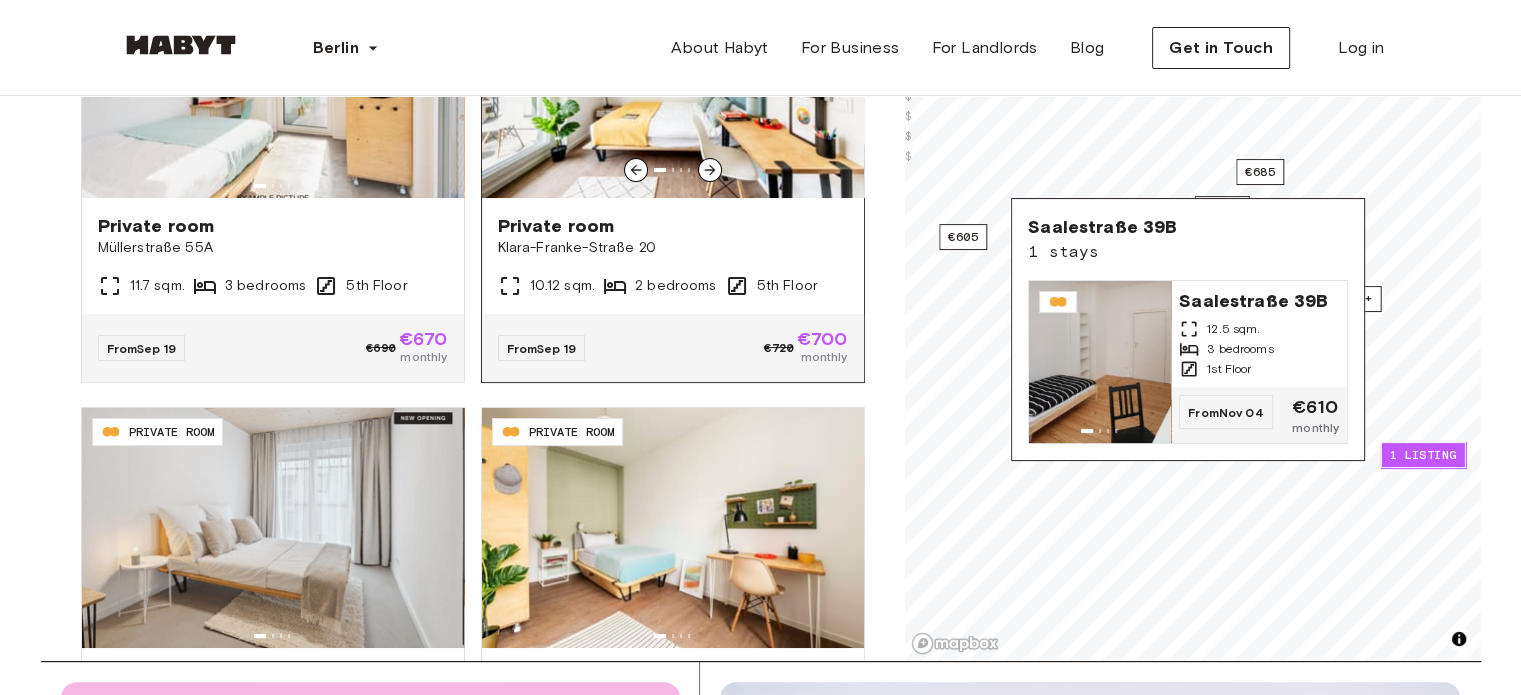 scroll, scrollTop: 0, scrollLeft: 0, axis: both 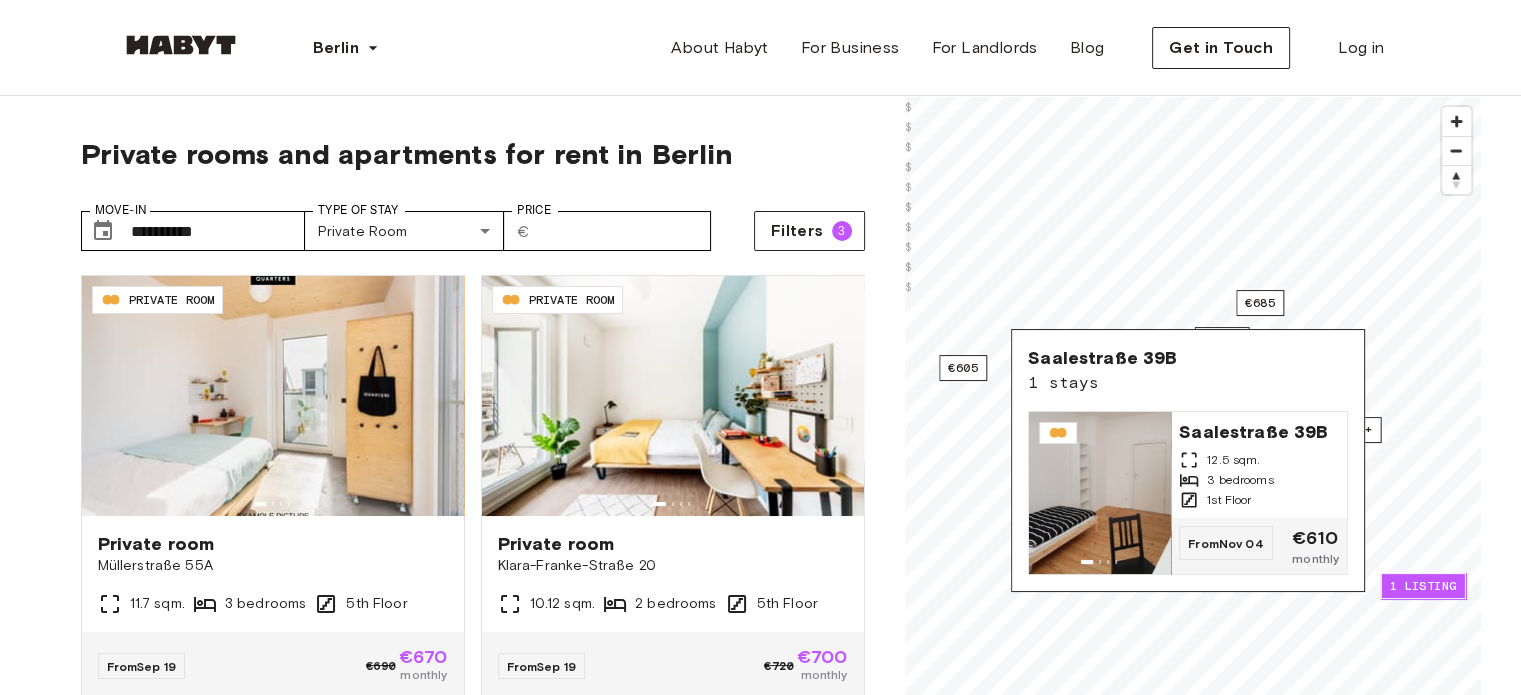click on "Private rooms and apartments for rent in Berlin" at bounding box center (473, 154) 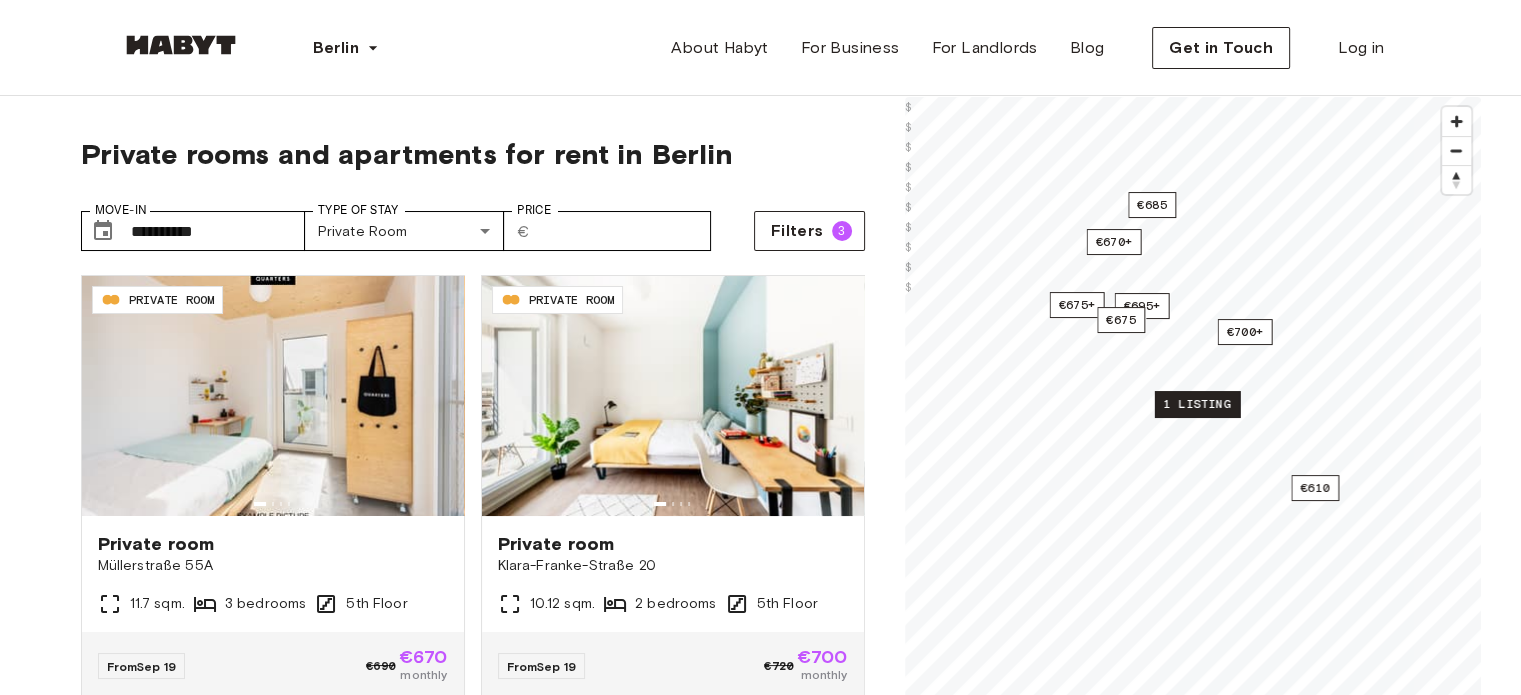 click on "1 listing" at bounding box center (1196, 404) 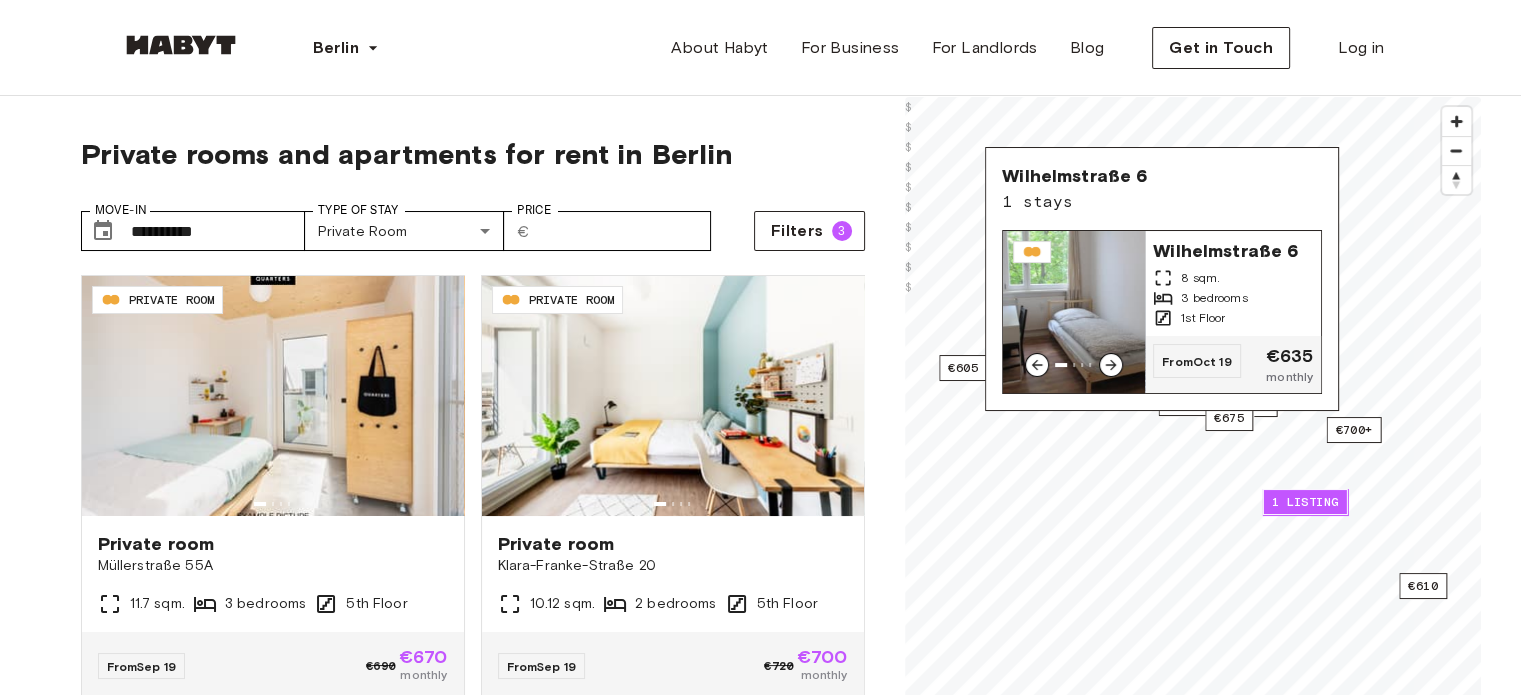 click on "8 sqm." at bounding box center (1233, 278) 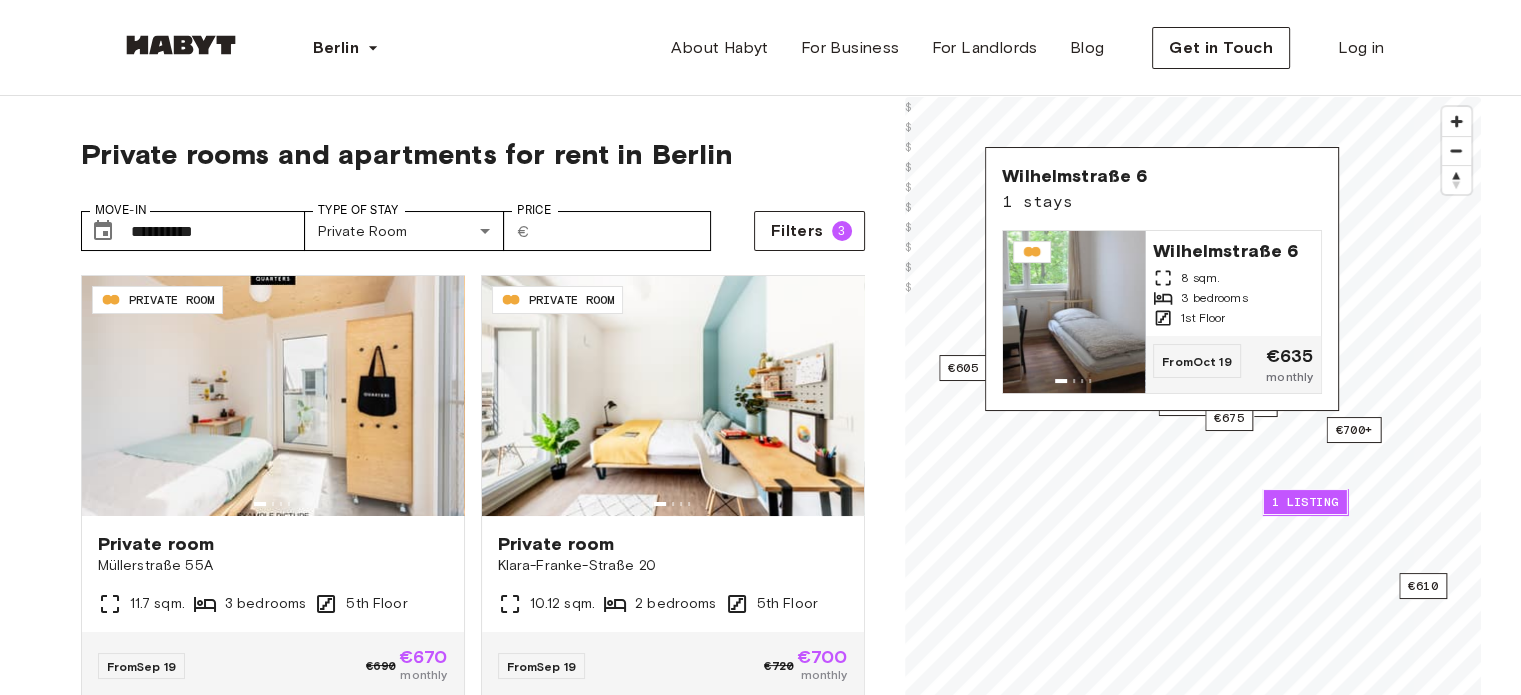 click on "**********" at bounding box center (473, 533) 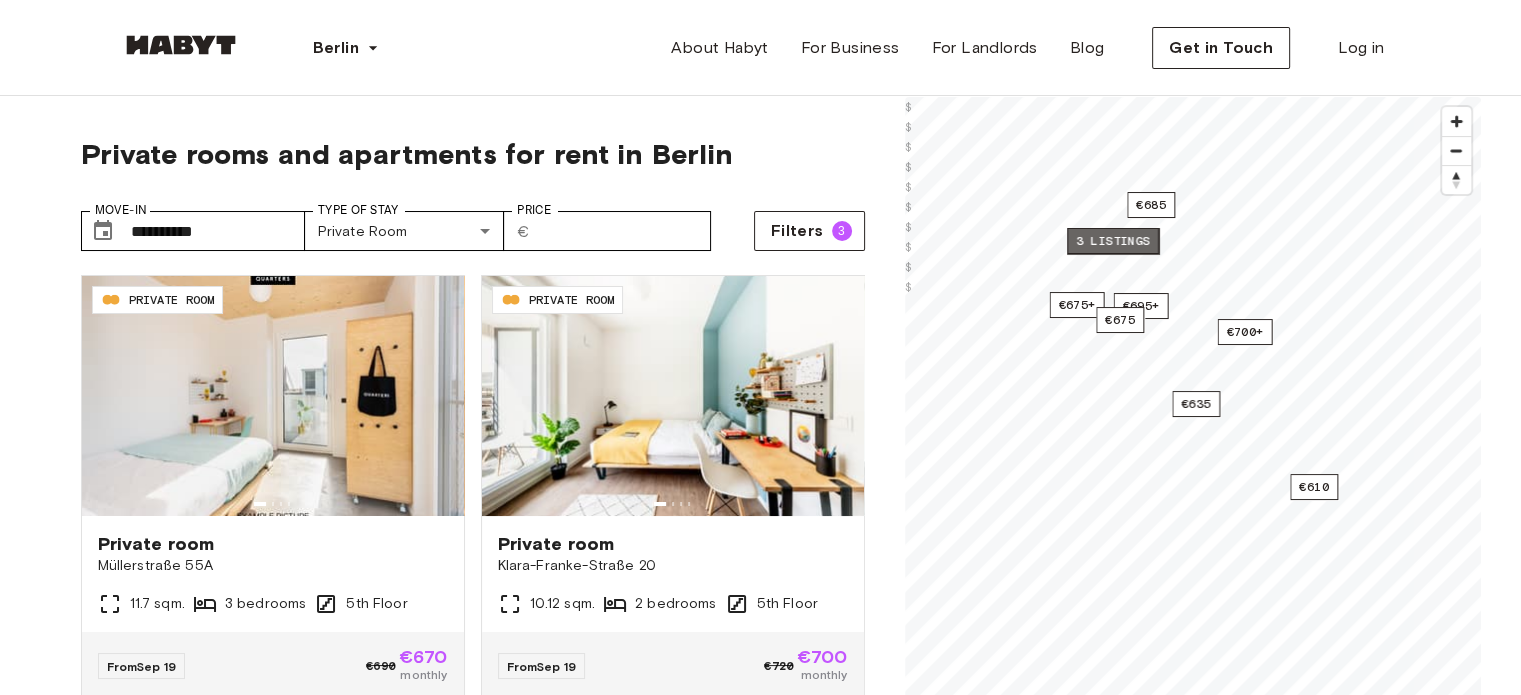click on "3 listings" at bounding box center (1113, 241) 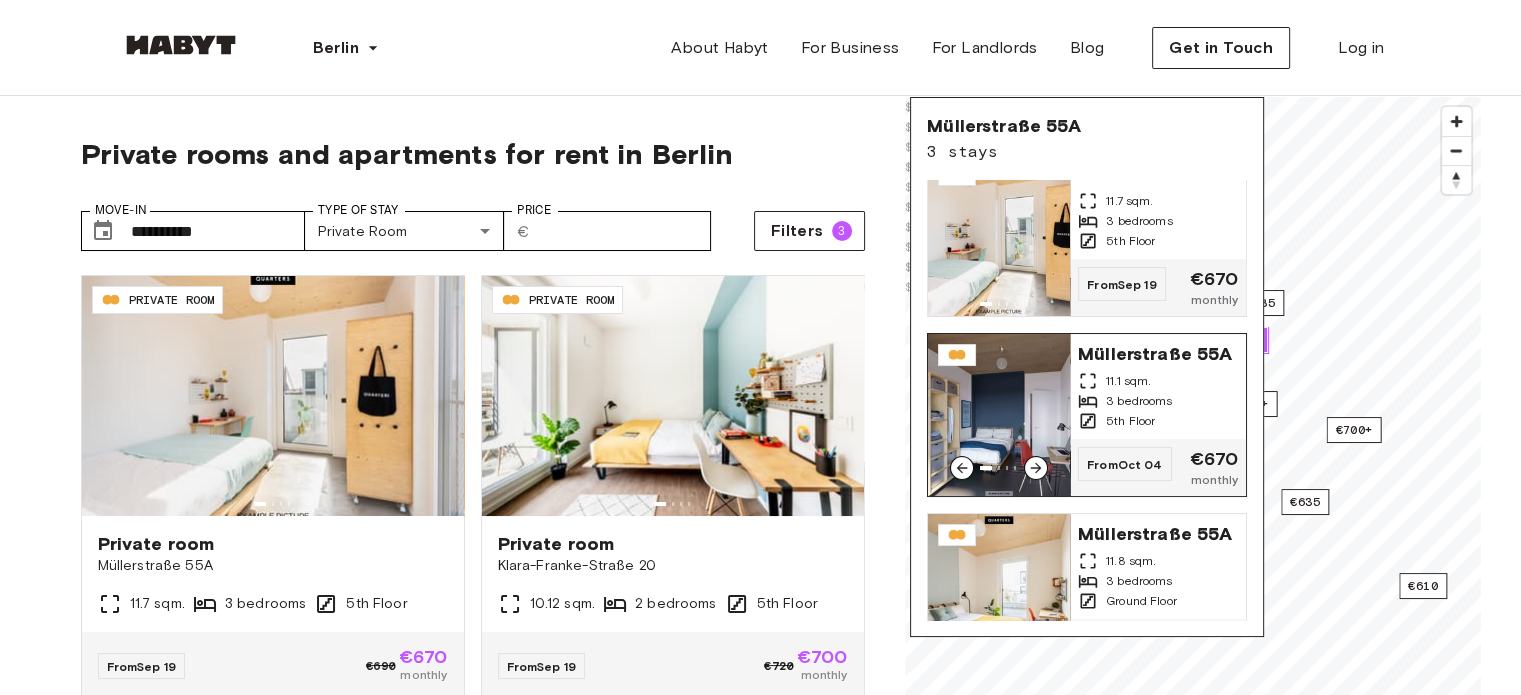 scroll, scrollTop: 0, scrollLeft: 0, axis: both 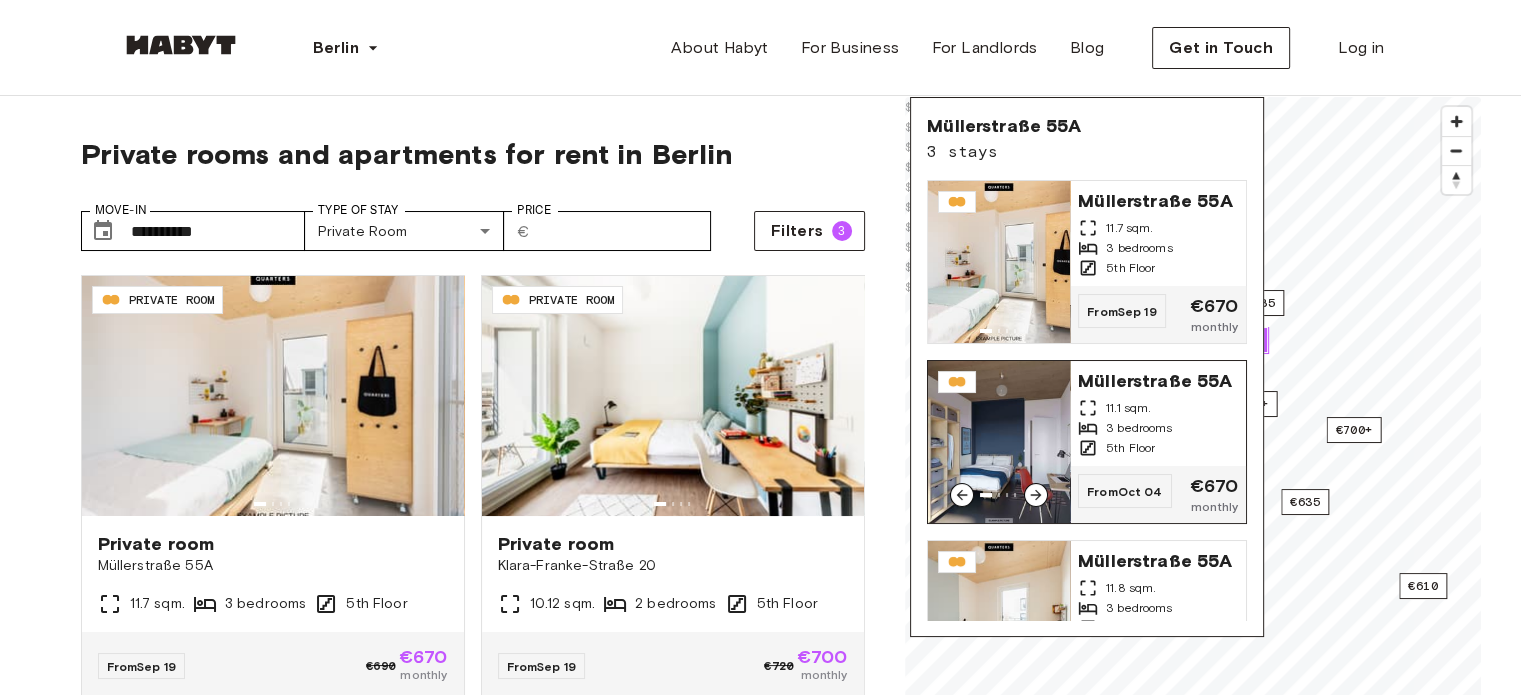 click on "11.1 sqm." at bounding box center (1158, 408) 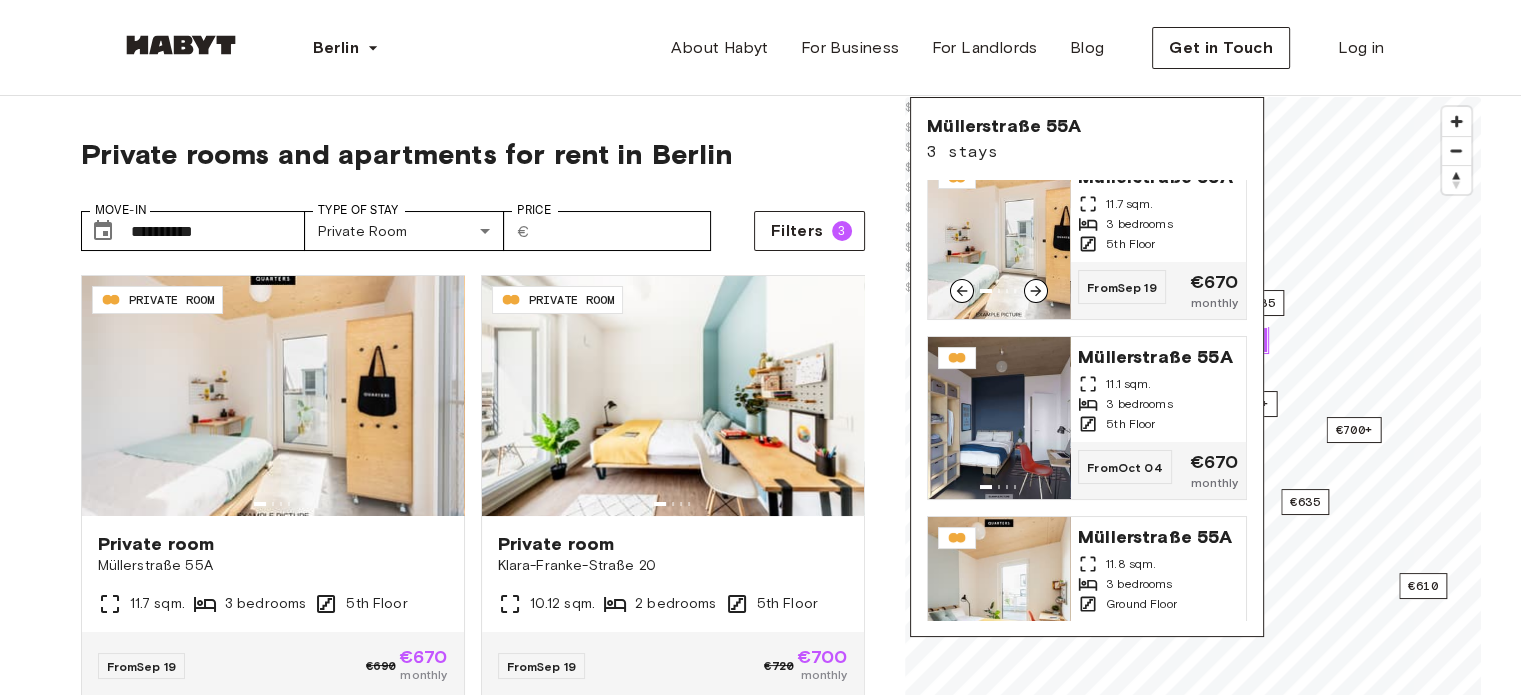 scroll, scrollTop: 0, scrollLeft: 0, axis: both 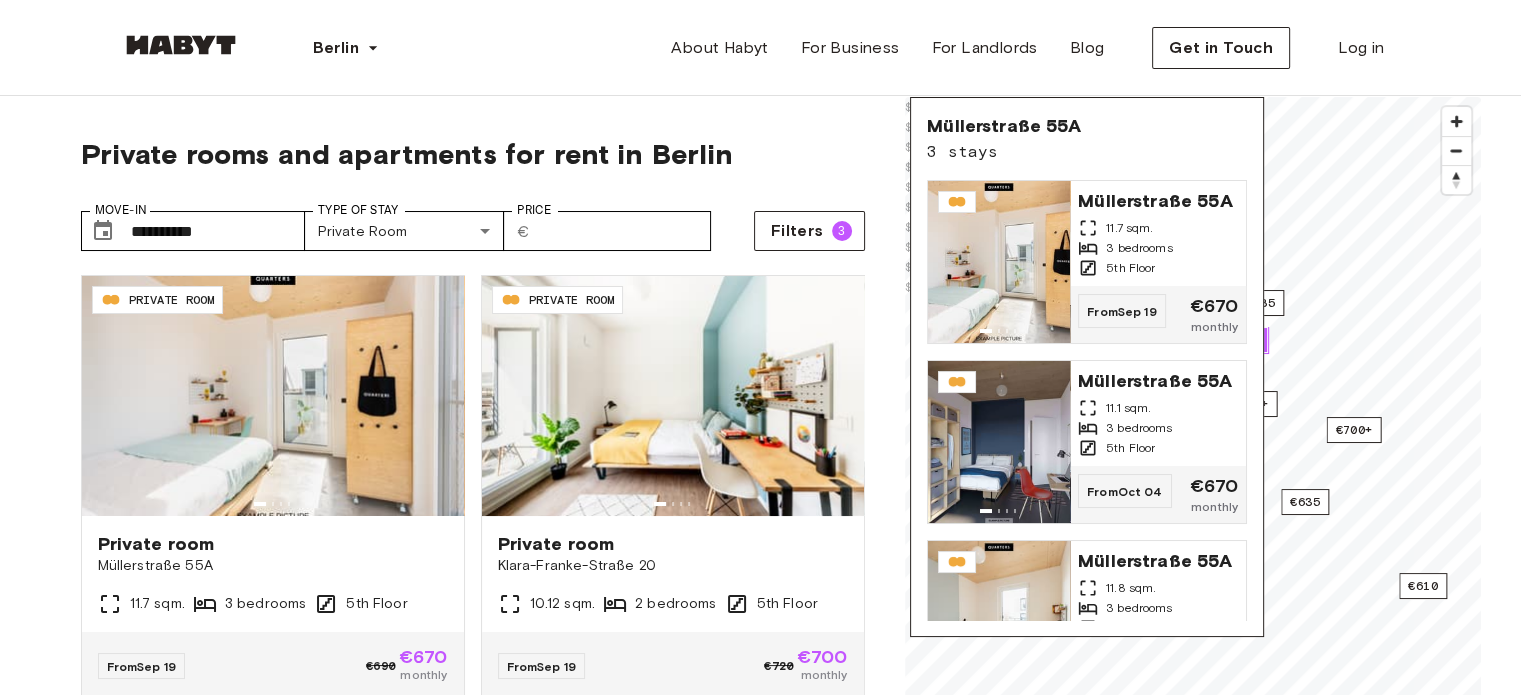 click on "Müllerstraße 55A 3 stays" at bounding box center [1087, 139] 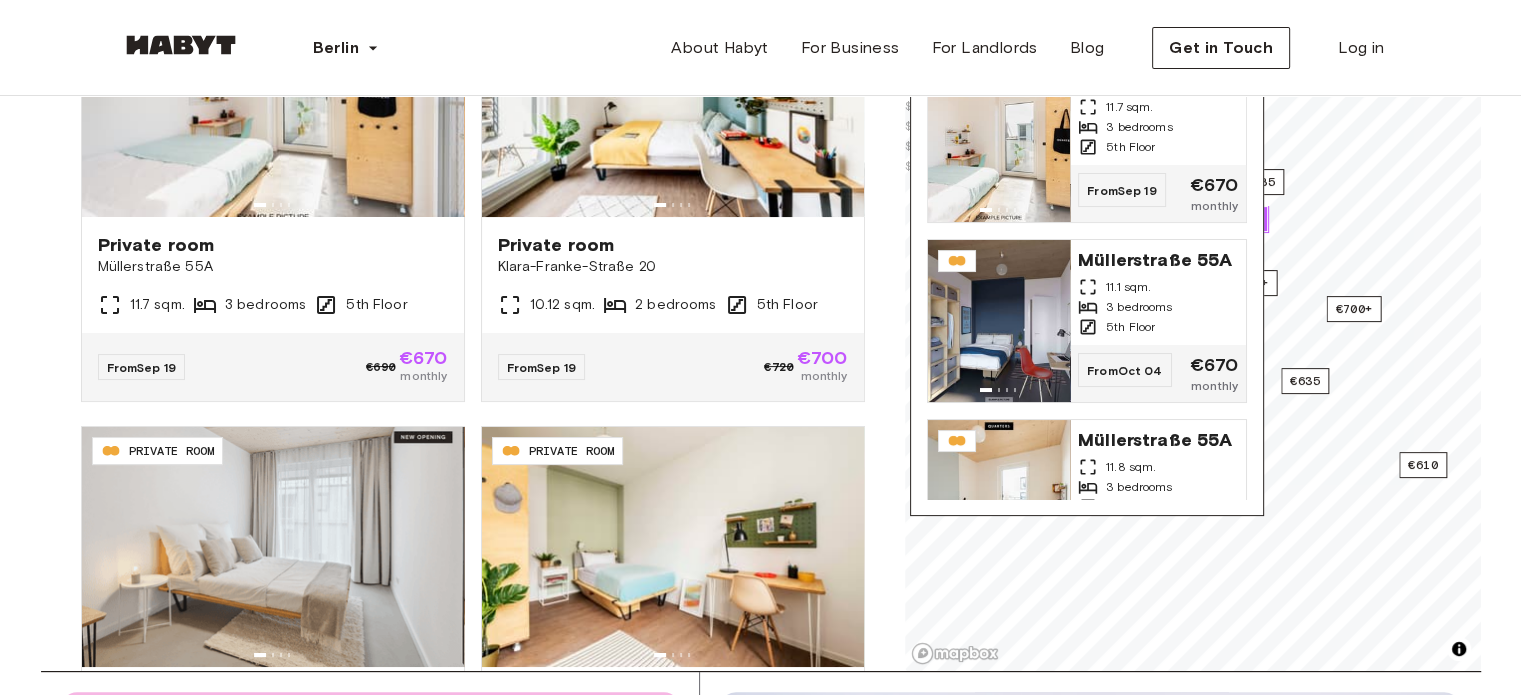 scroll, scrollTop: 300, scrollLeft: 0, axis: vertical 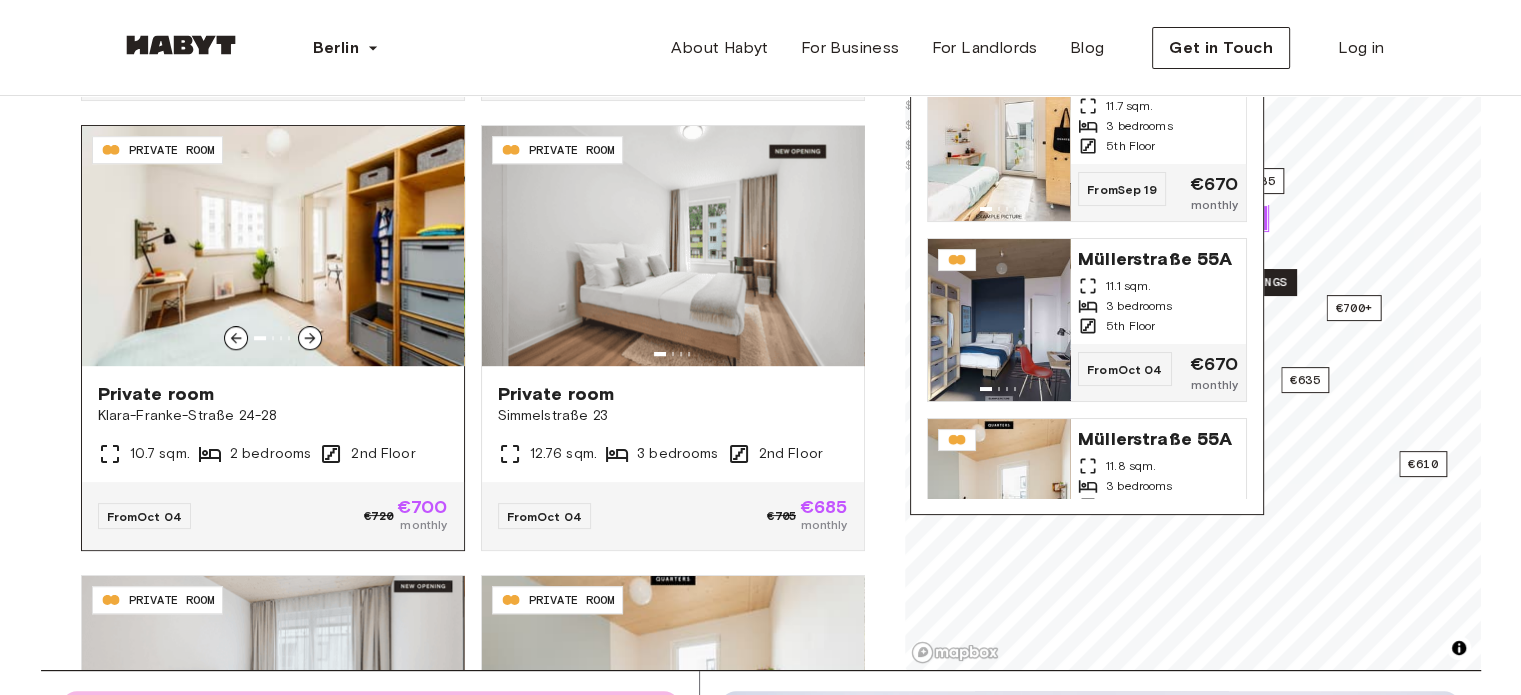 click 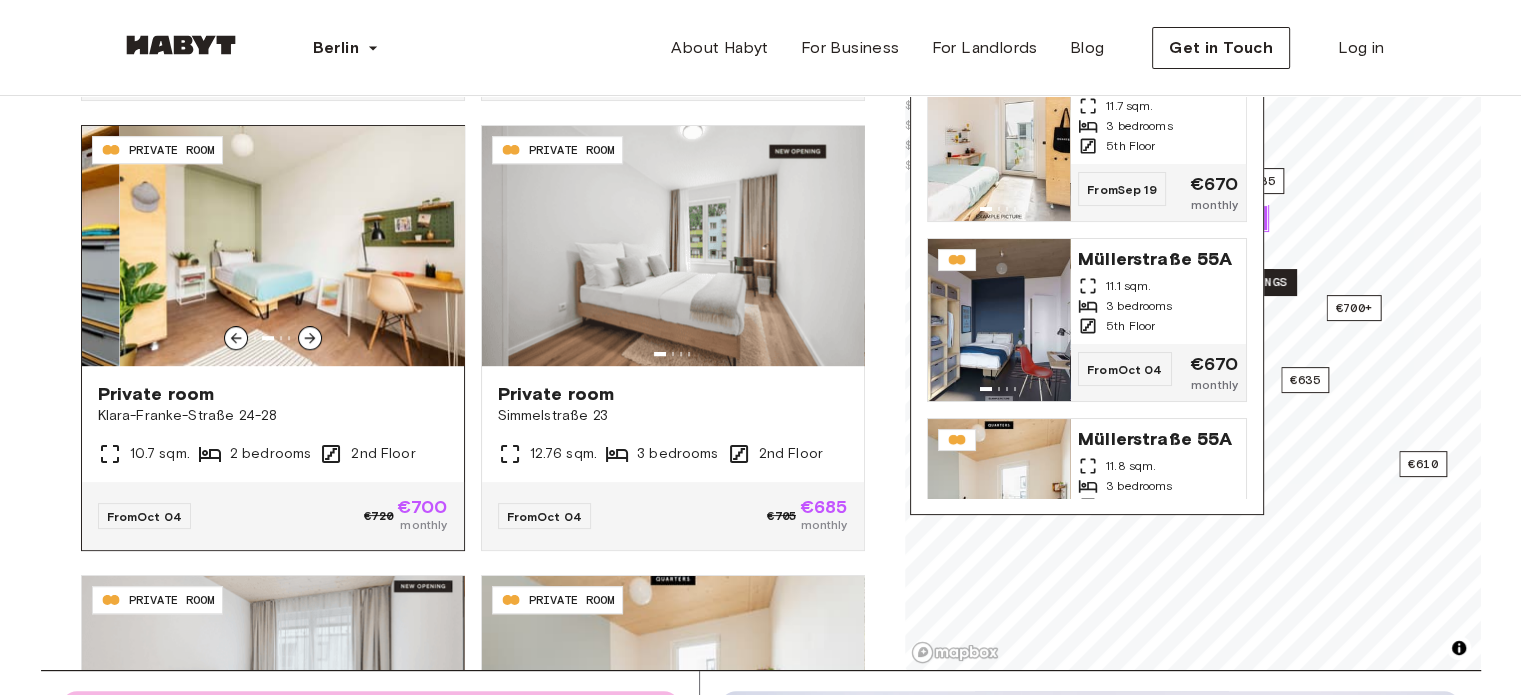 click 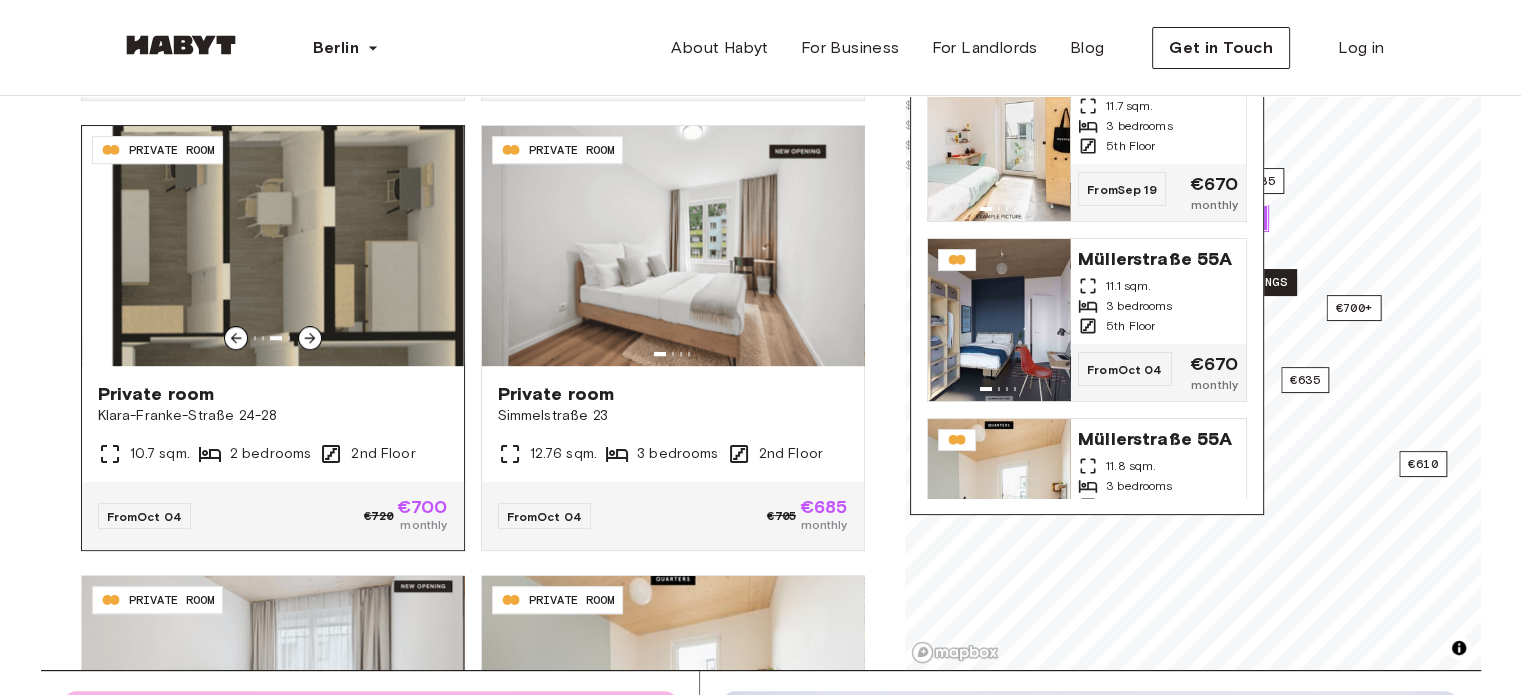 click at bounding box center [273, 246] 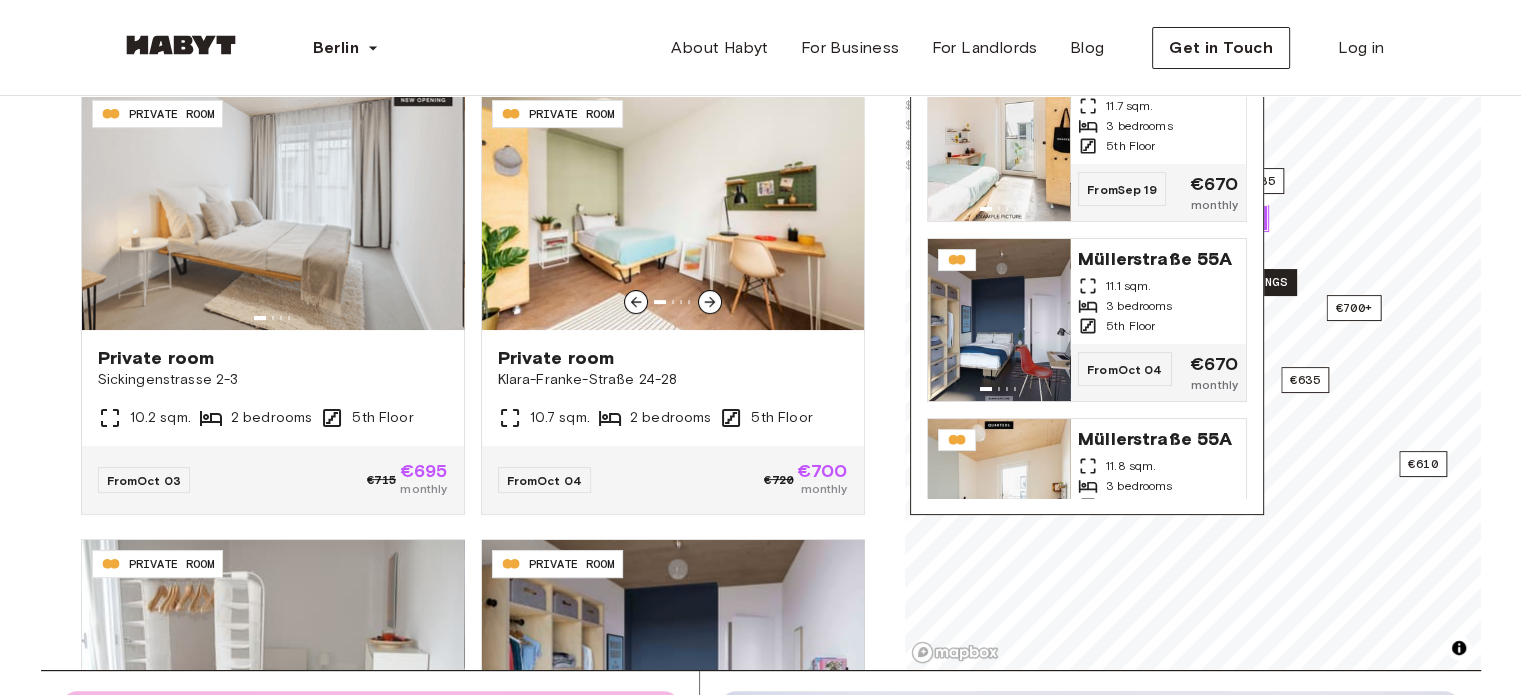 scroll, scrollTop: 300, scrollLeft: 0, axis: vertical 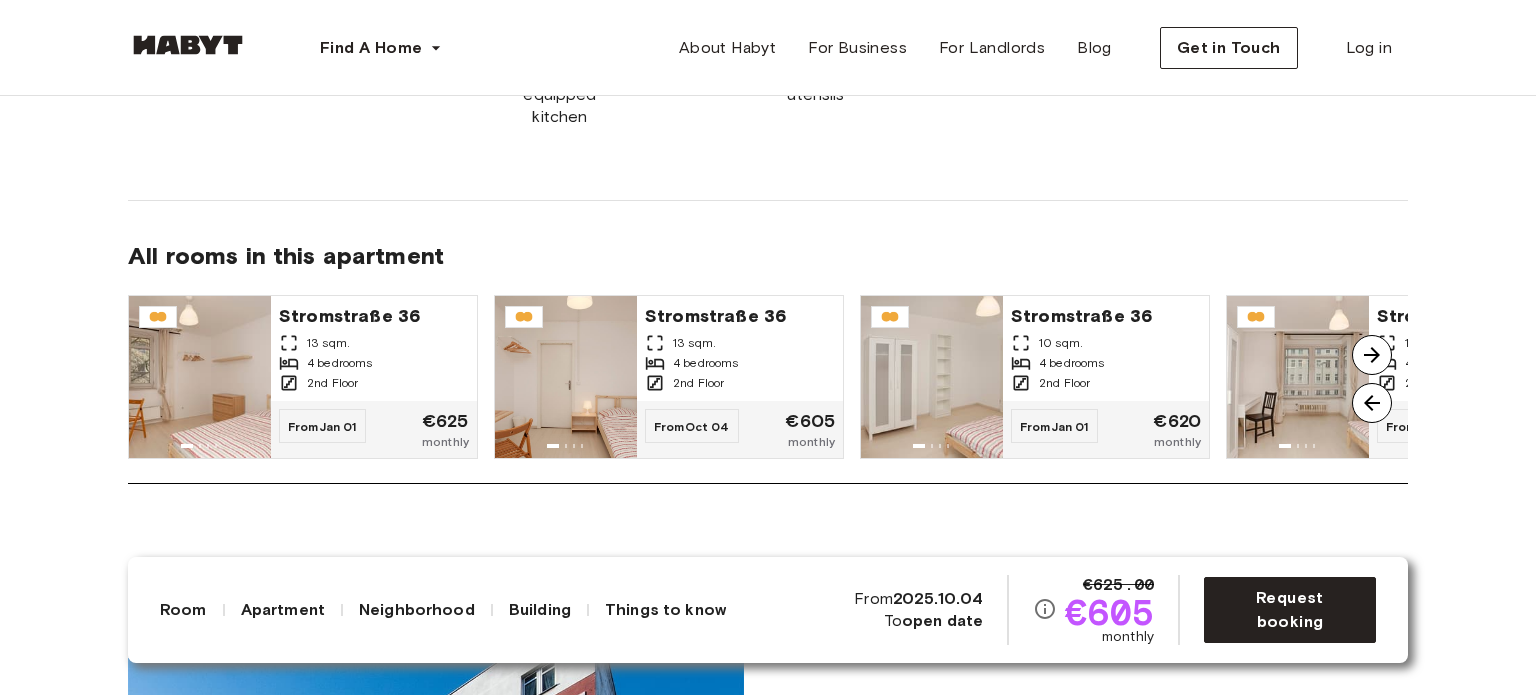 click at bounding box center [1372, 355] 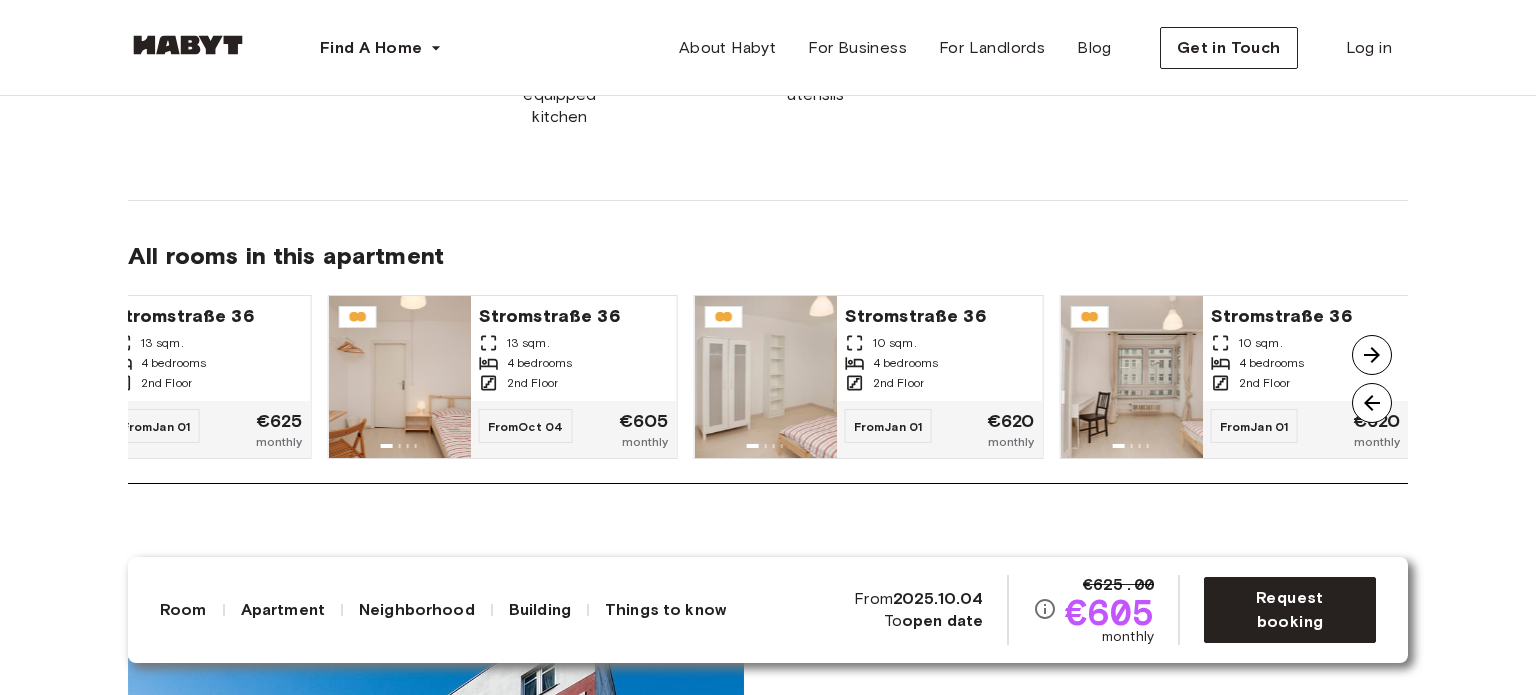 click at bounding box center (1372, 403) 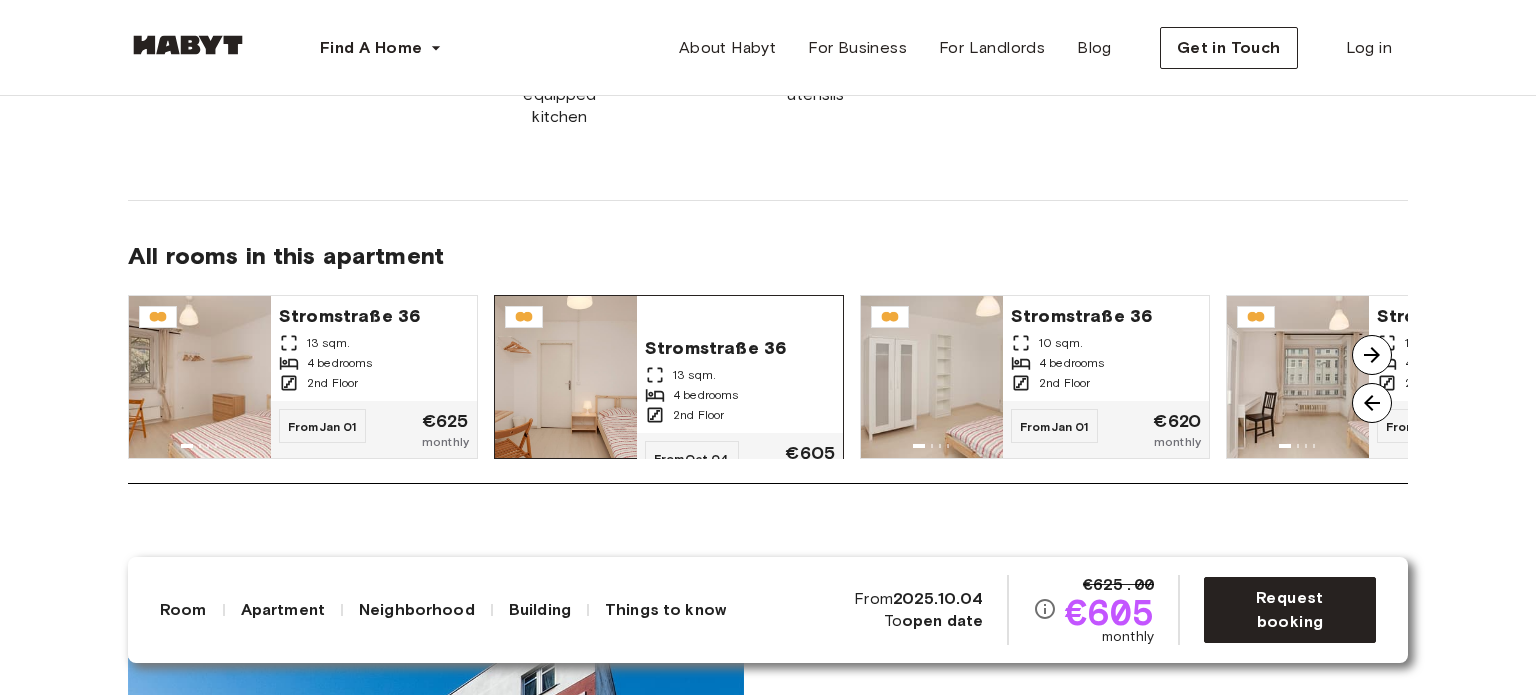 click 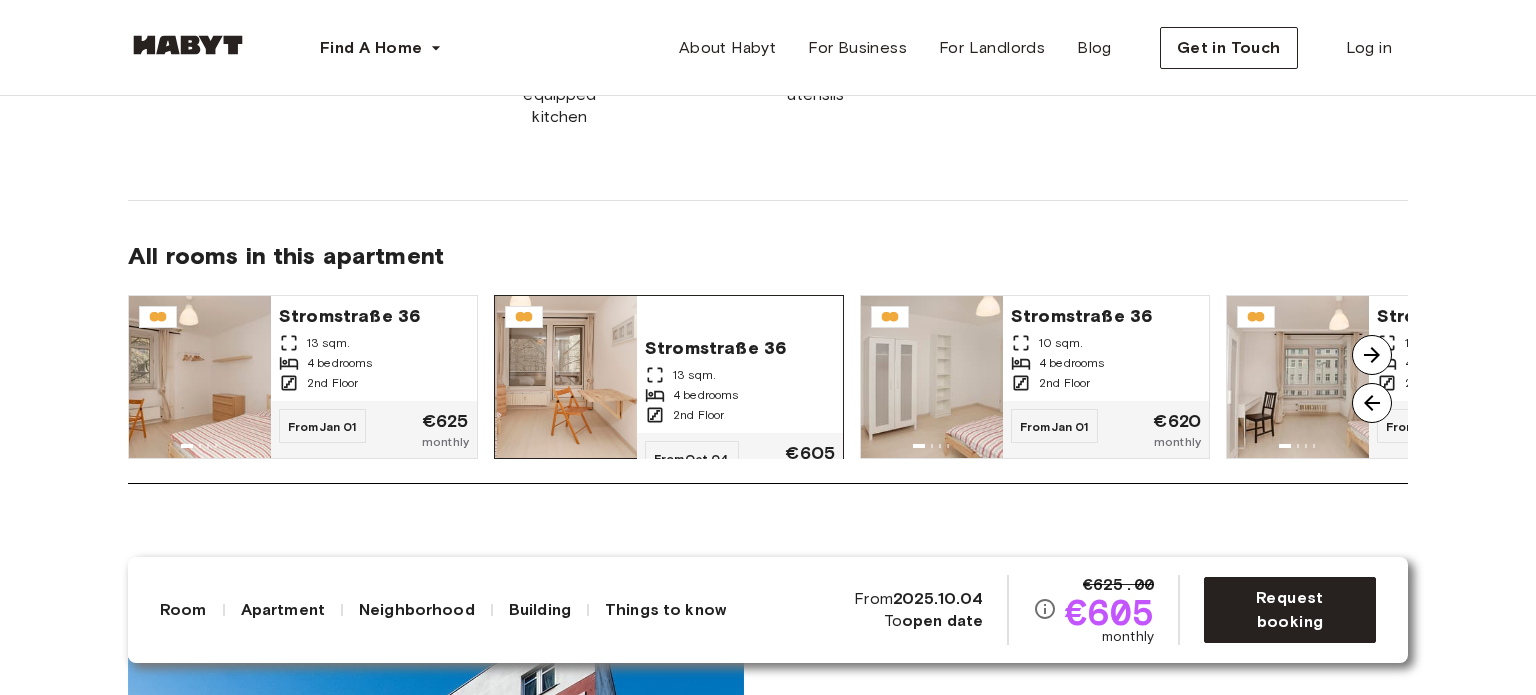 click 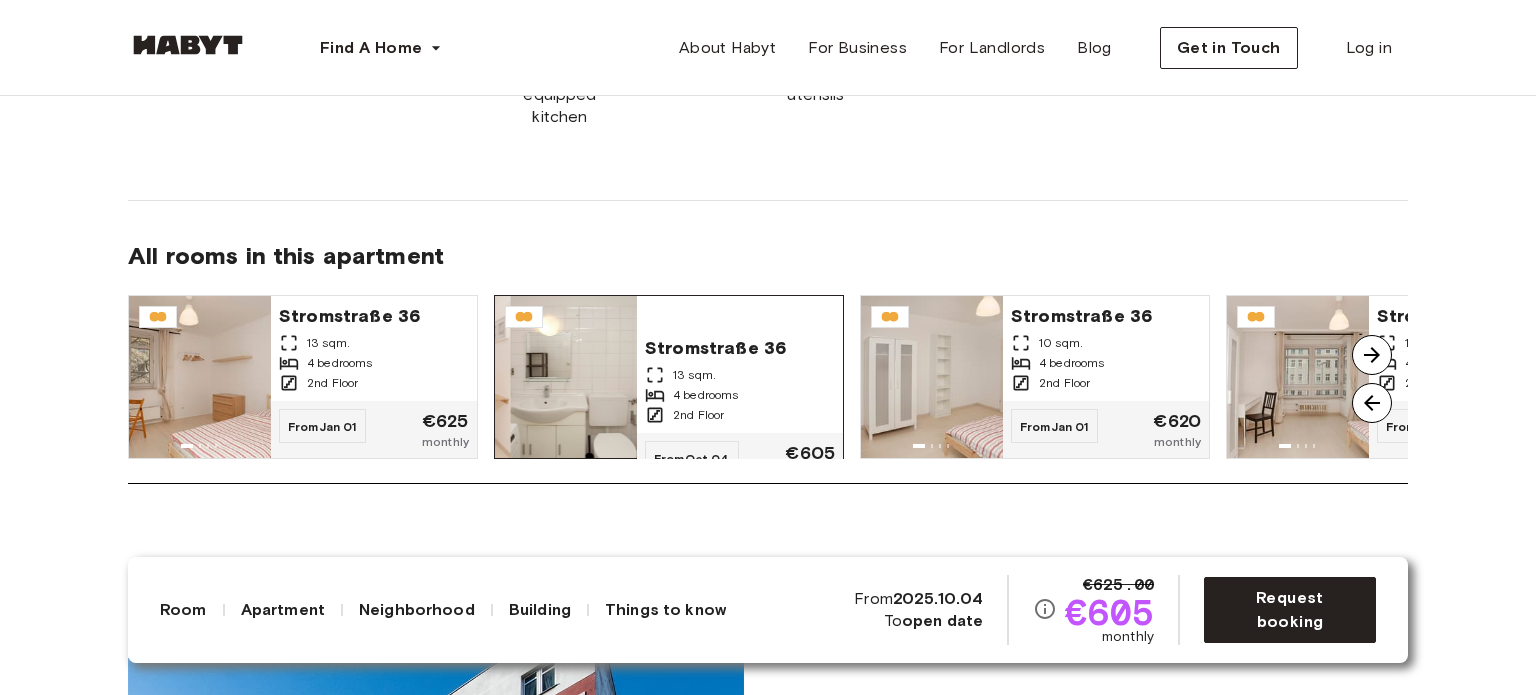 click 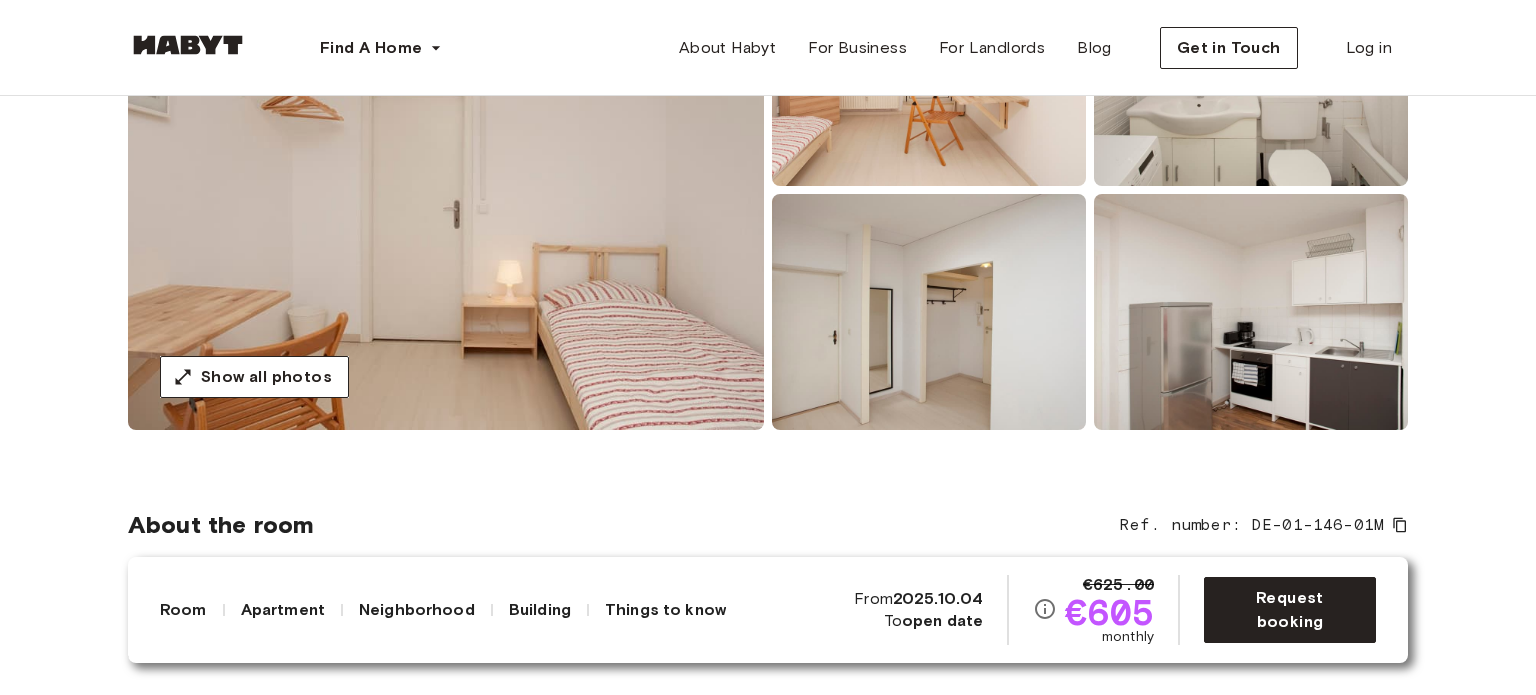 scroll, scrollTop: 100, scrollLeft: 0, axis: vertical 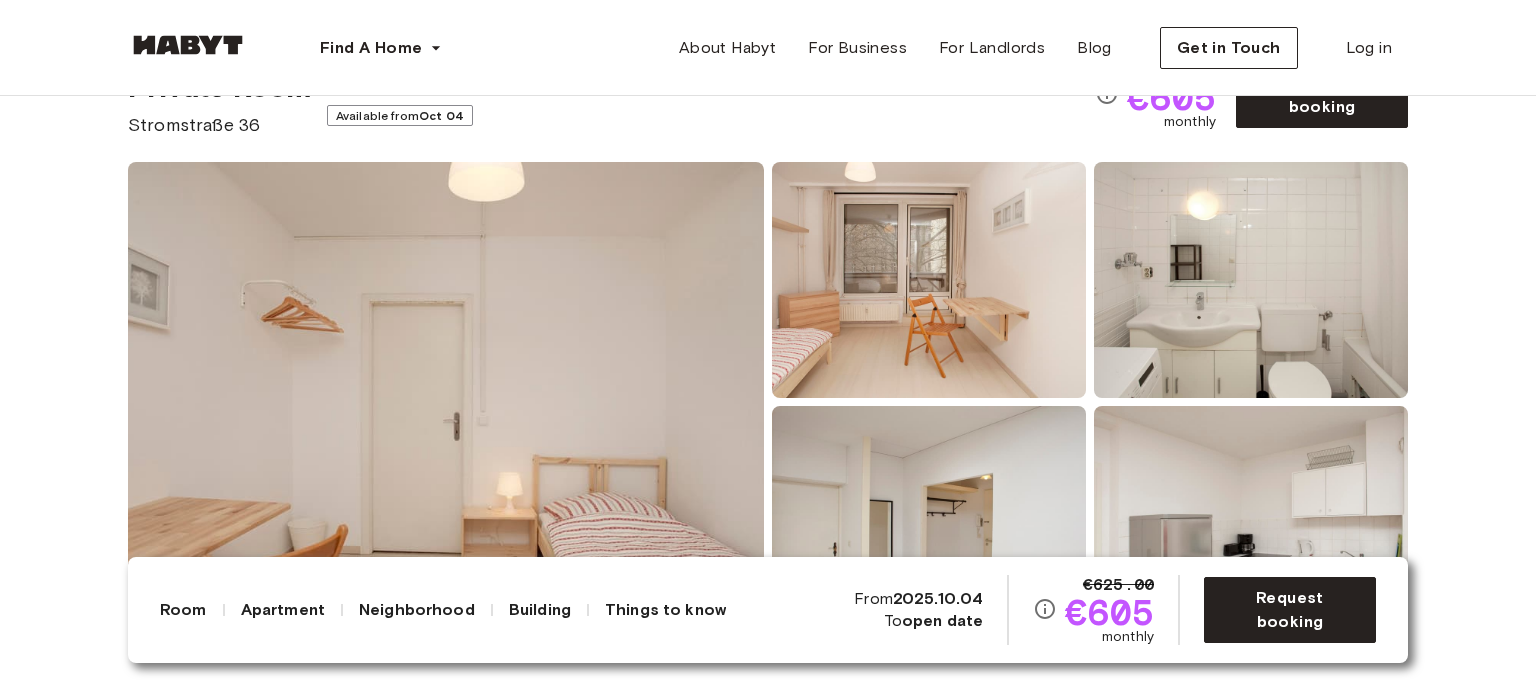 click at bounding box center (446, 402) 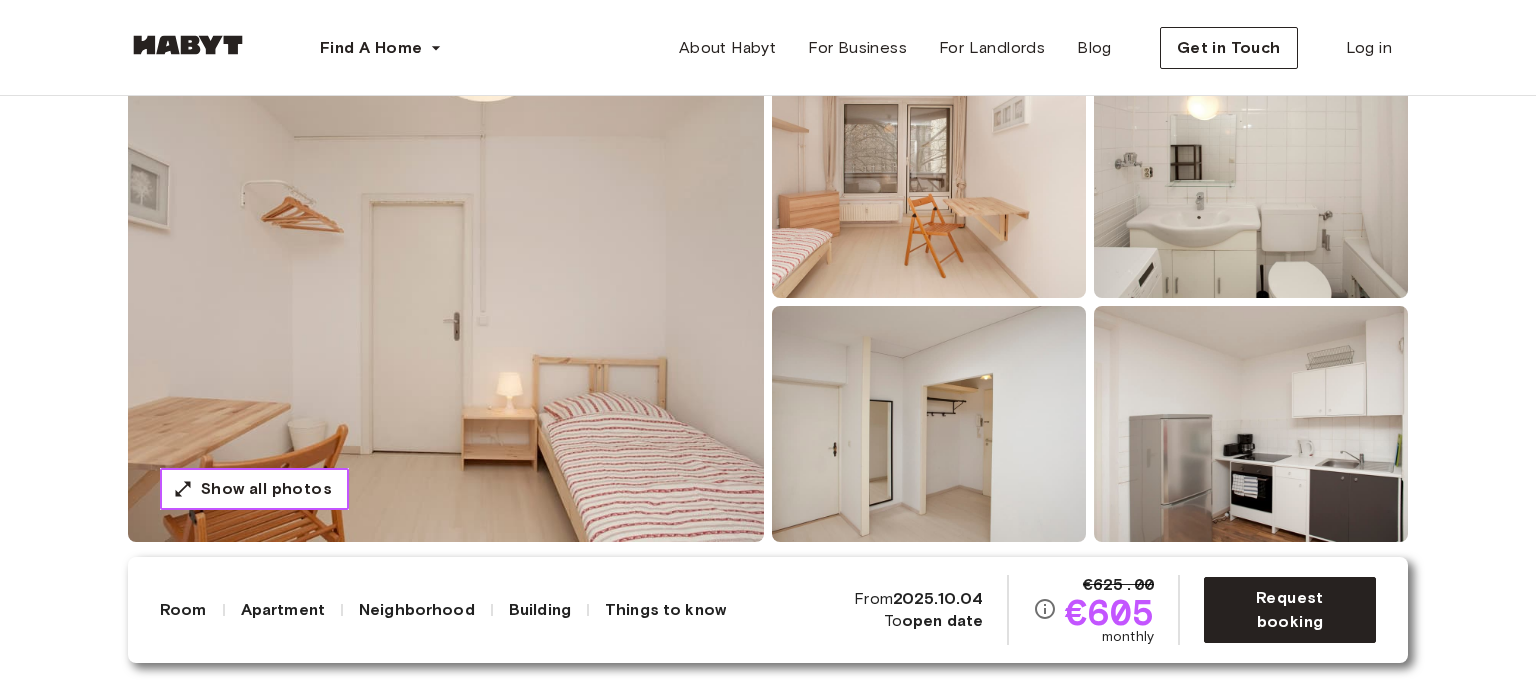 click on "Show all photos" at bounding box center (266, 489) 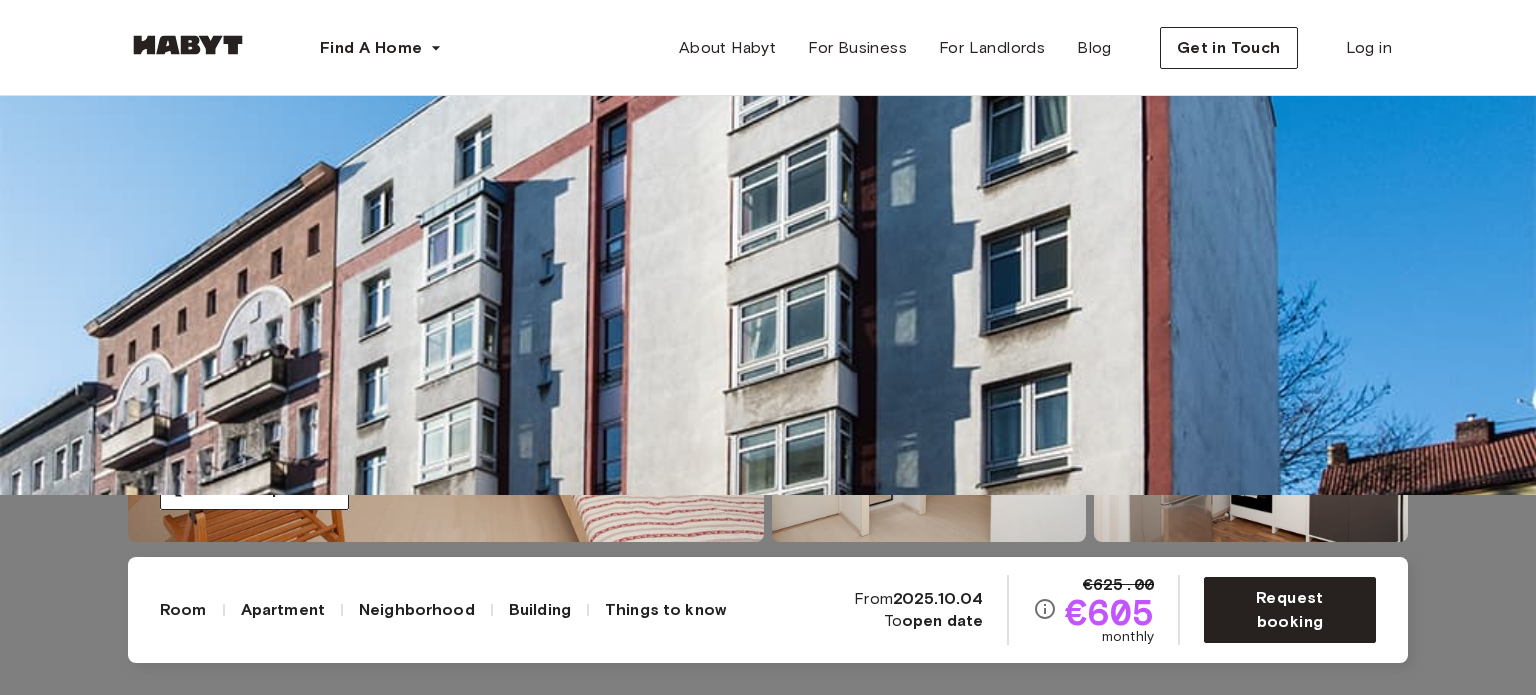 click at bounding box center (768, 147) 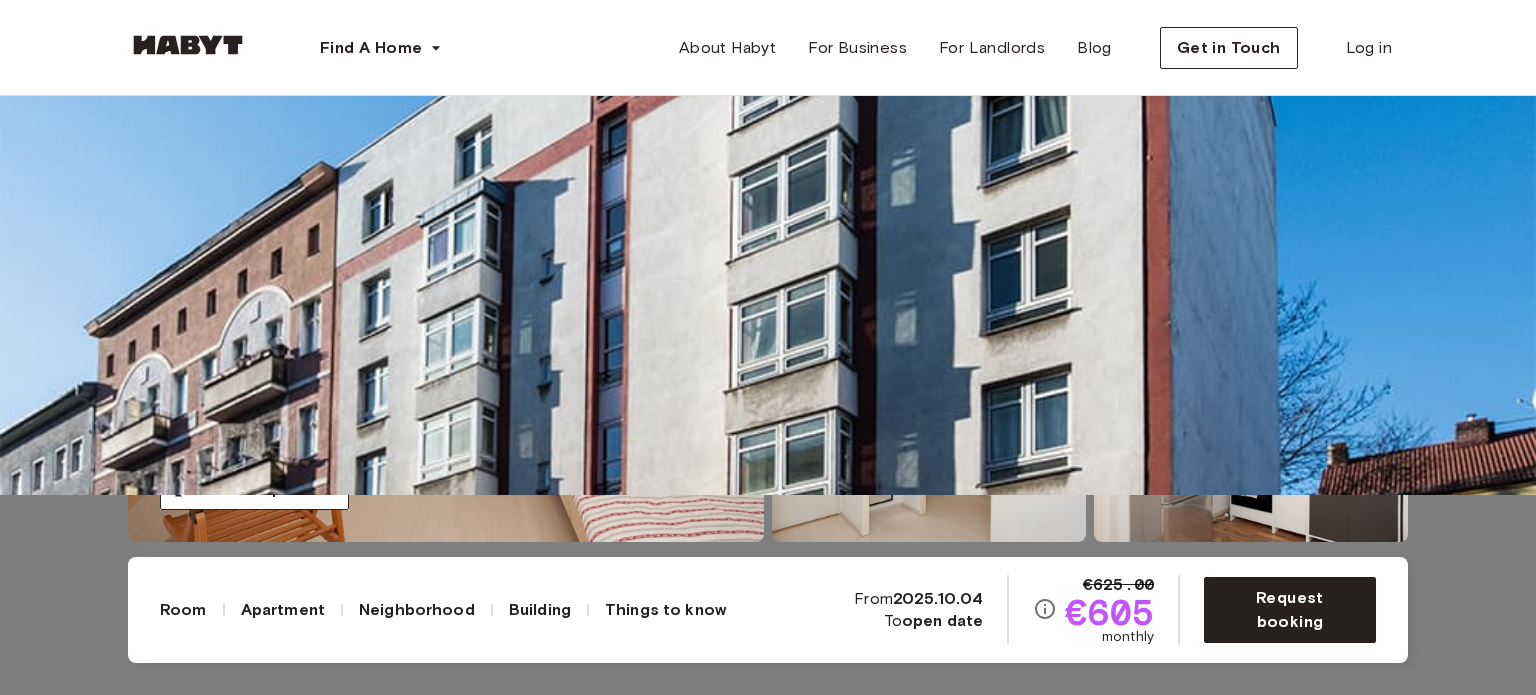 click at bounding box center (768, 147) 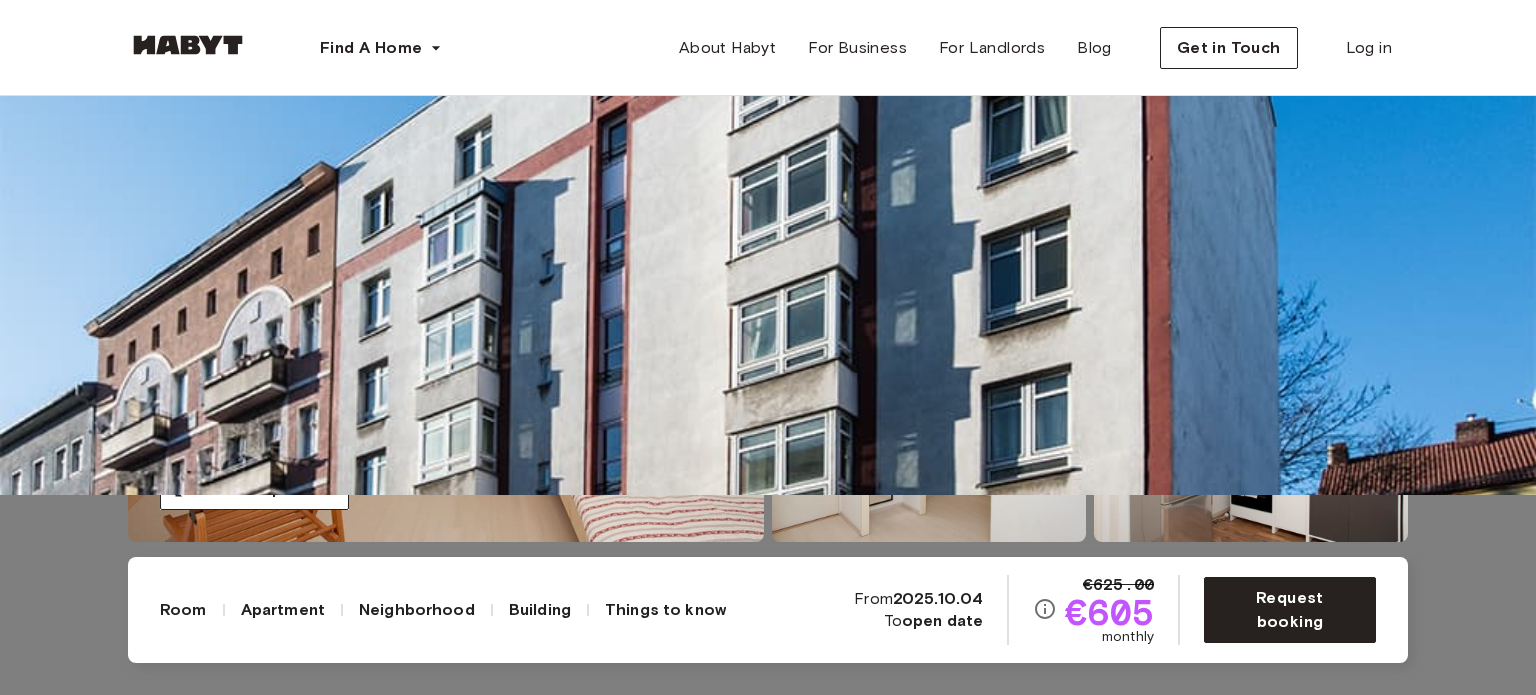 click at bounding box center (768, 147) 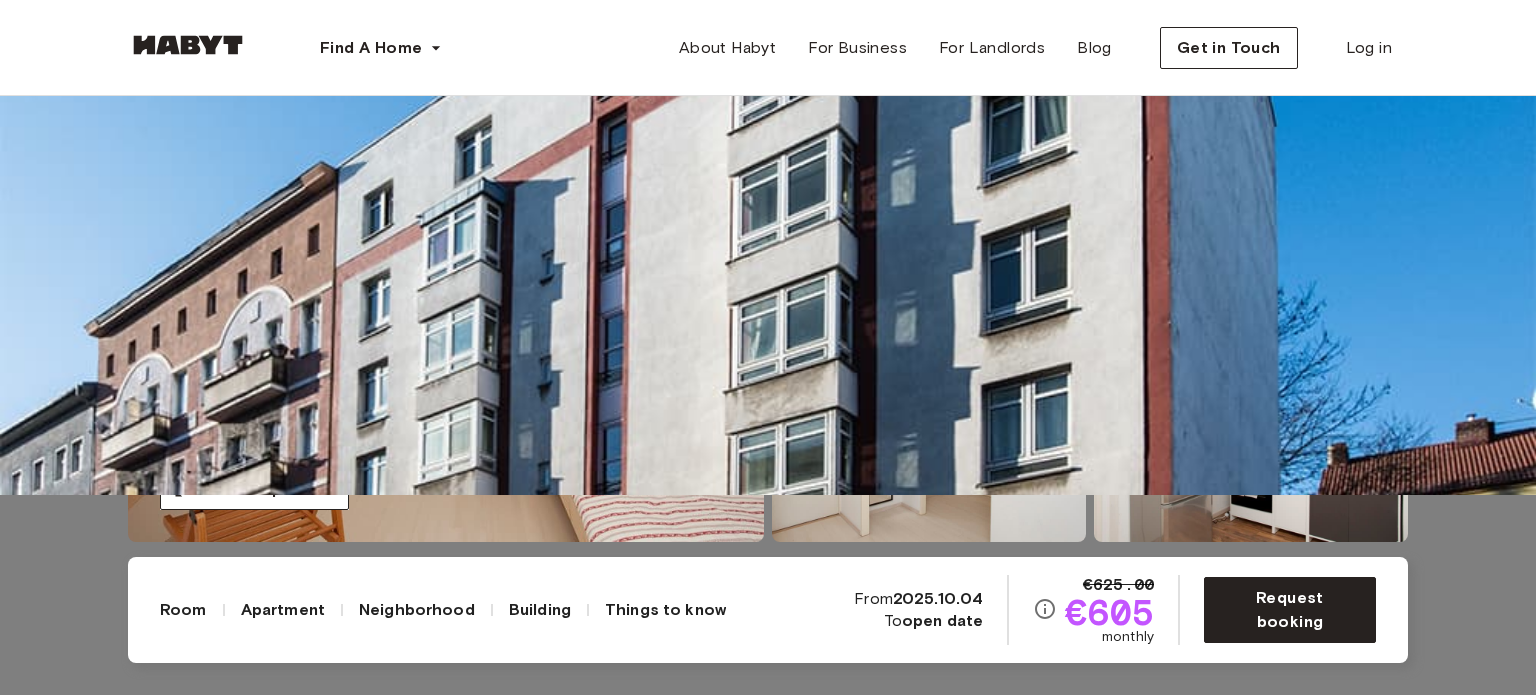 click at bounding box center [-8460, 7001] 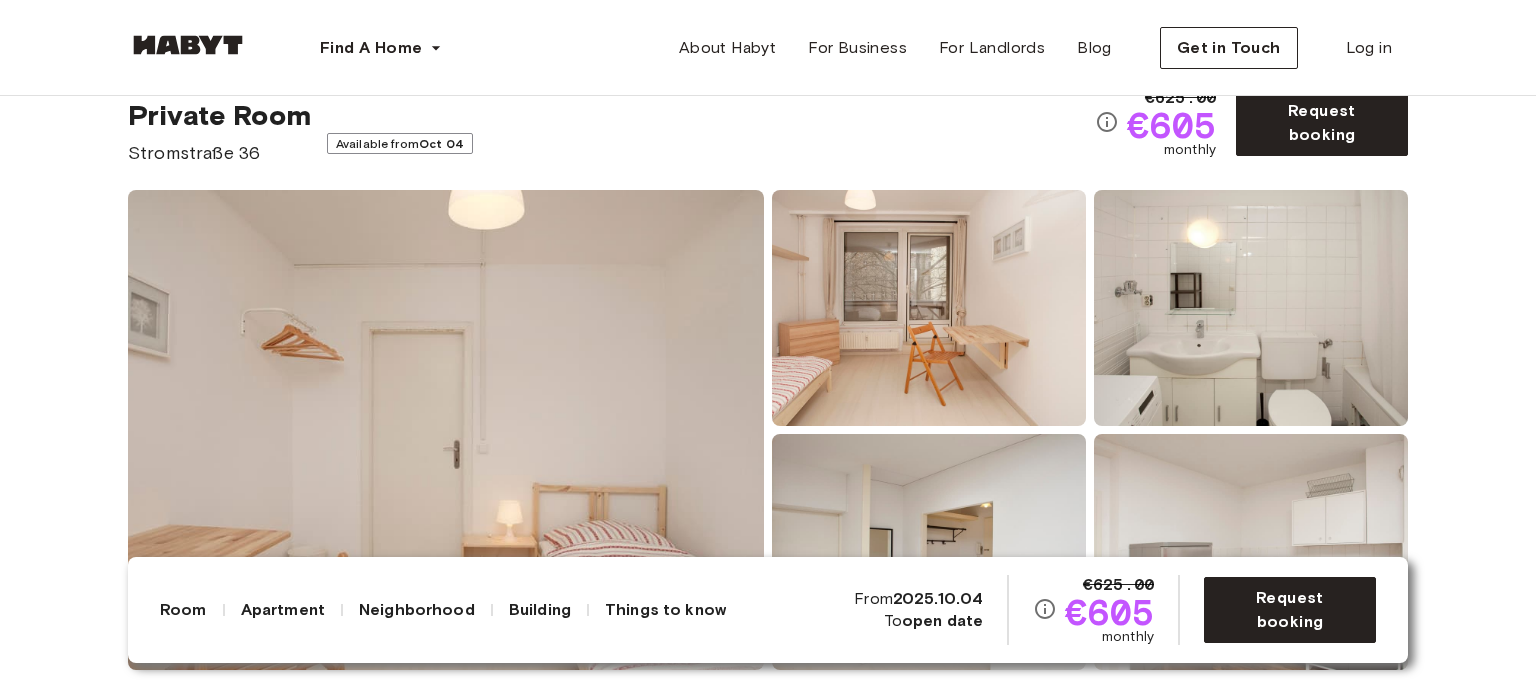 scroll, scrollTop: 0, scrollLeft: 0, axis: both 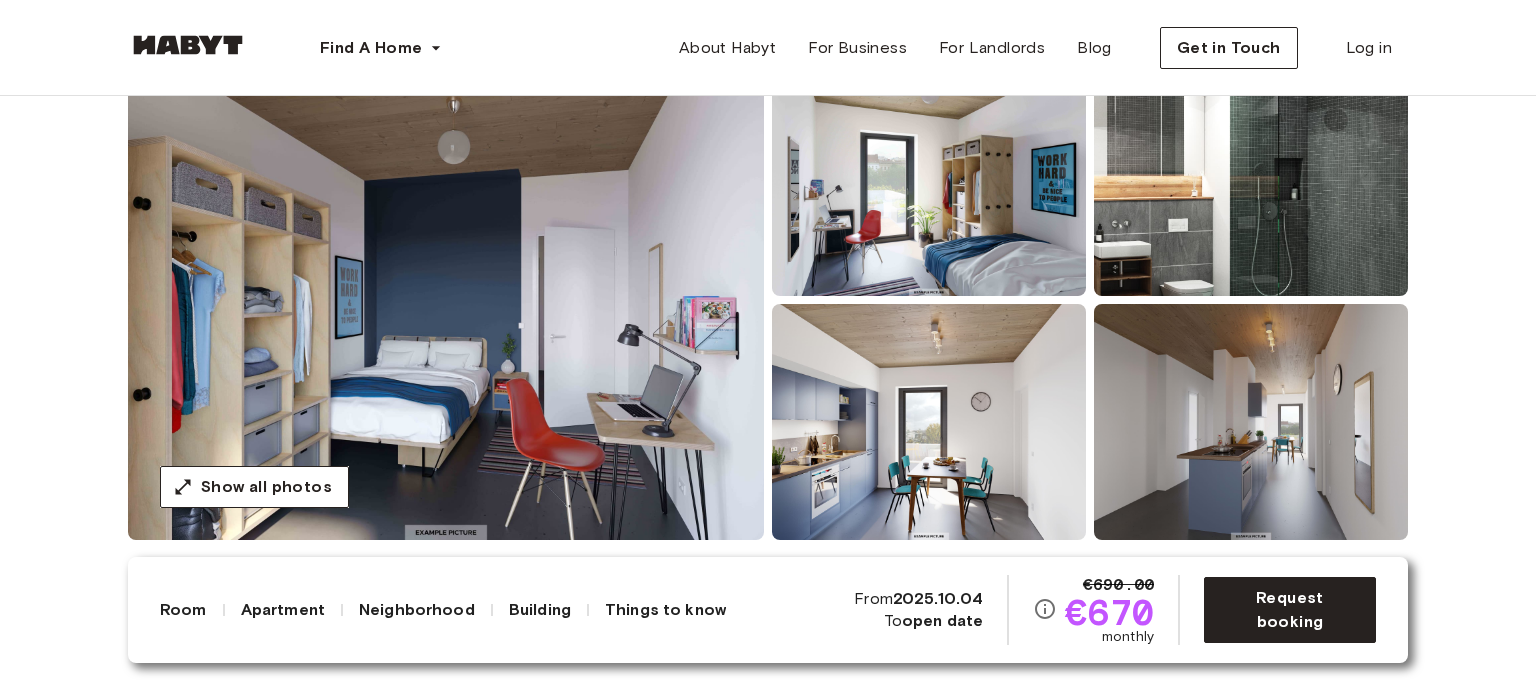 click at bounding box center [446, 300] 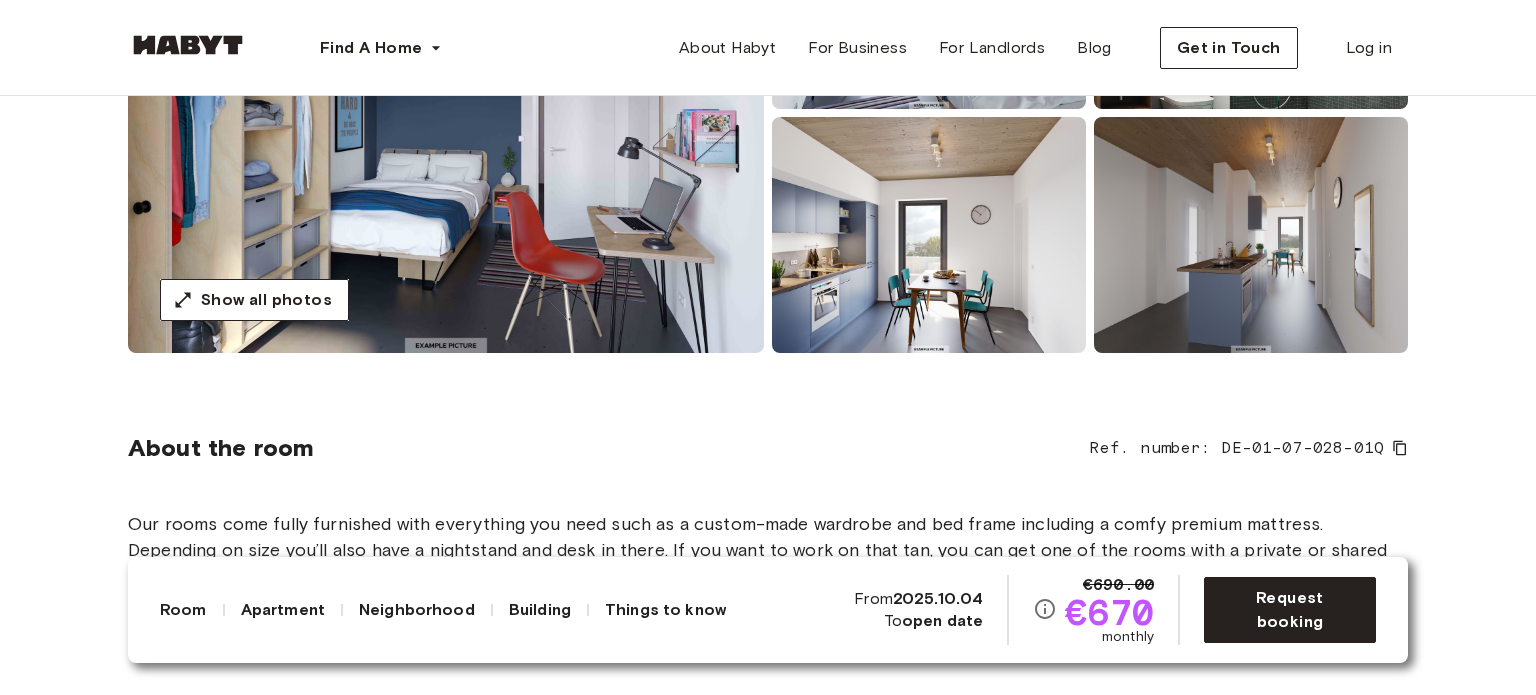 scroll, scrollTop: 402, scrollLeft: 0, axis: vertical 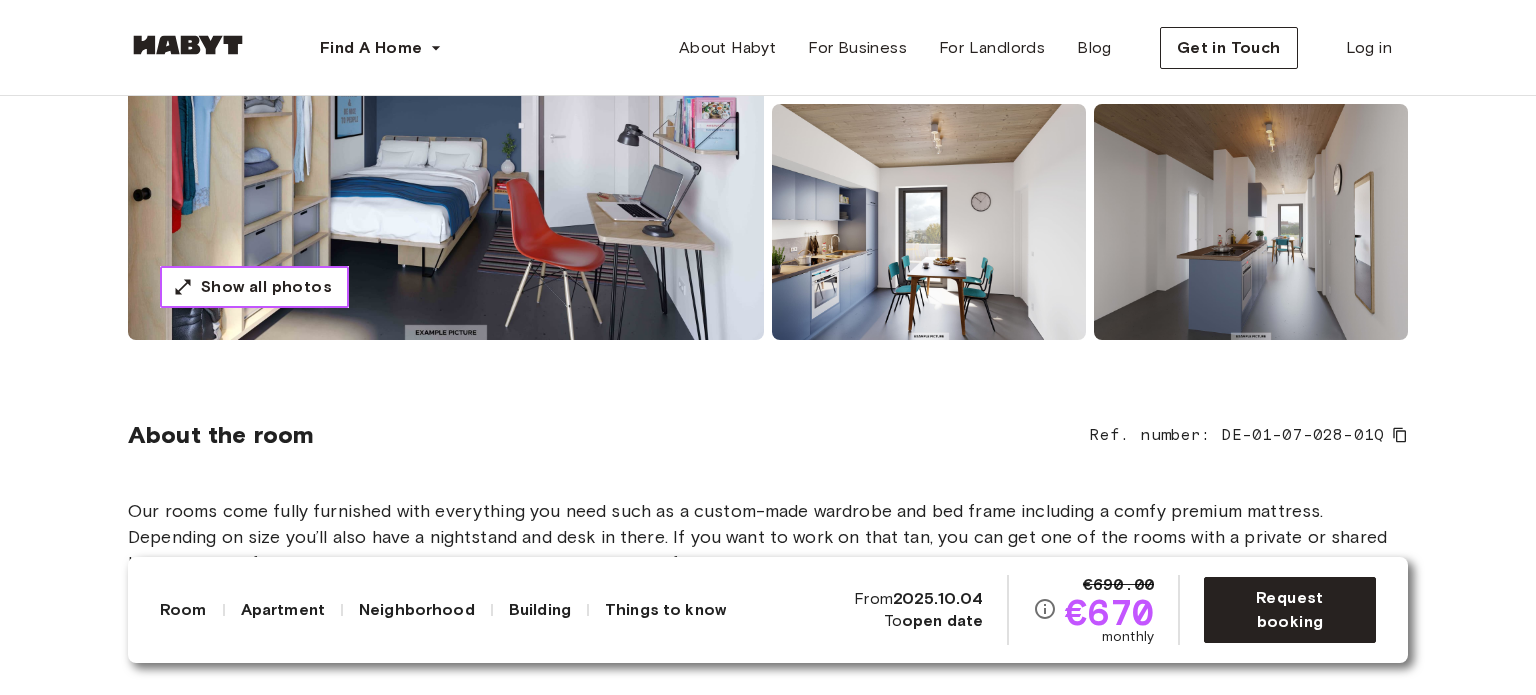 click on "Show all photos" at bounding box center (266, 287) 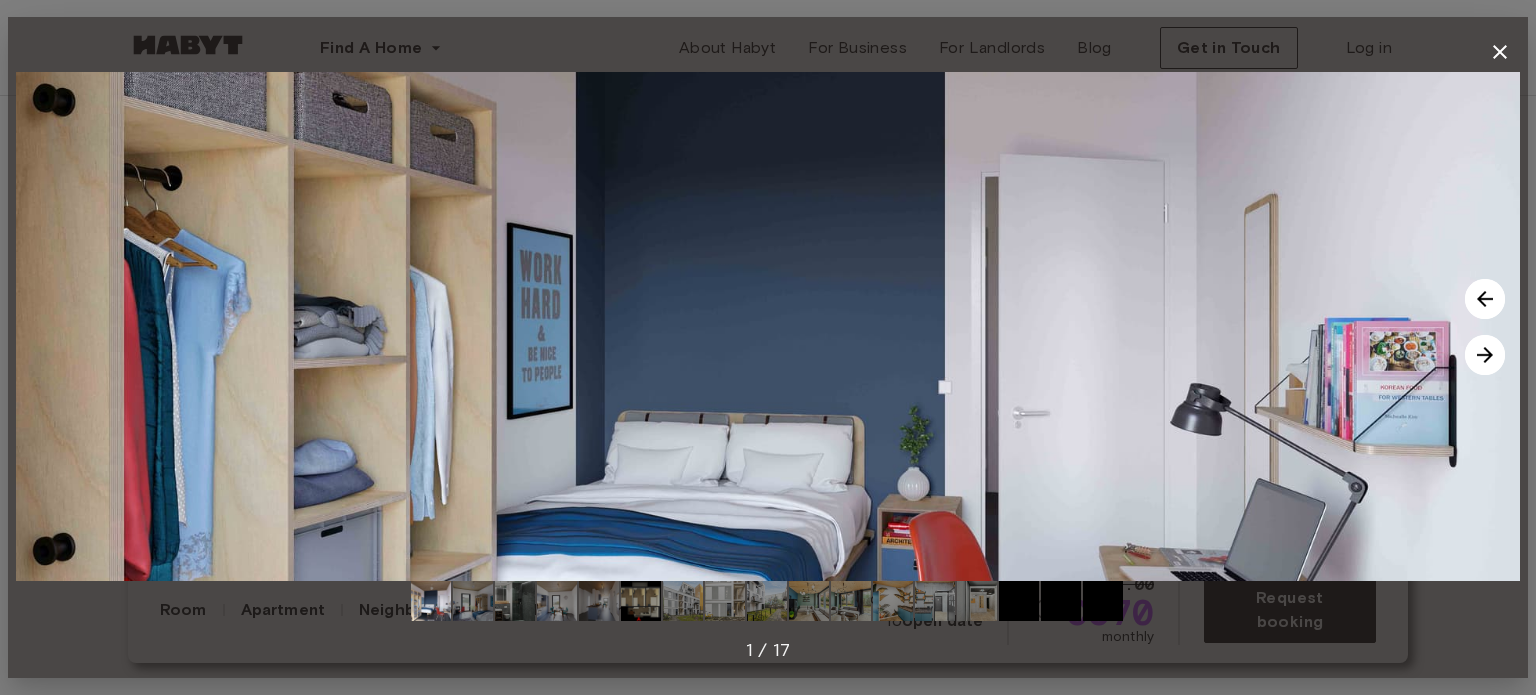 click at bounding box center (1485, 355) 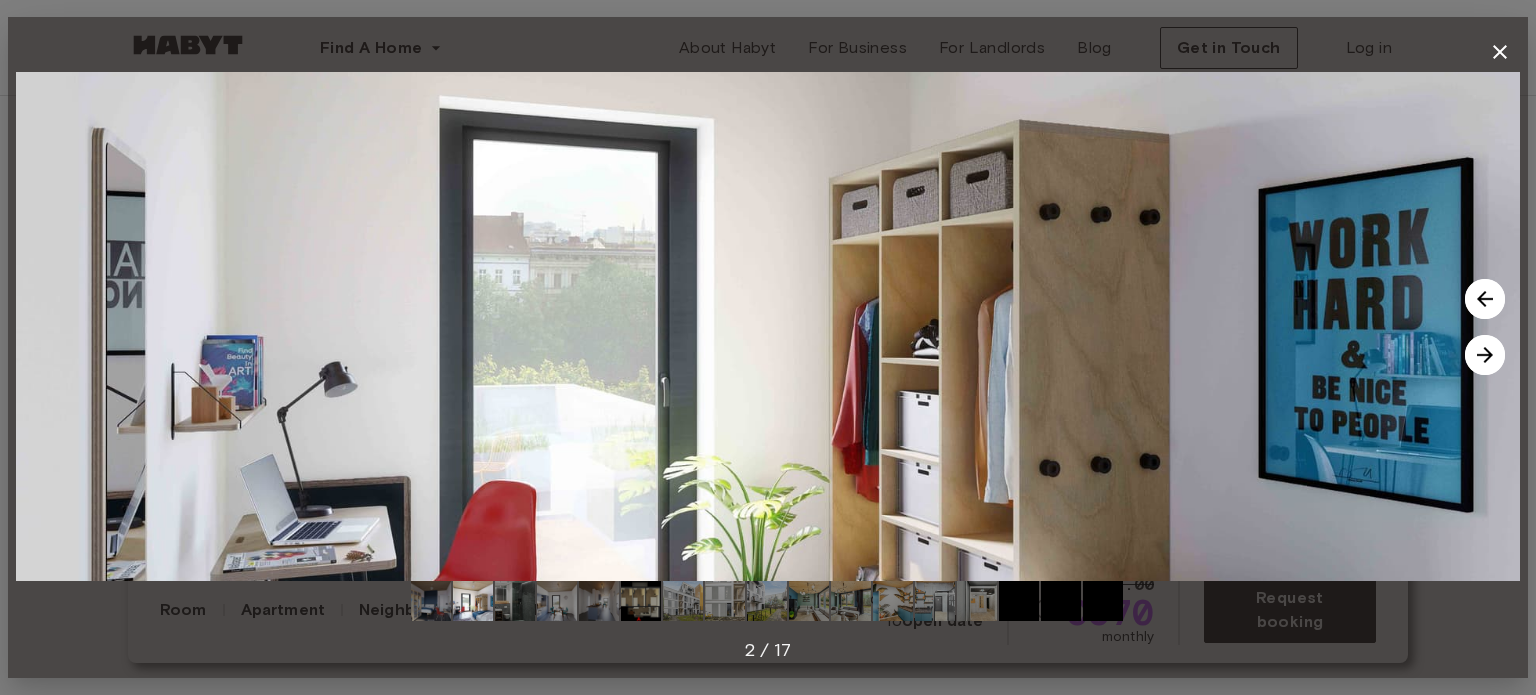 click at bounding box center (1485, 355) 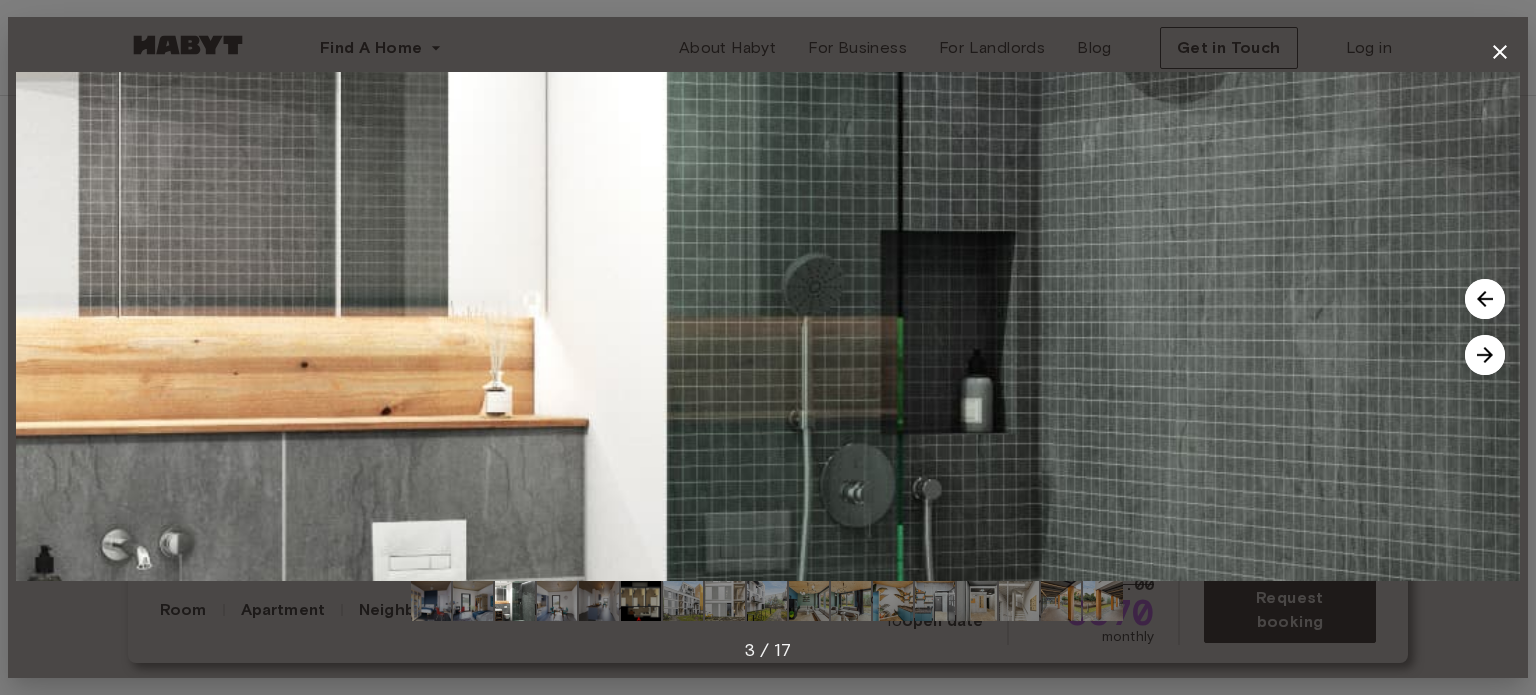click at bounding box center (1485, 355) 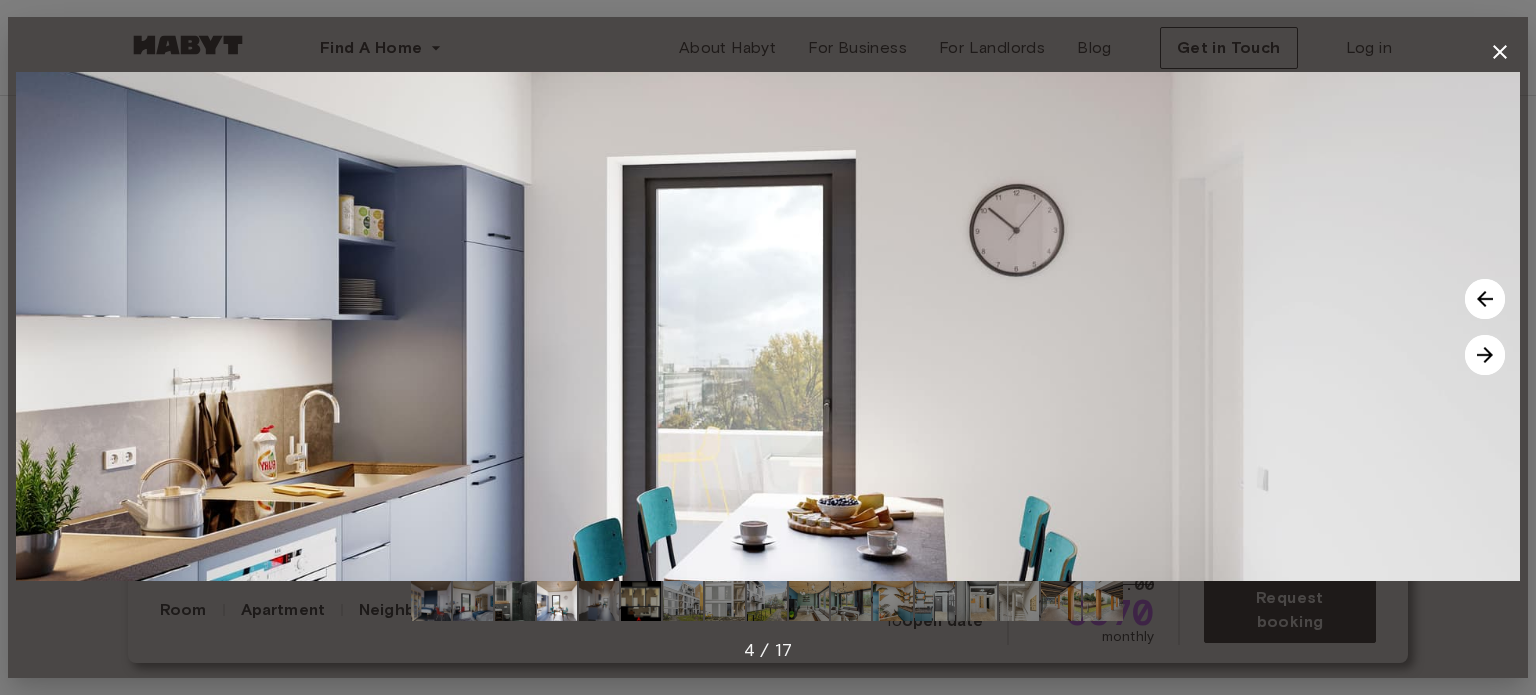 click at bounding box center [1485, 355] 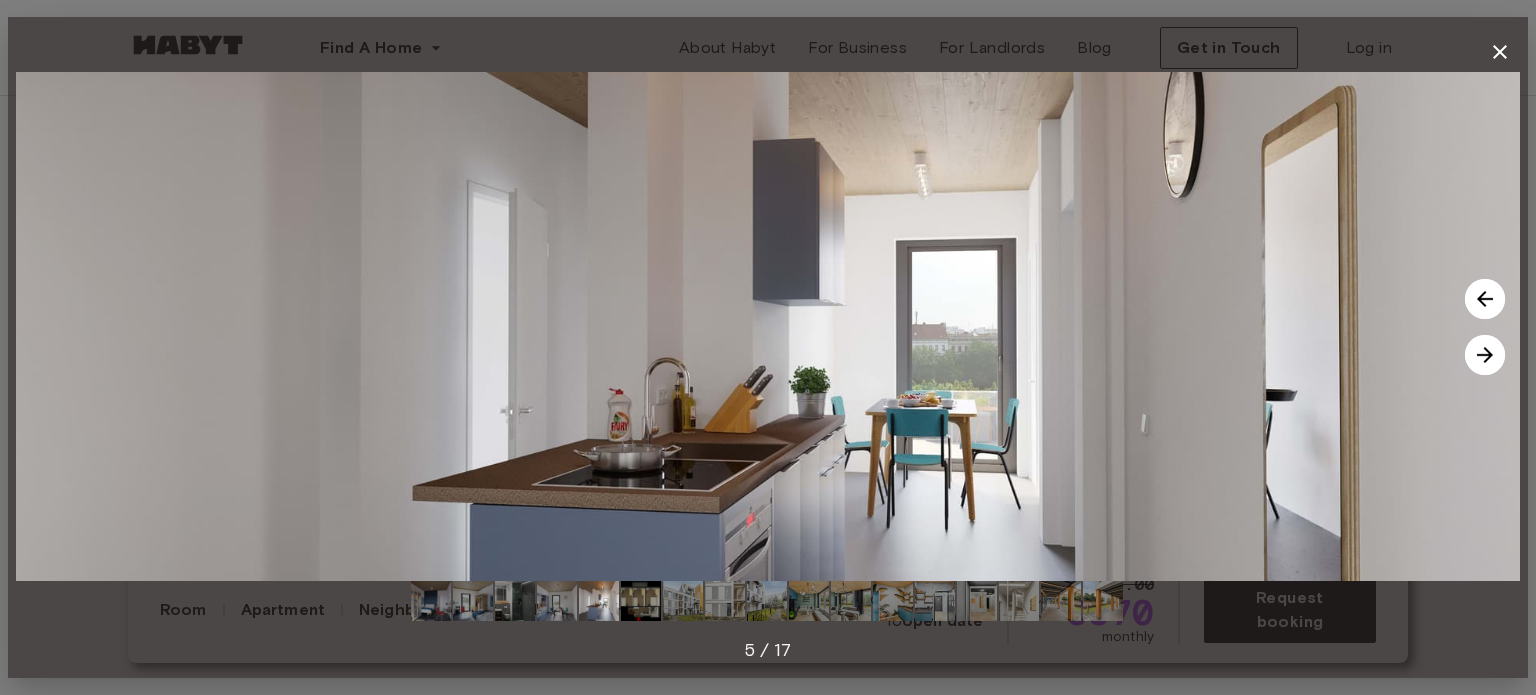 click at bounding box center [1485, 355] 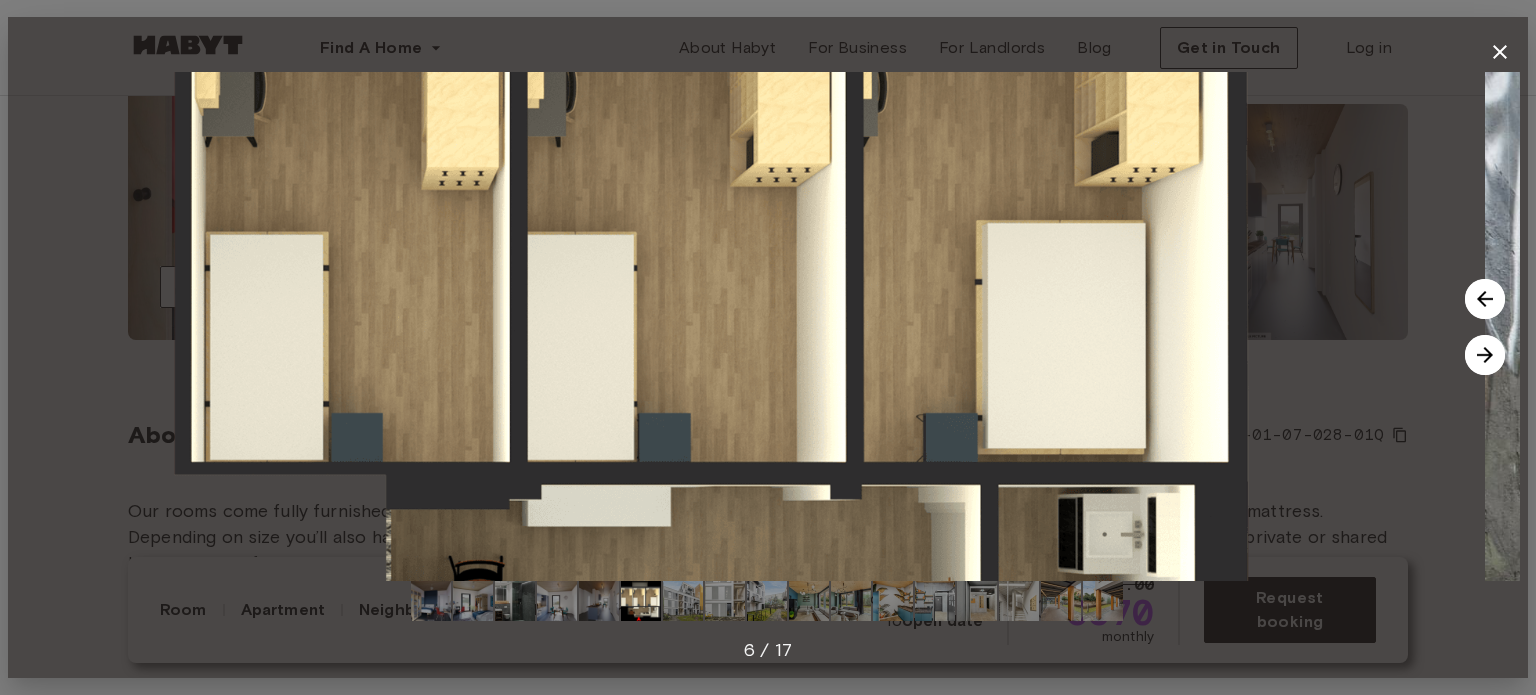 drag, startPoint x: 1185, startPoint y: 448, endPoint x: 1202, endPoint y: 207, distance: 241.59885 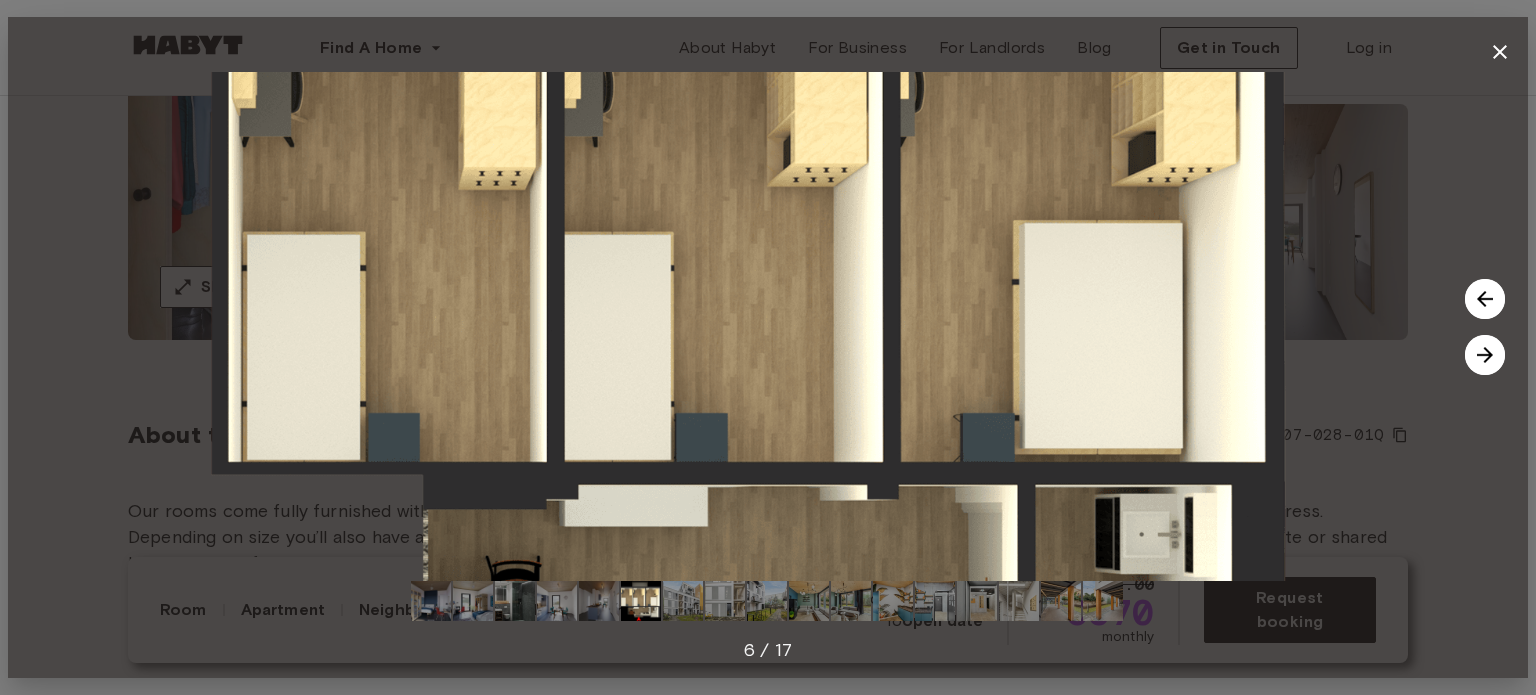 click at bounding box center (1485, 355) 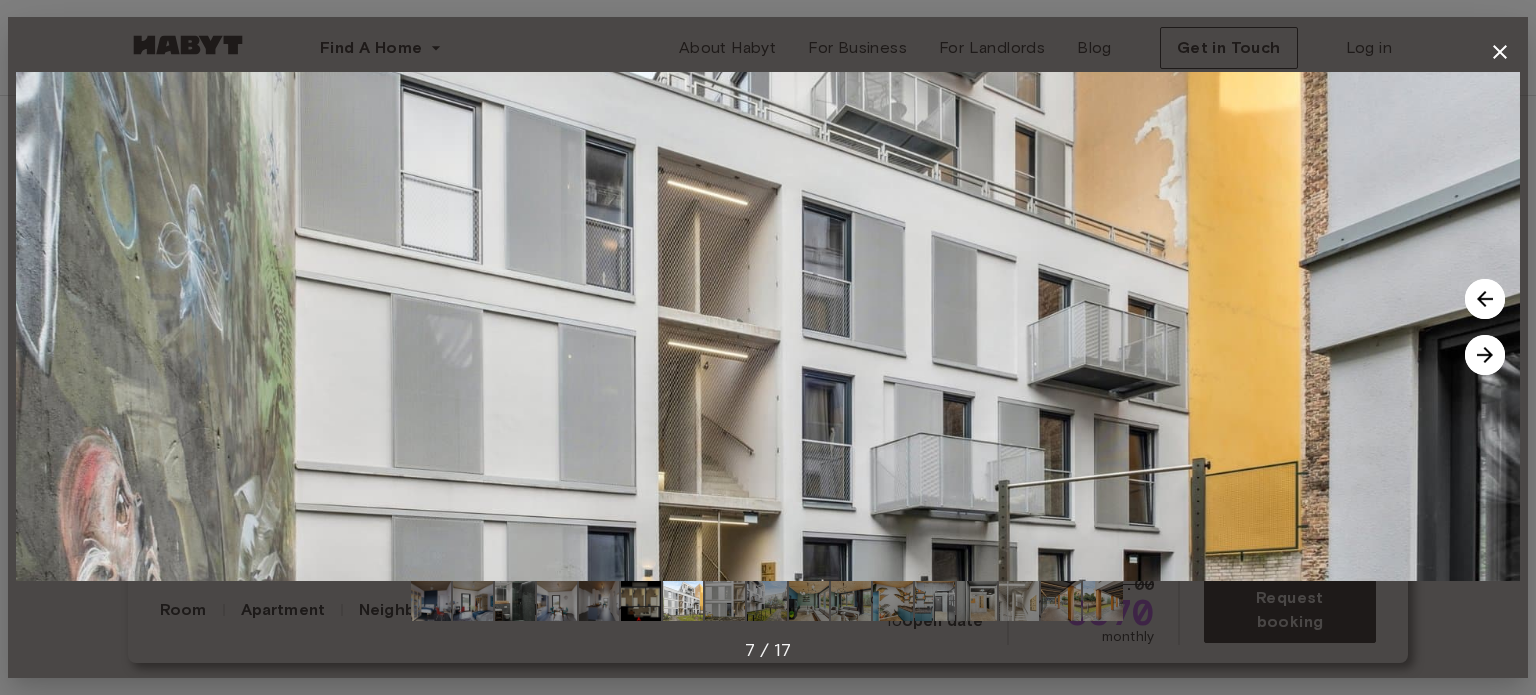 click at bounding box center [1485, 355] 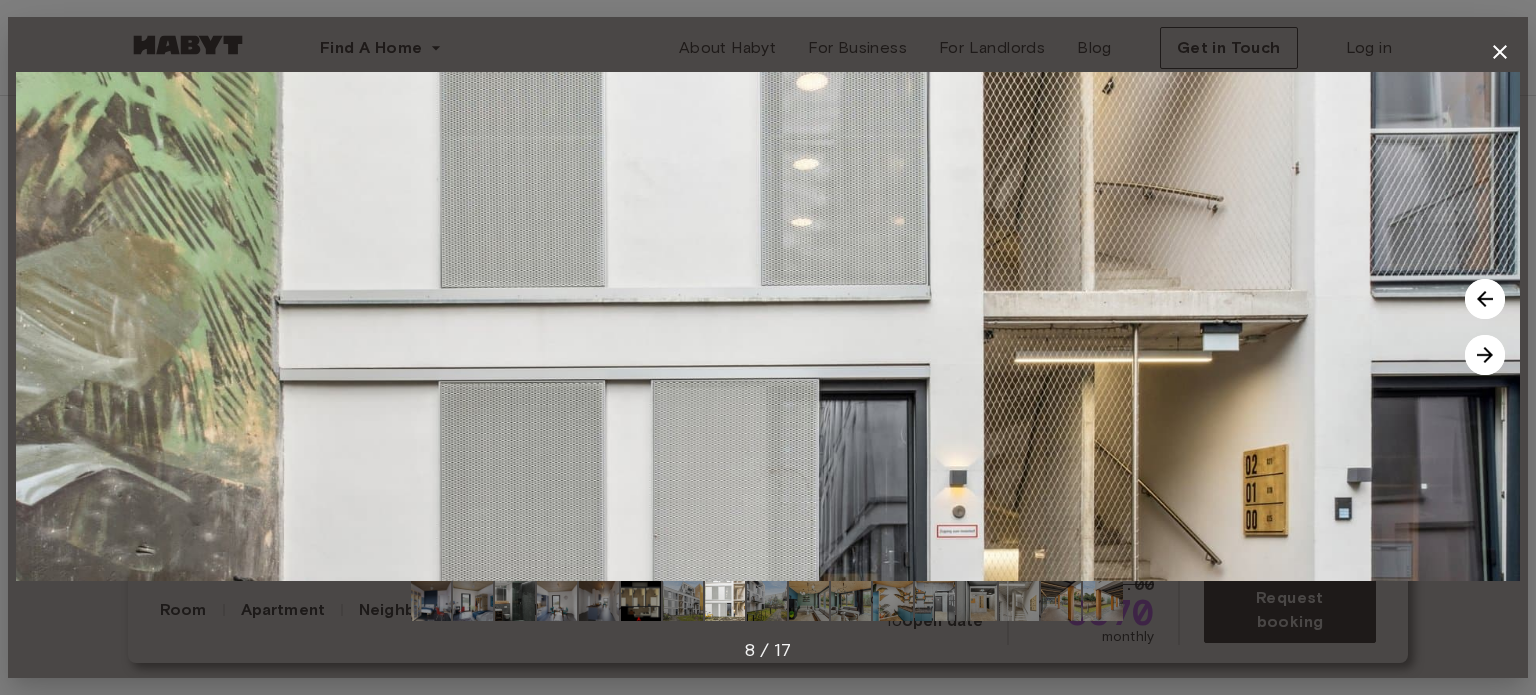 click at bounding box center (1485, 355) 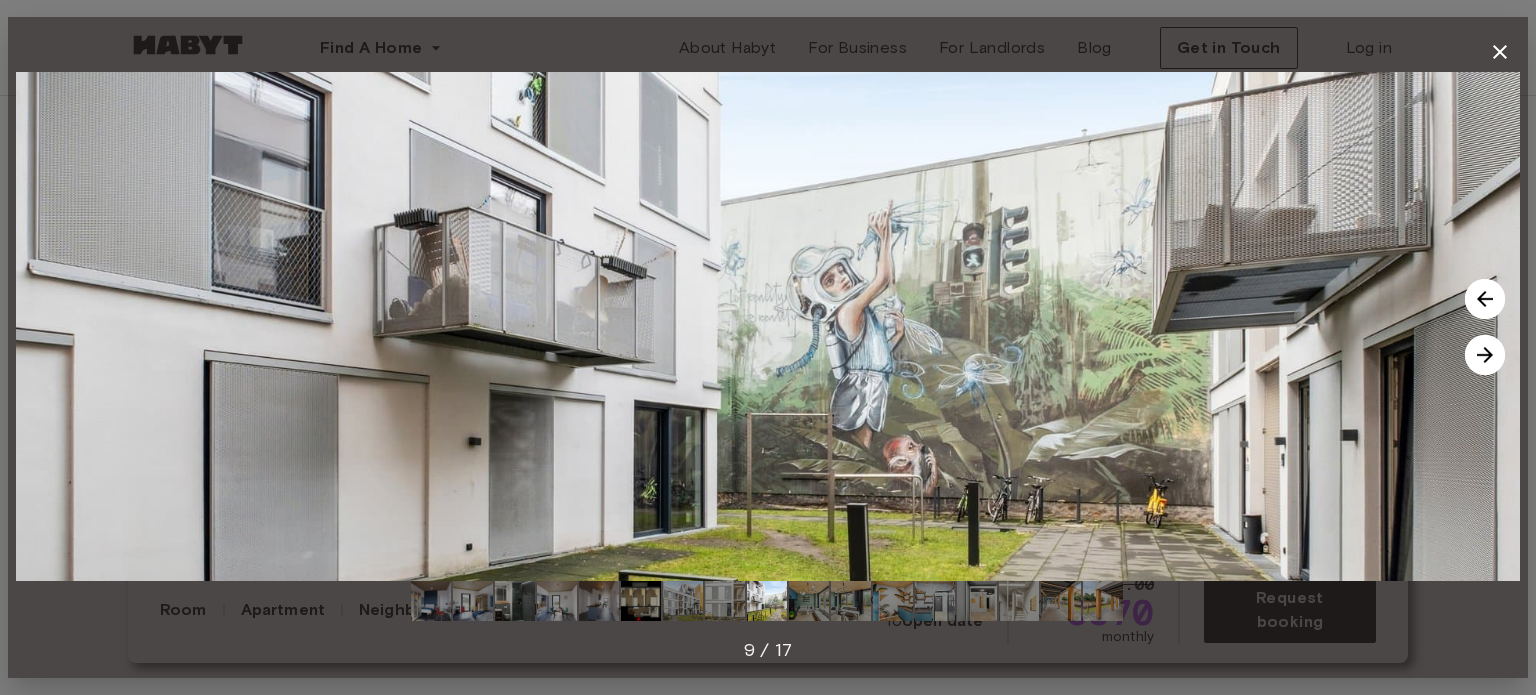 click at bounding box center [1485, 355] 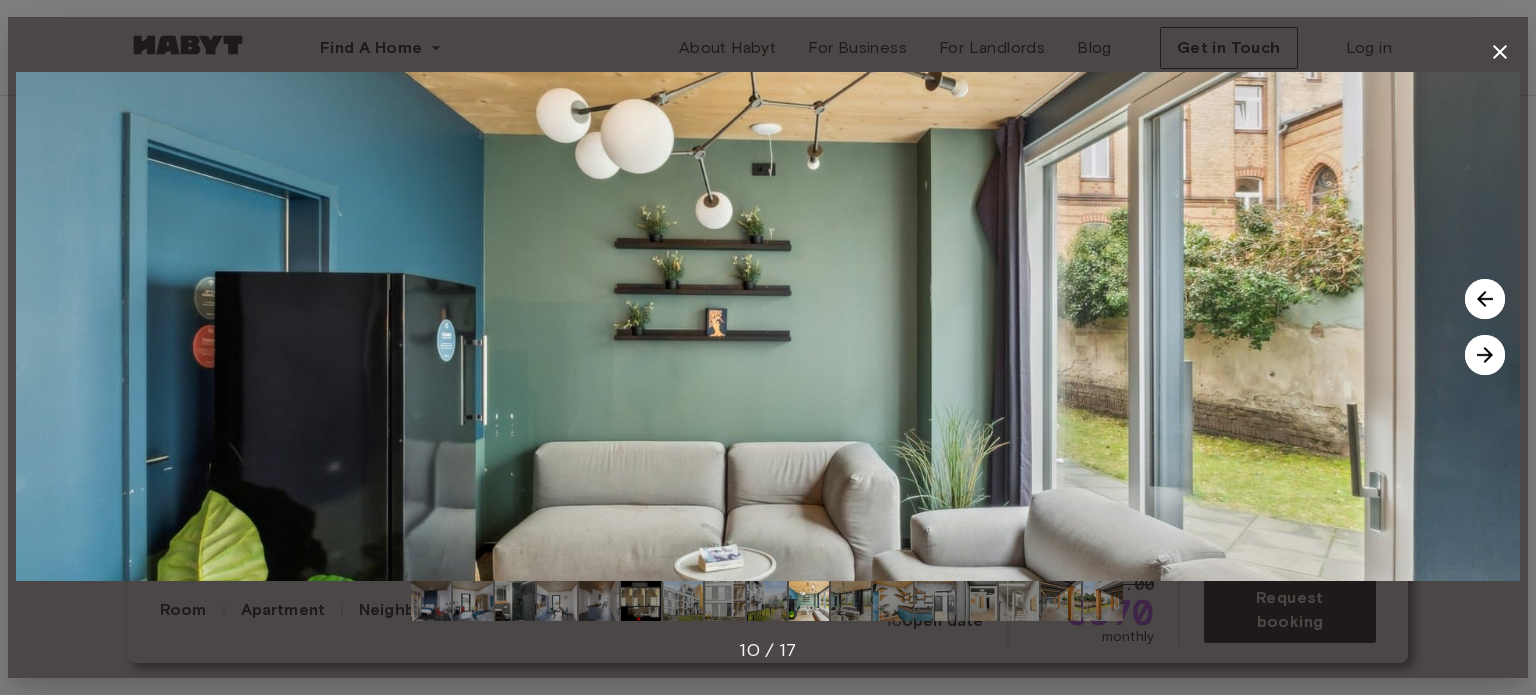 click at bounding box center [1485, 355] 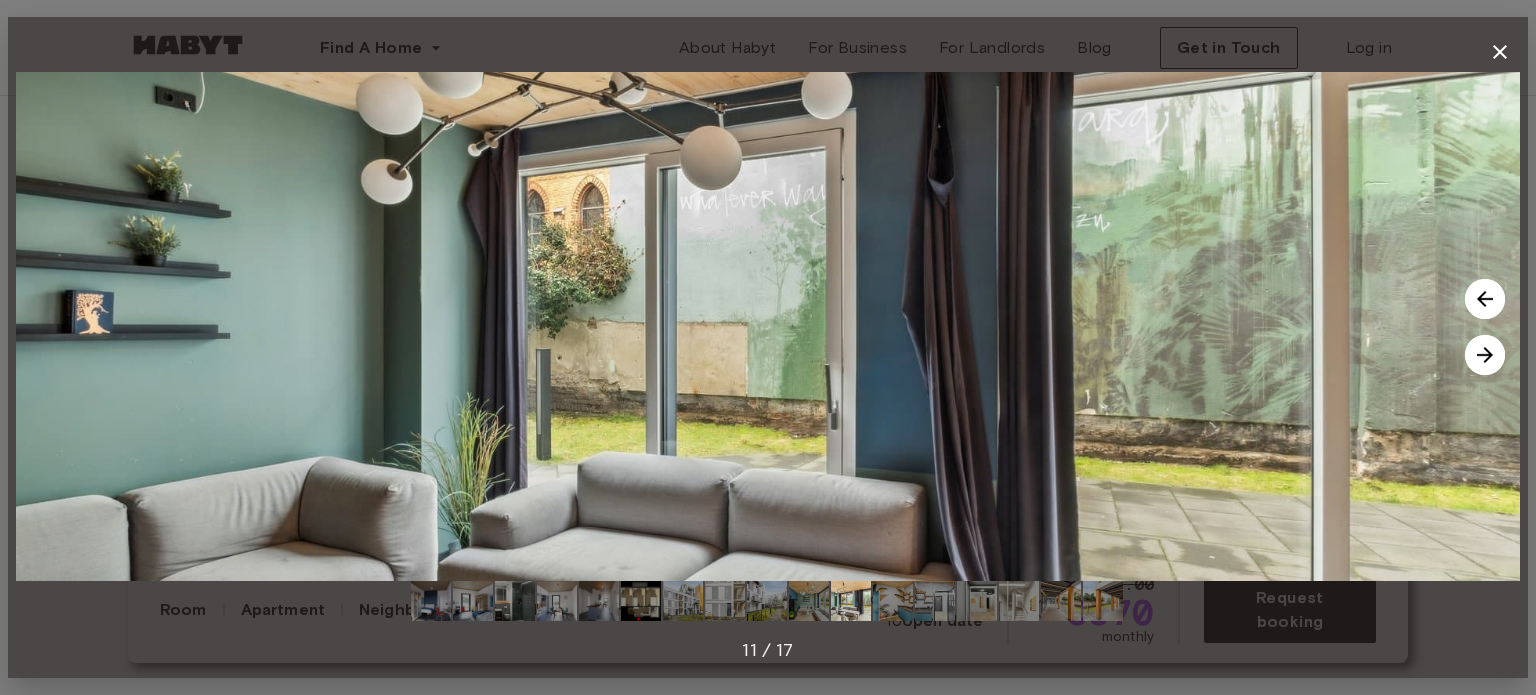click at bounding box center [1485, 355] 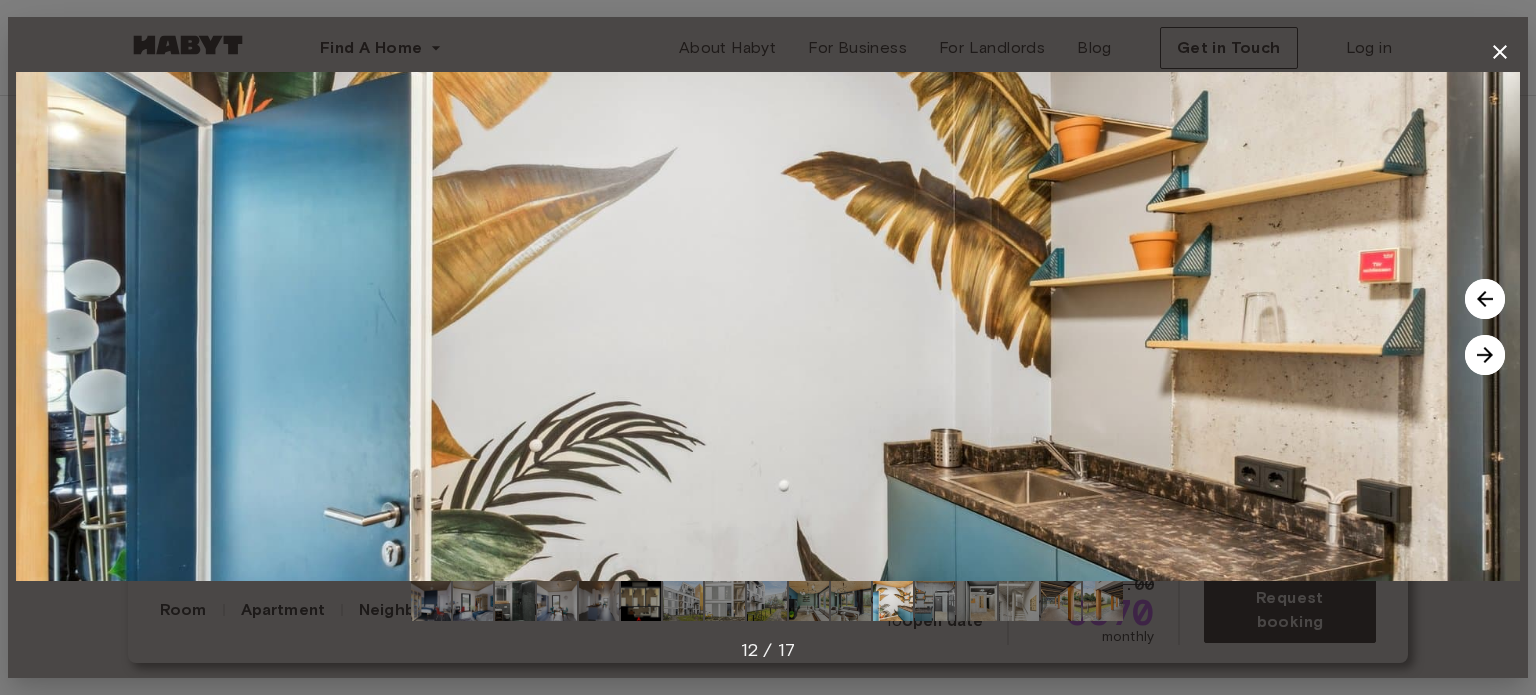click at bounding box center [1485, 355] 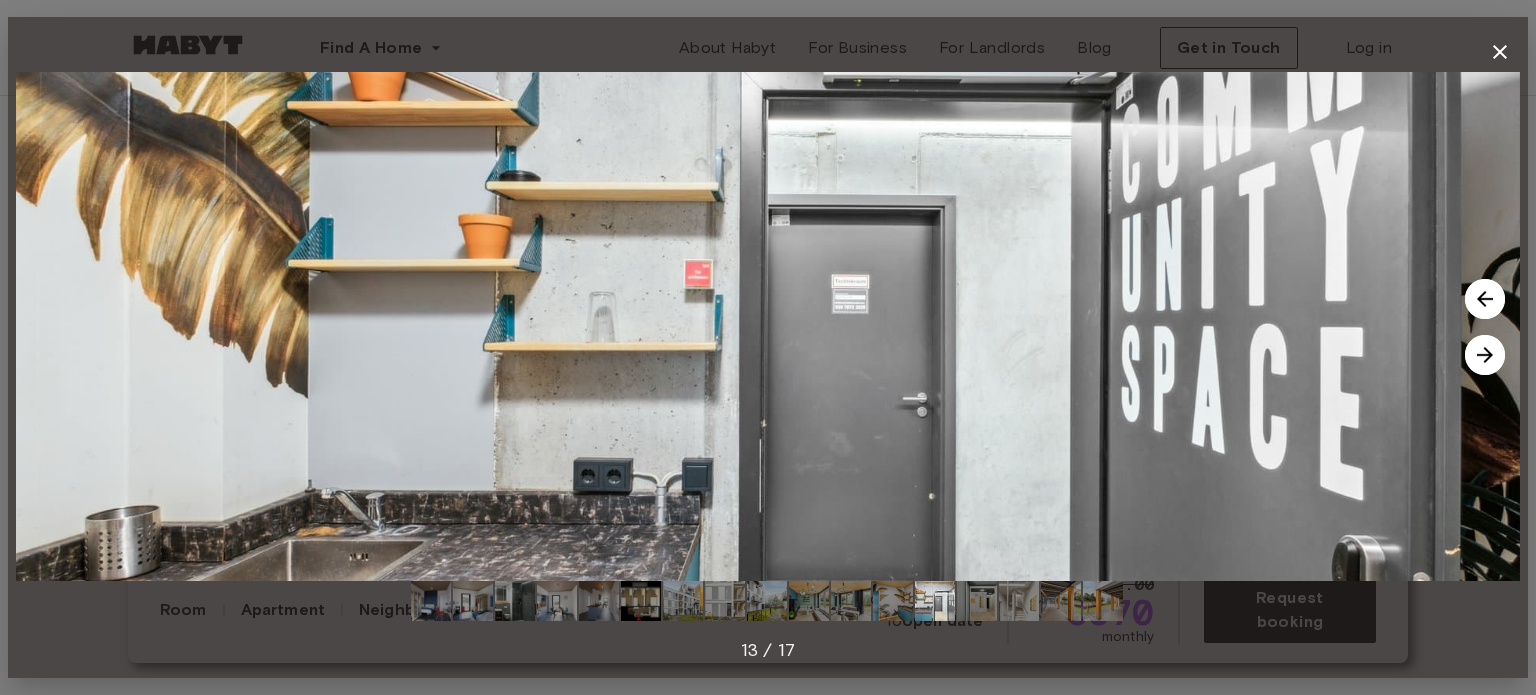 click at bounding box center [1485, 355] 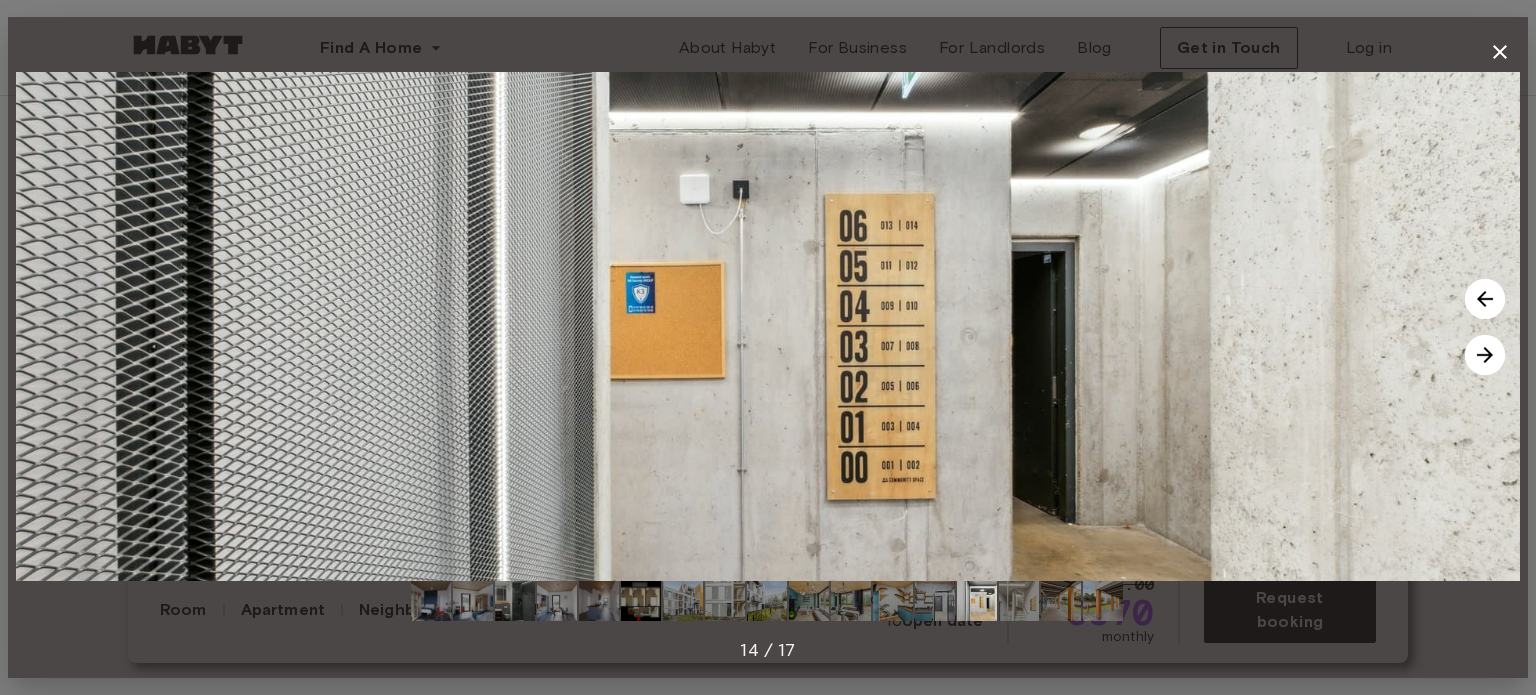 click at bounding box center [1485, 355] 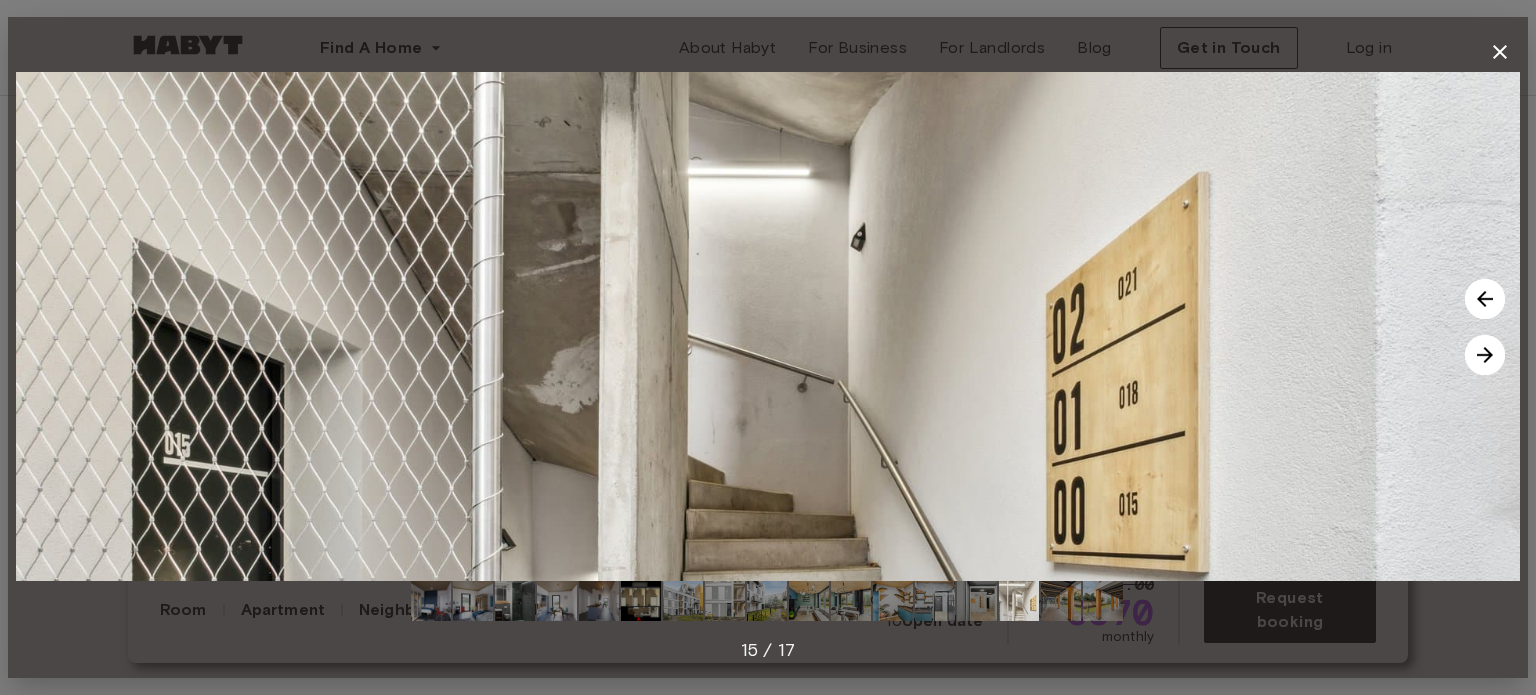 click at bounding box center (1485, 355) 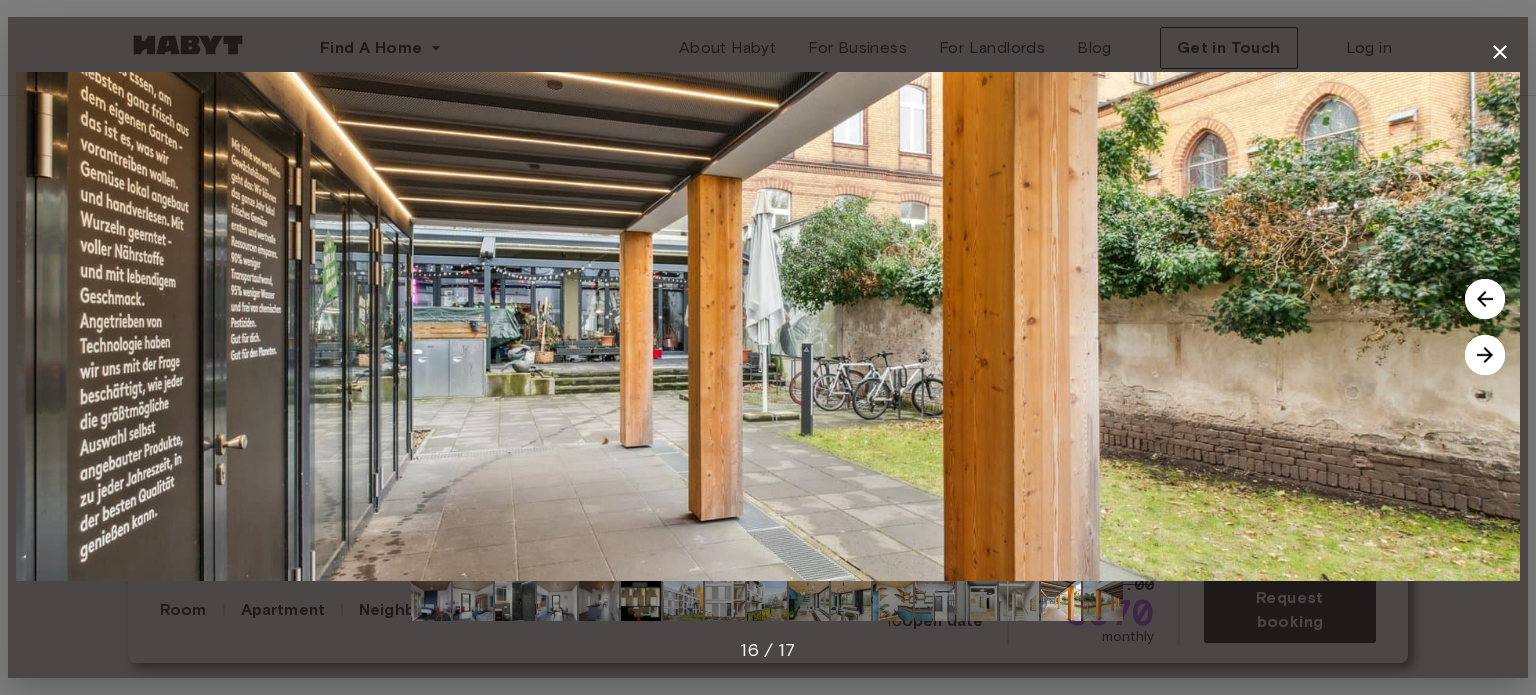 click at bounding box center (1485, 355) 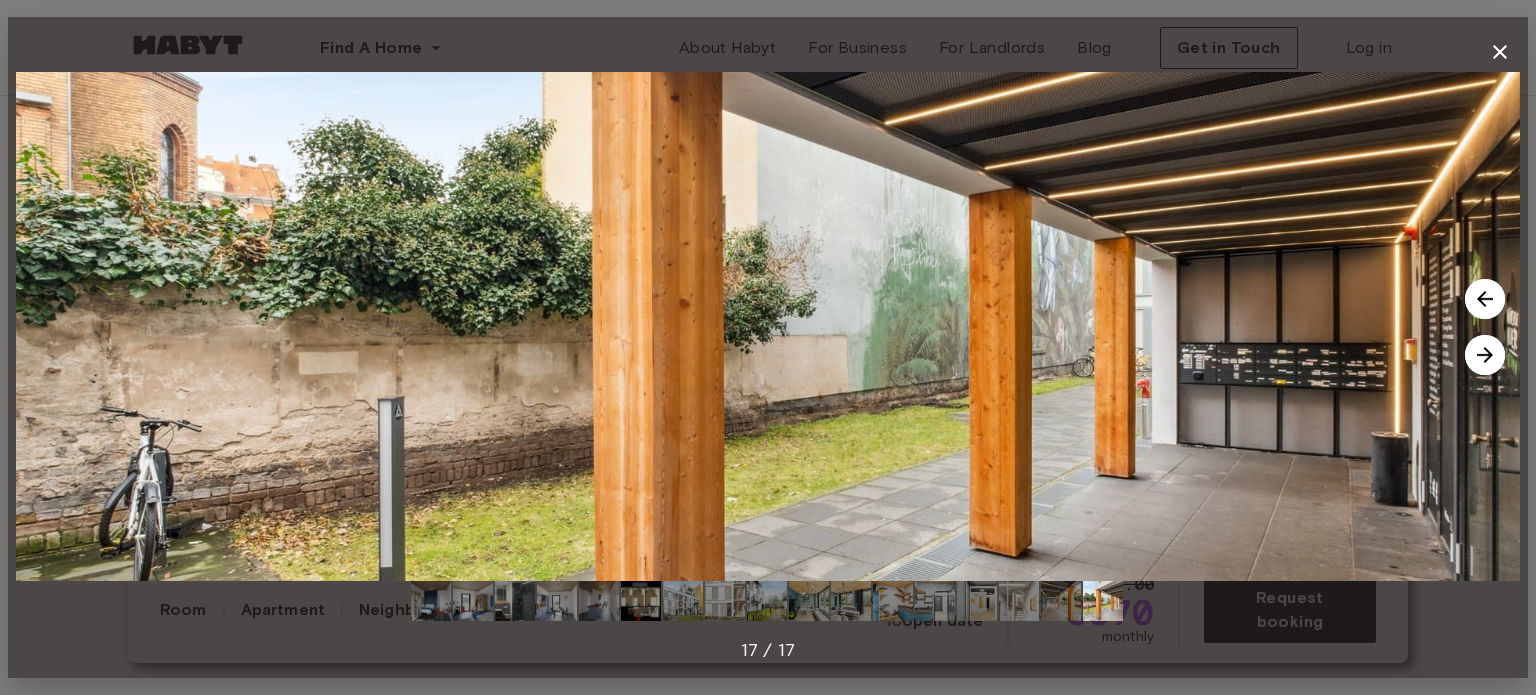 click at bounding box center [1485, 355] 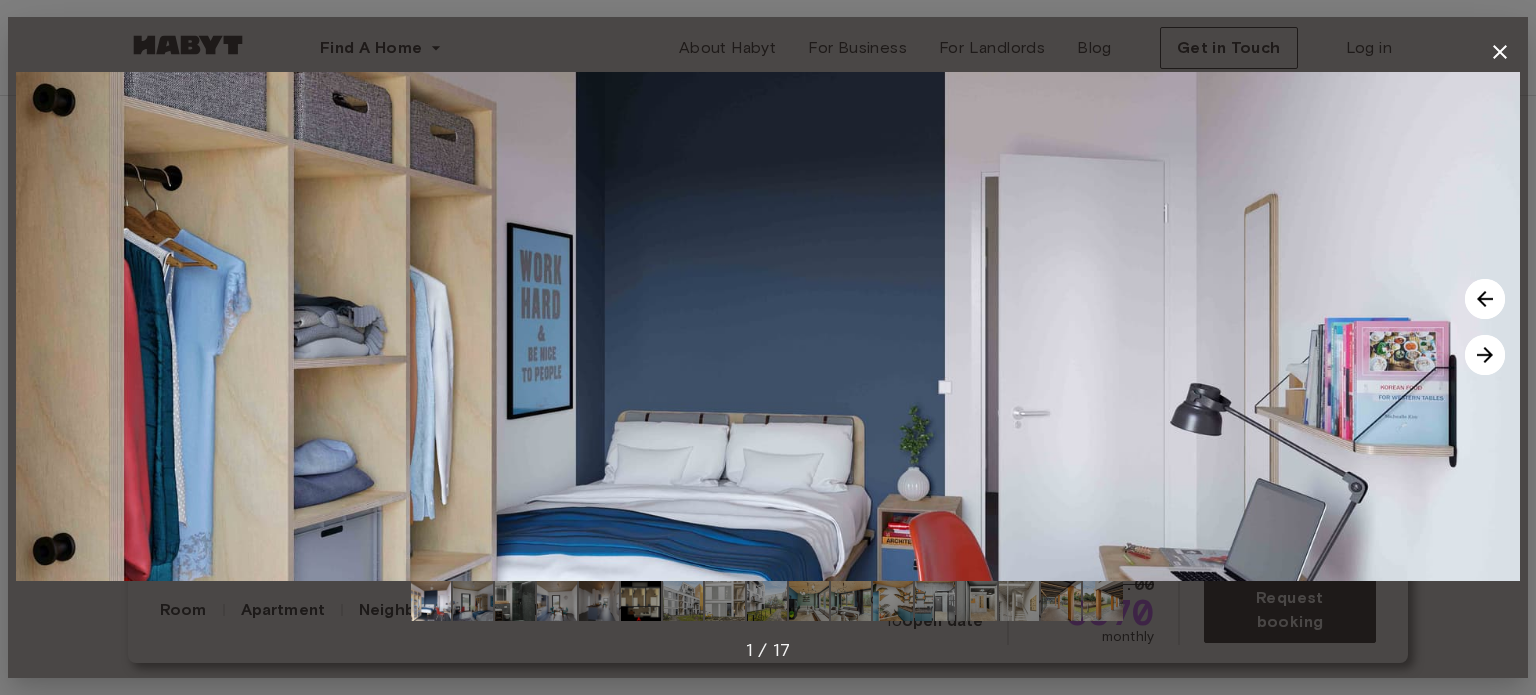 click on "1 / 17" at bounding box center (768, 347) 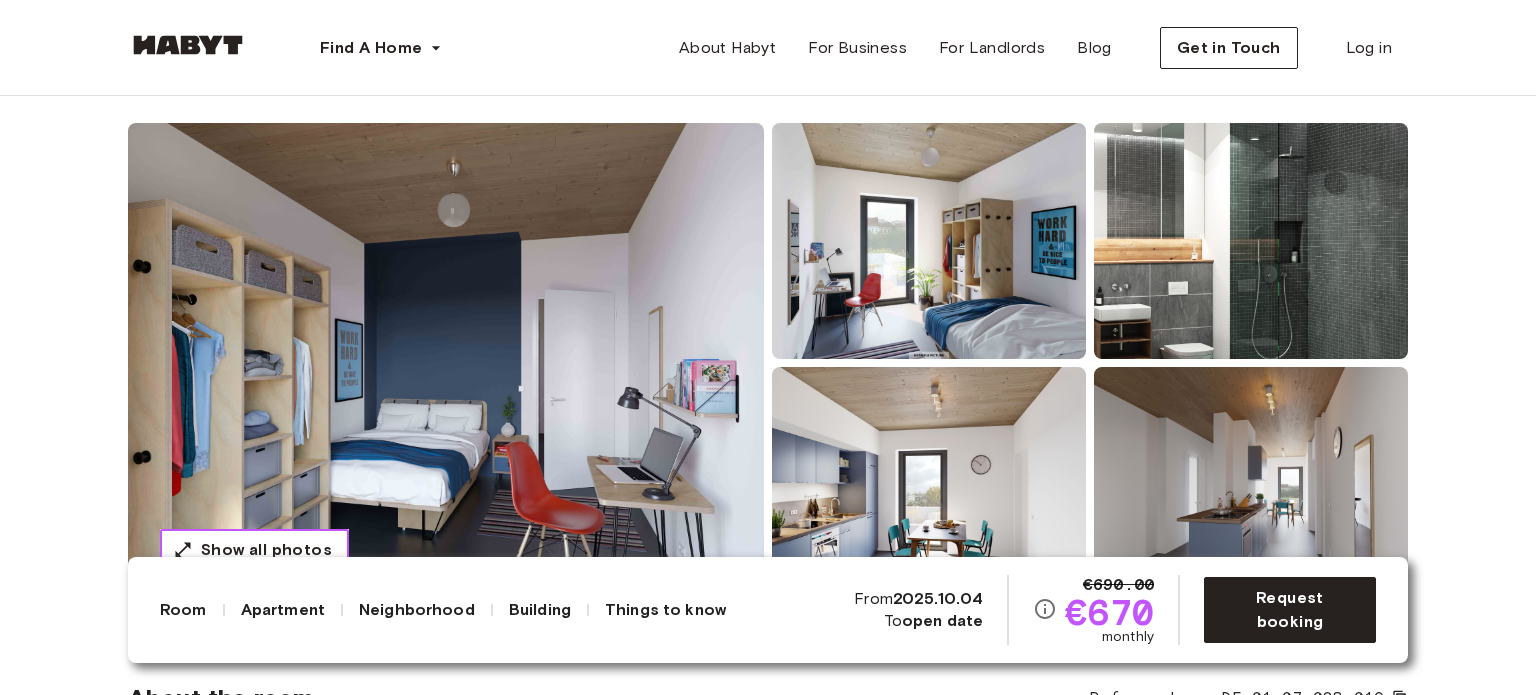 scroll, scrollTop: 0, scrollLeft: 0, axis: both 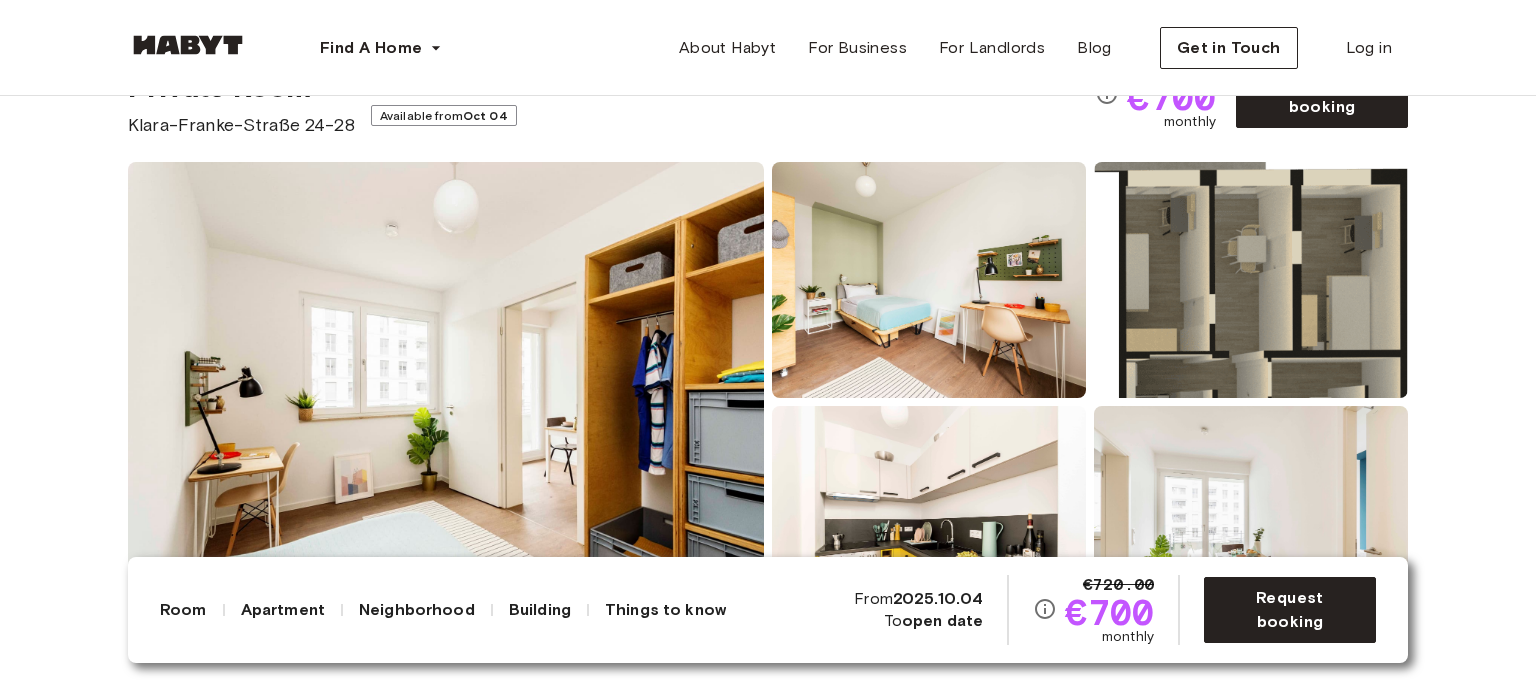click at bounding box center (1251, 280) 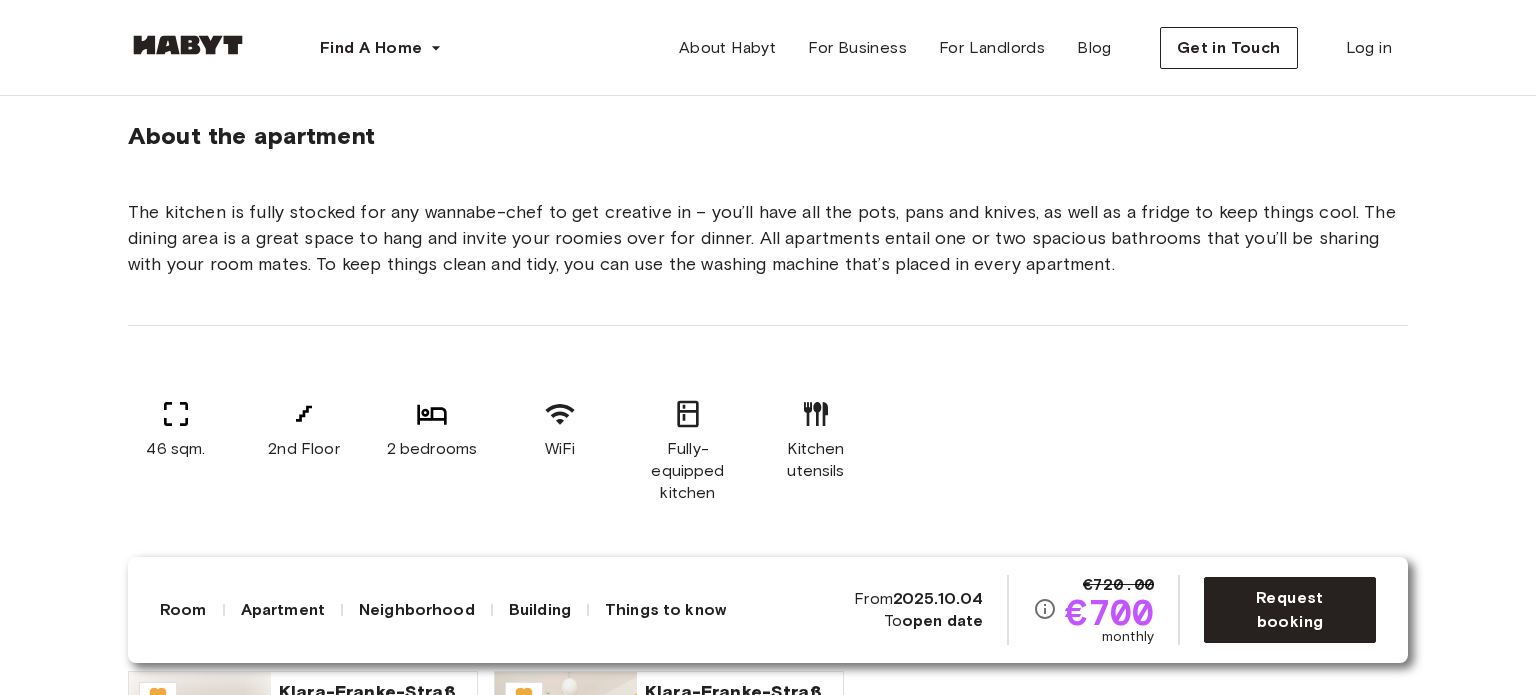 scroll, scrollTop: 1200, scrollLeft: 0, axis: vertical 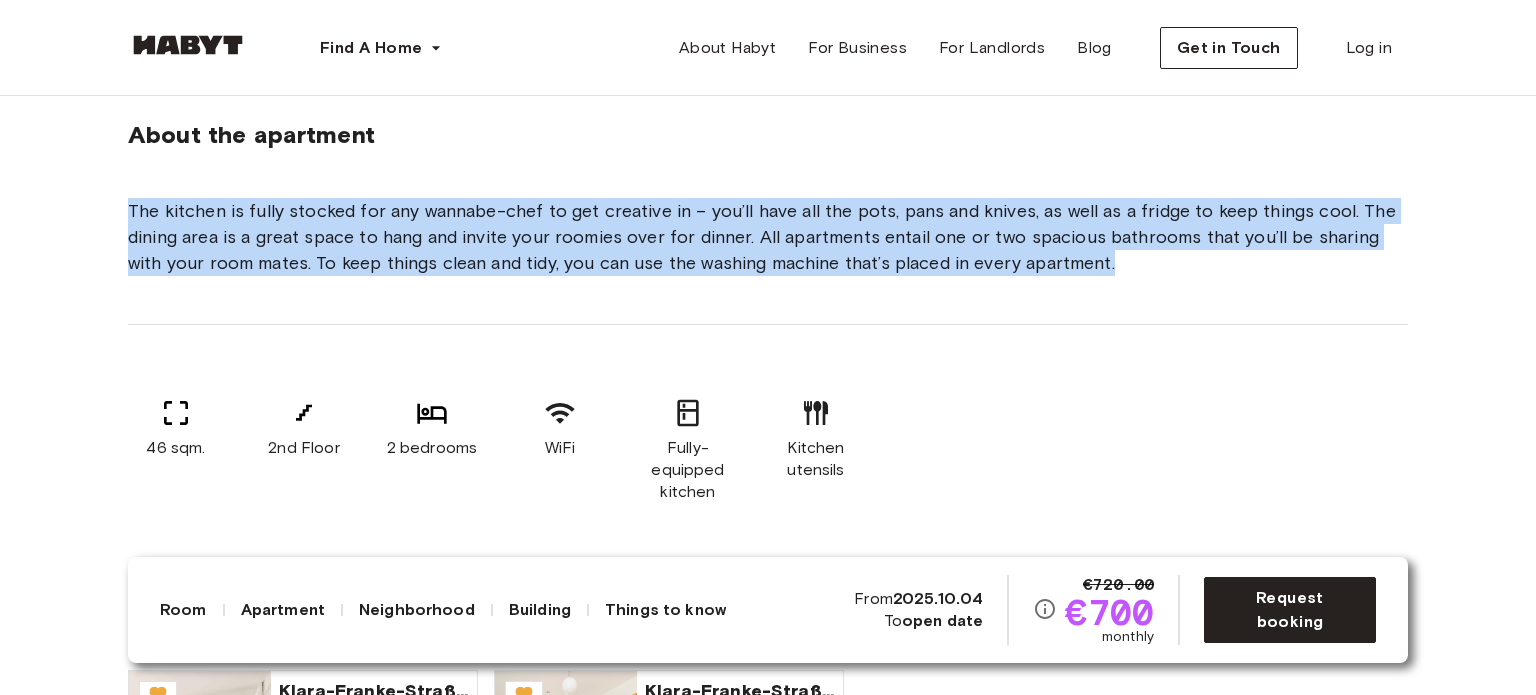 drag, startPoint x: 123, startPoint y: 227, endPoint x: 1149, endPoint y: 287, distance: 1027.7529 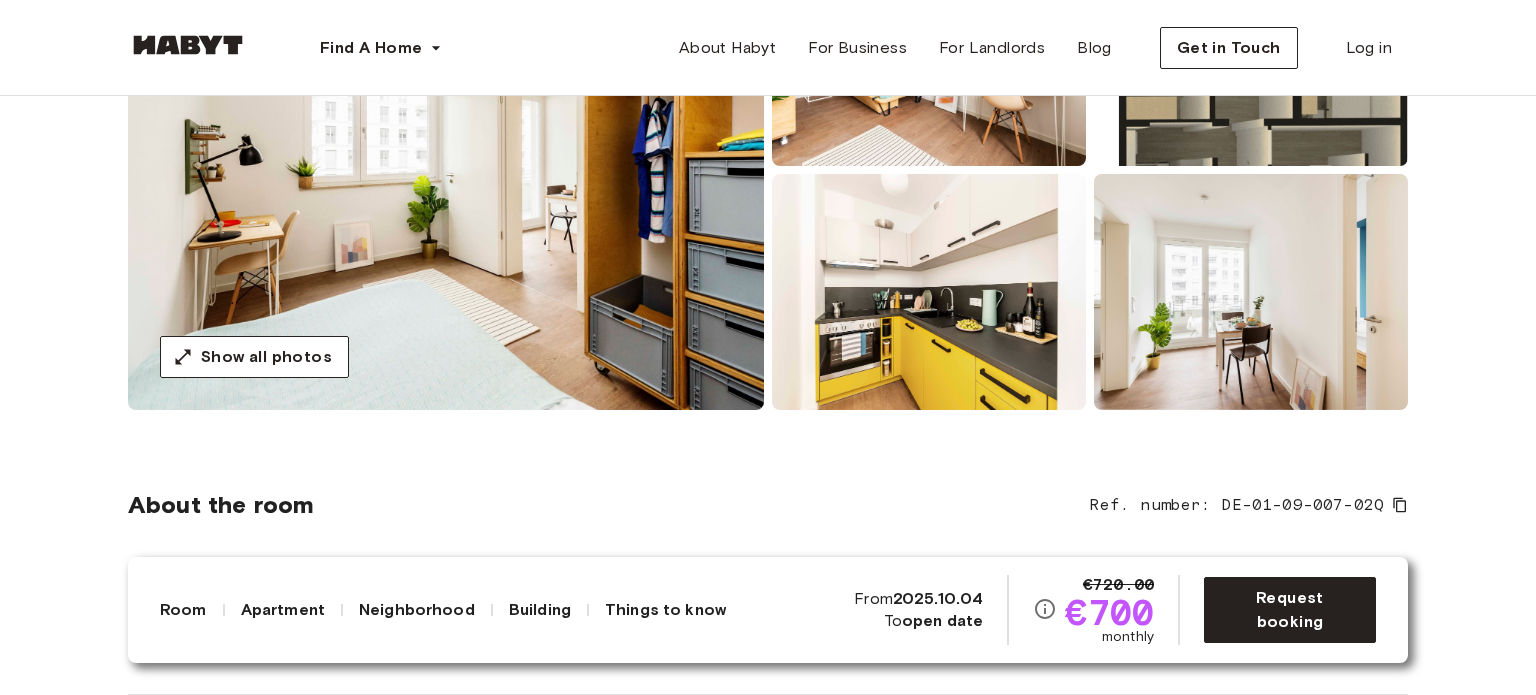 scroll, scrollTop: 300, scrollLeft: 0, axis: vertical 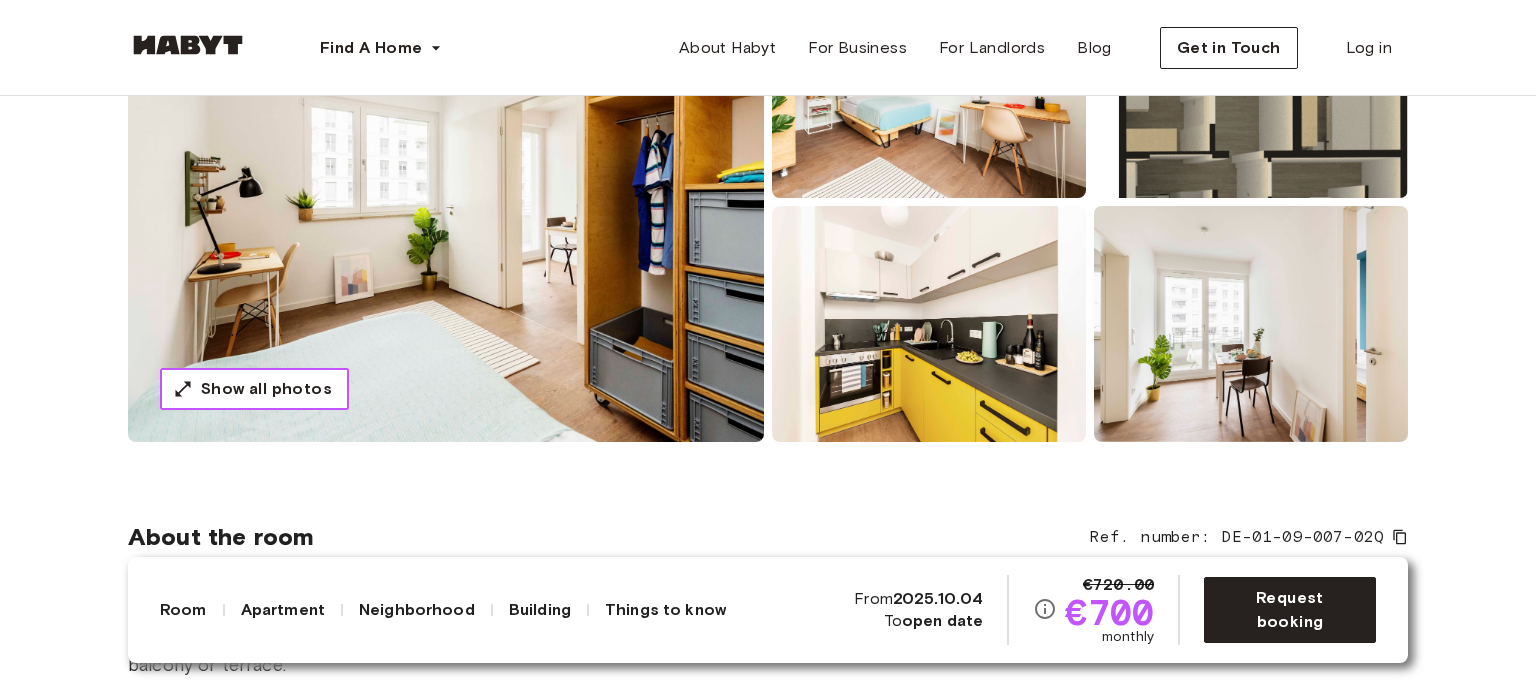 click on "Show all photos" at bounding box center [266, 389] 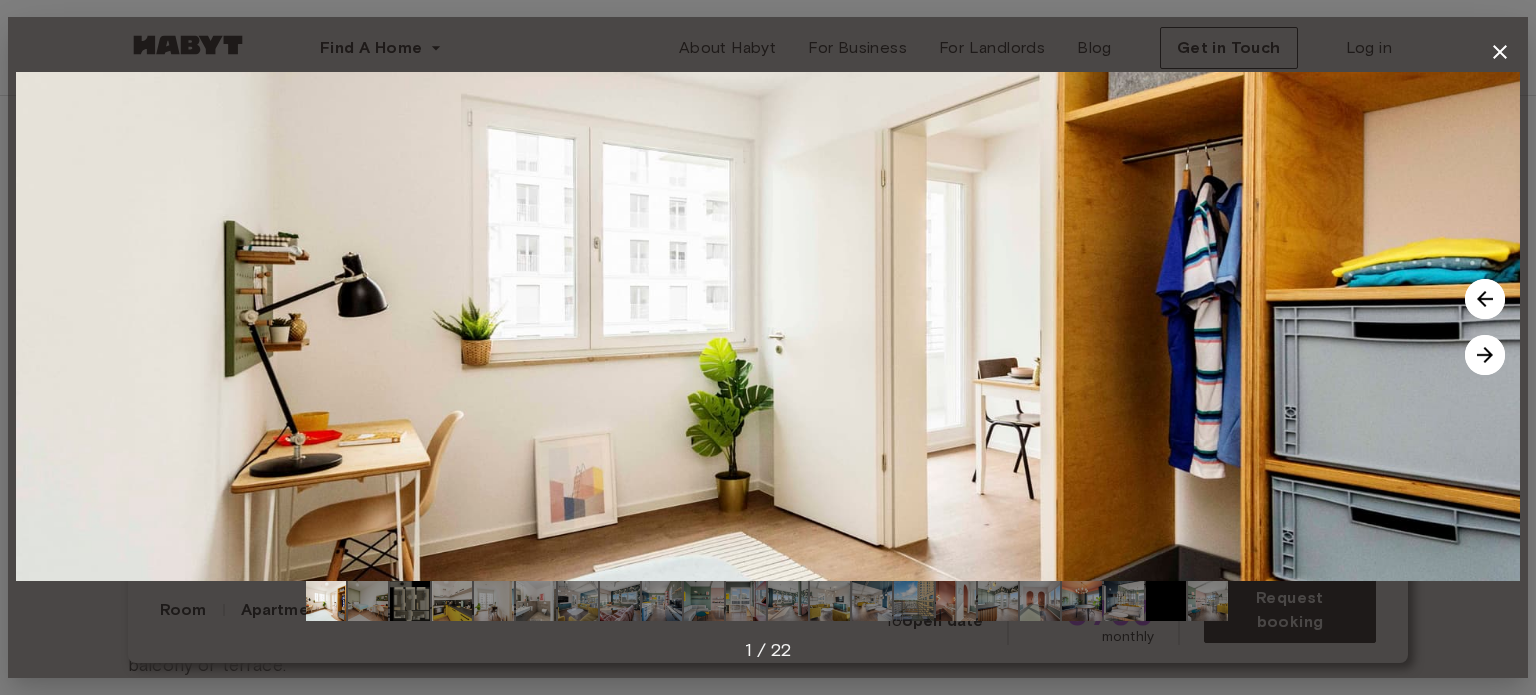 click at bounding box center [1485, 355] 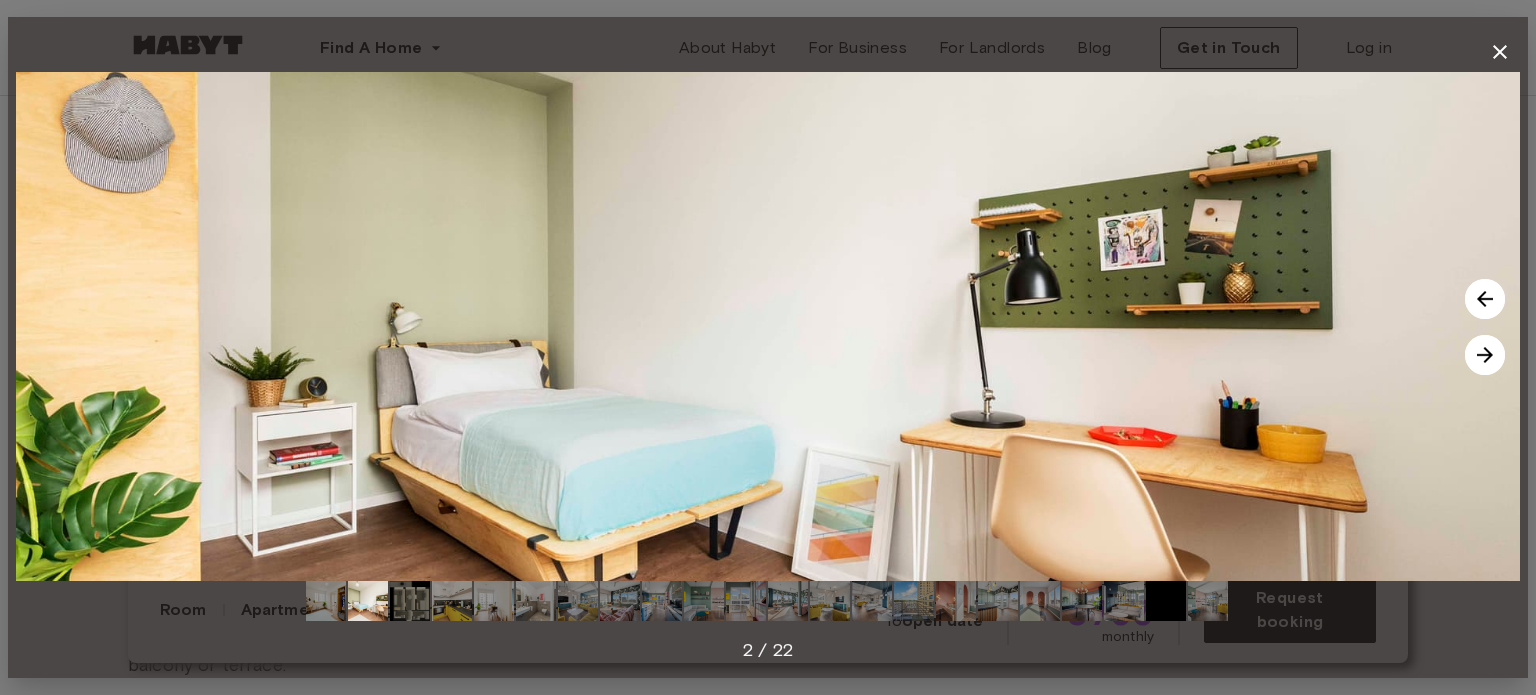 click at bounding box center [1485, 355] 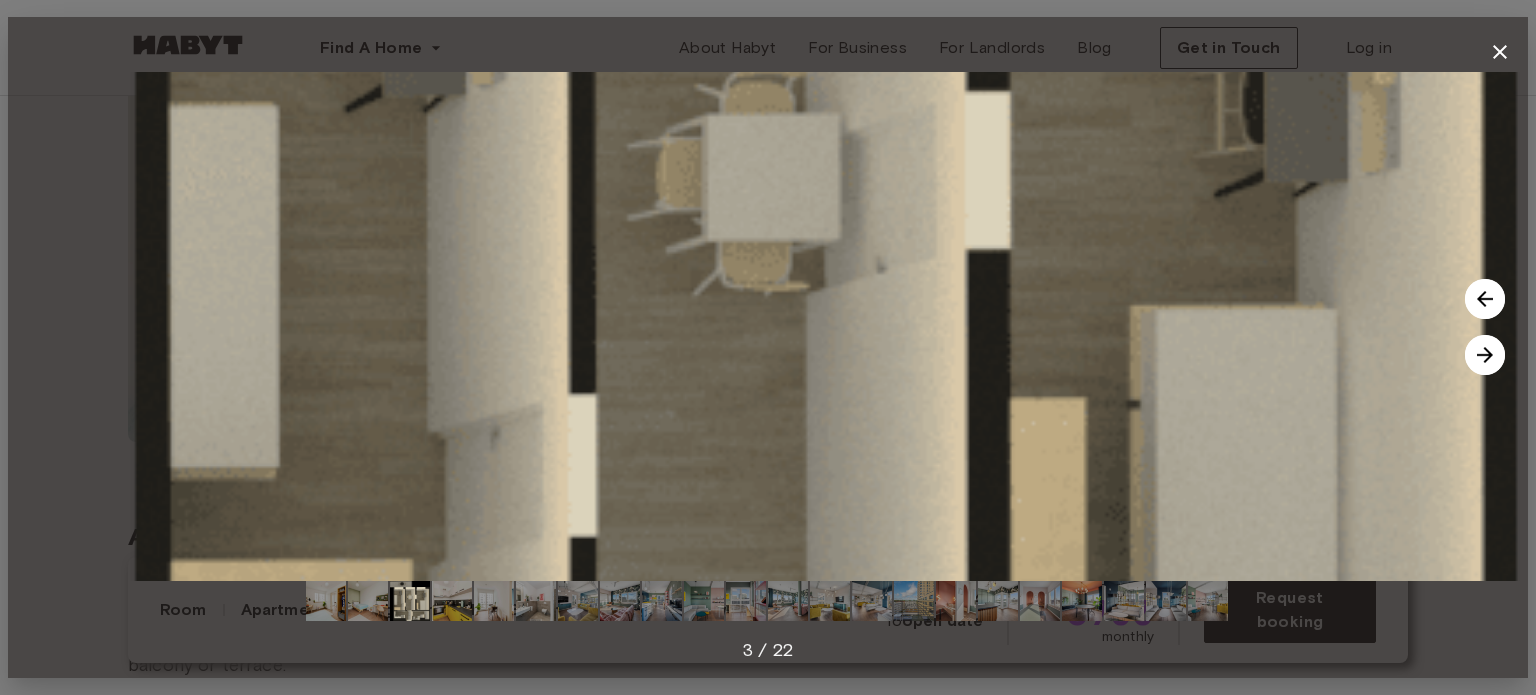 click at bounding box center [1485, 355] 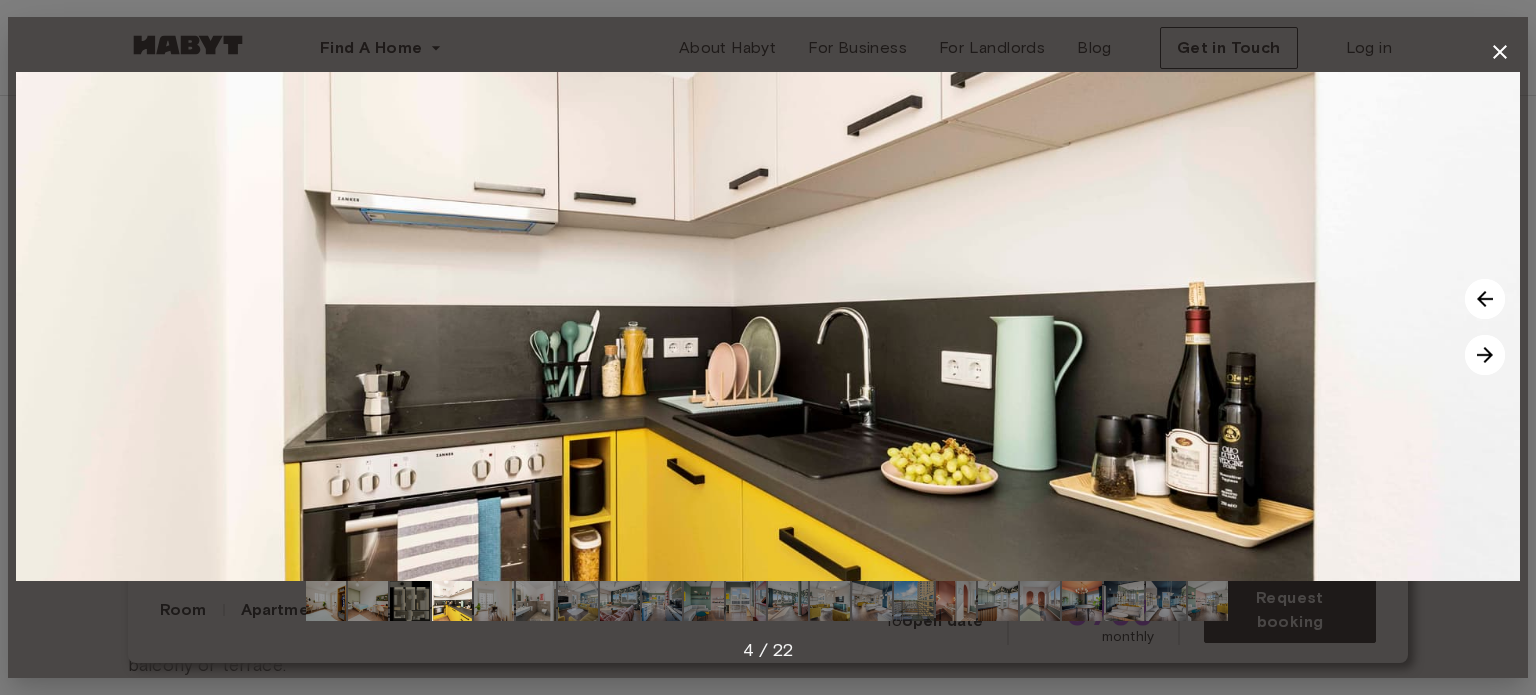 click at bounding box center [1485, 355] 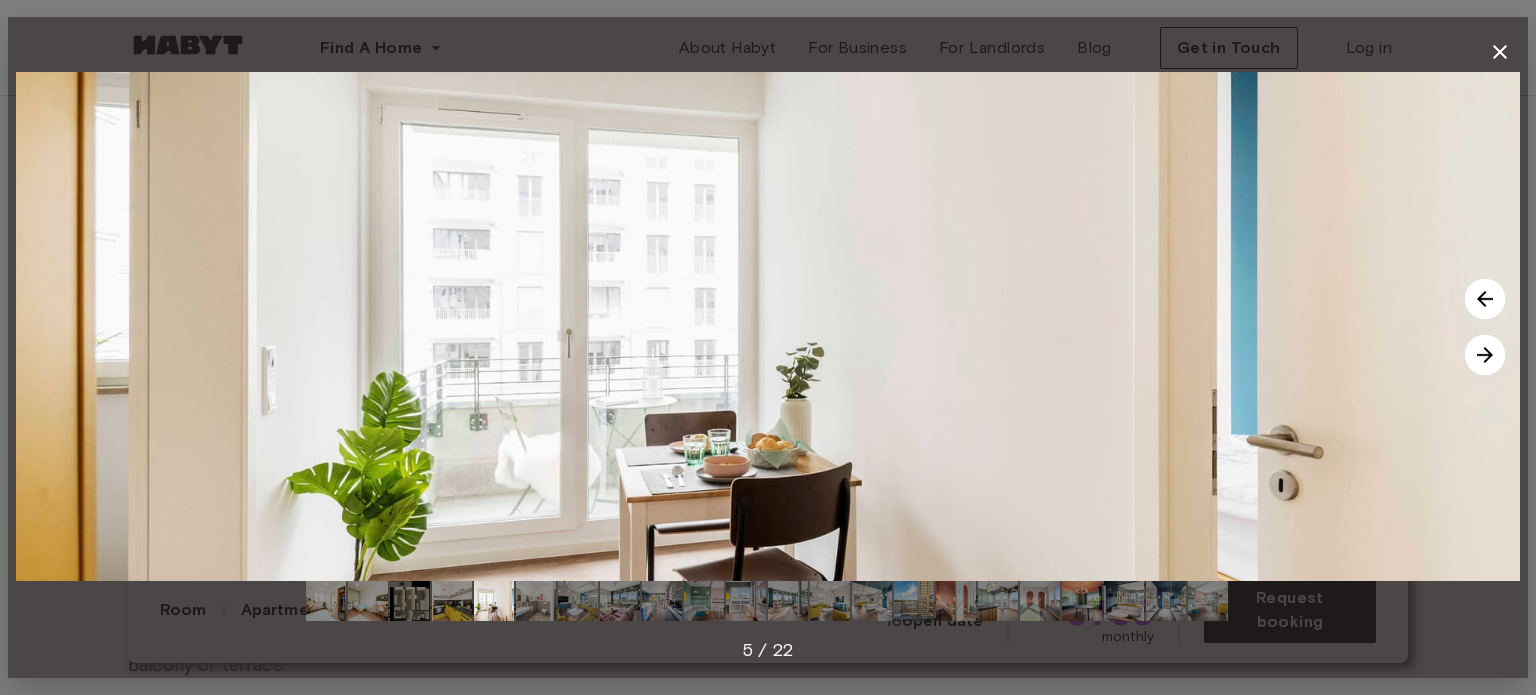click at bounding box center (1485, 355) 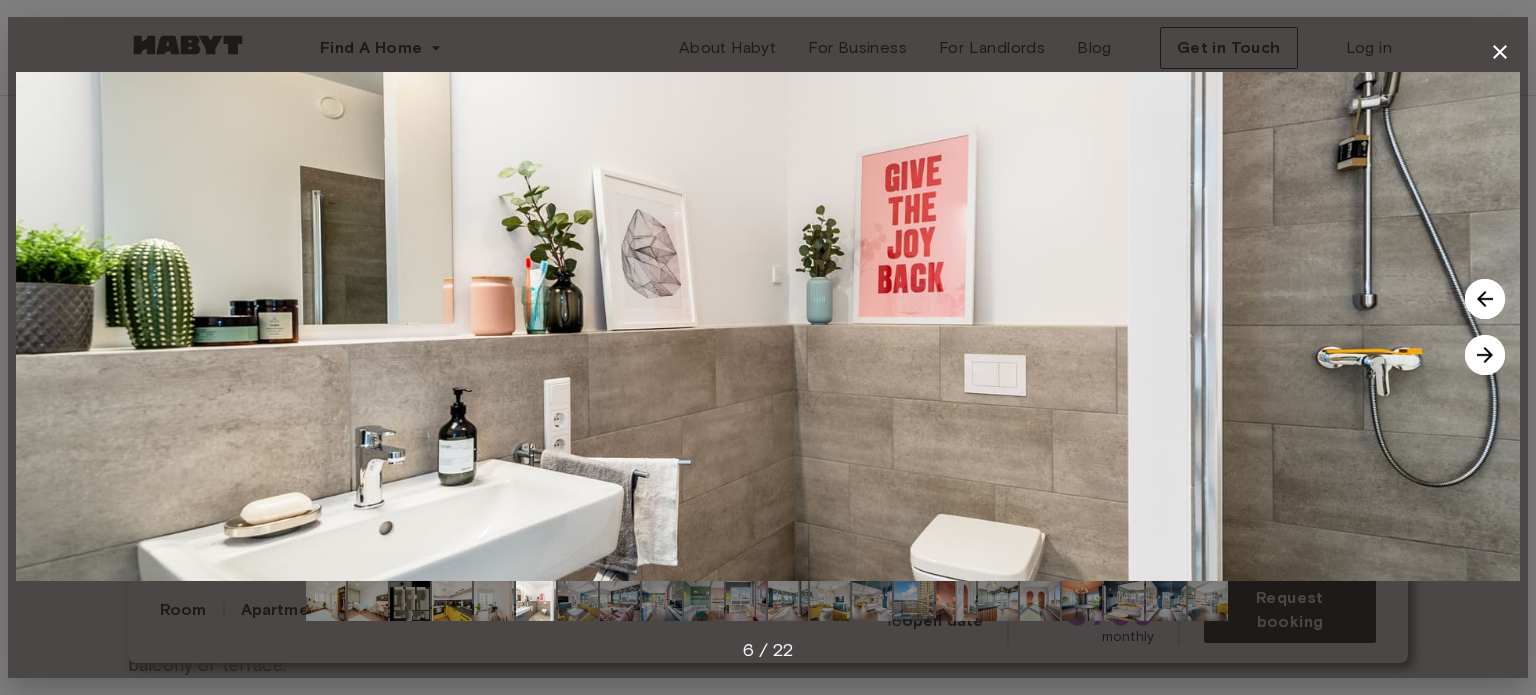 click at bounding box center (1485, 355) 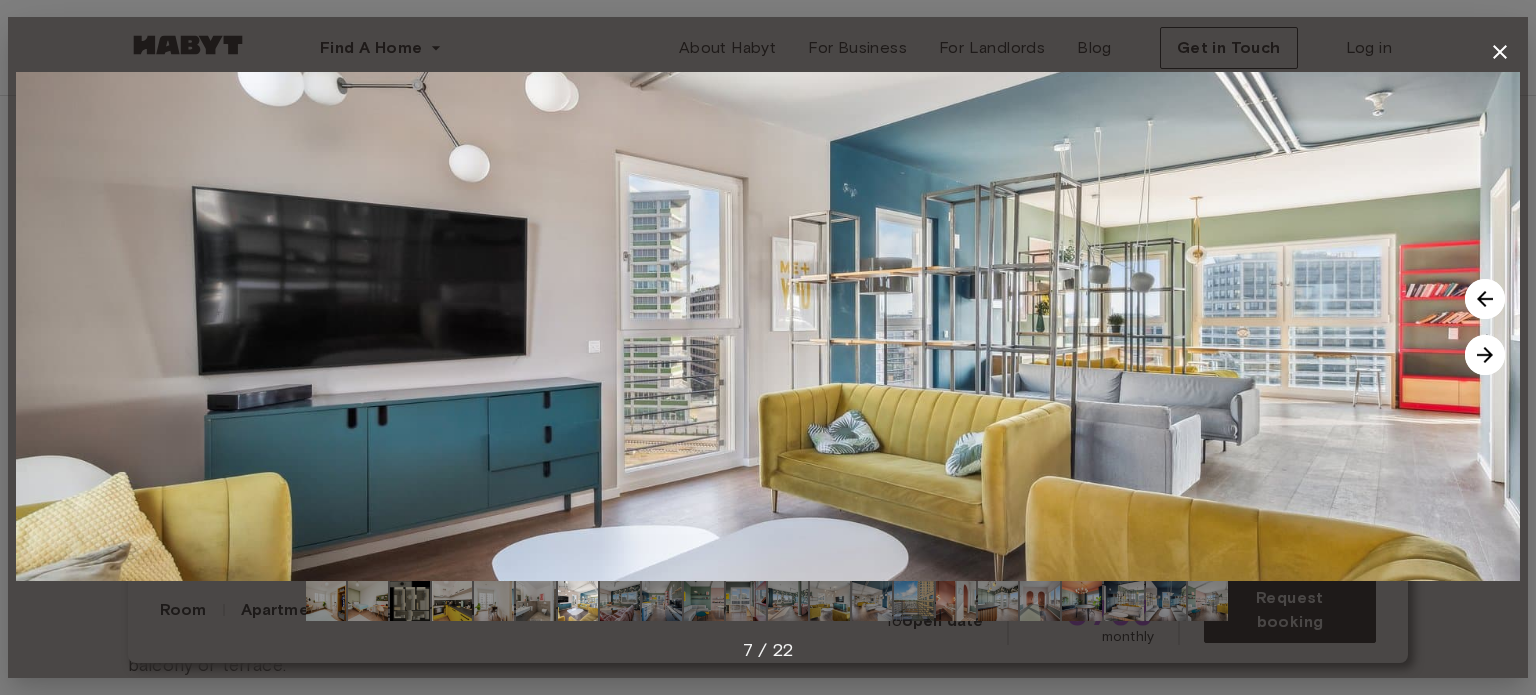 click at bounding box center [1485, 355] 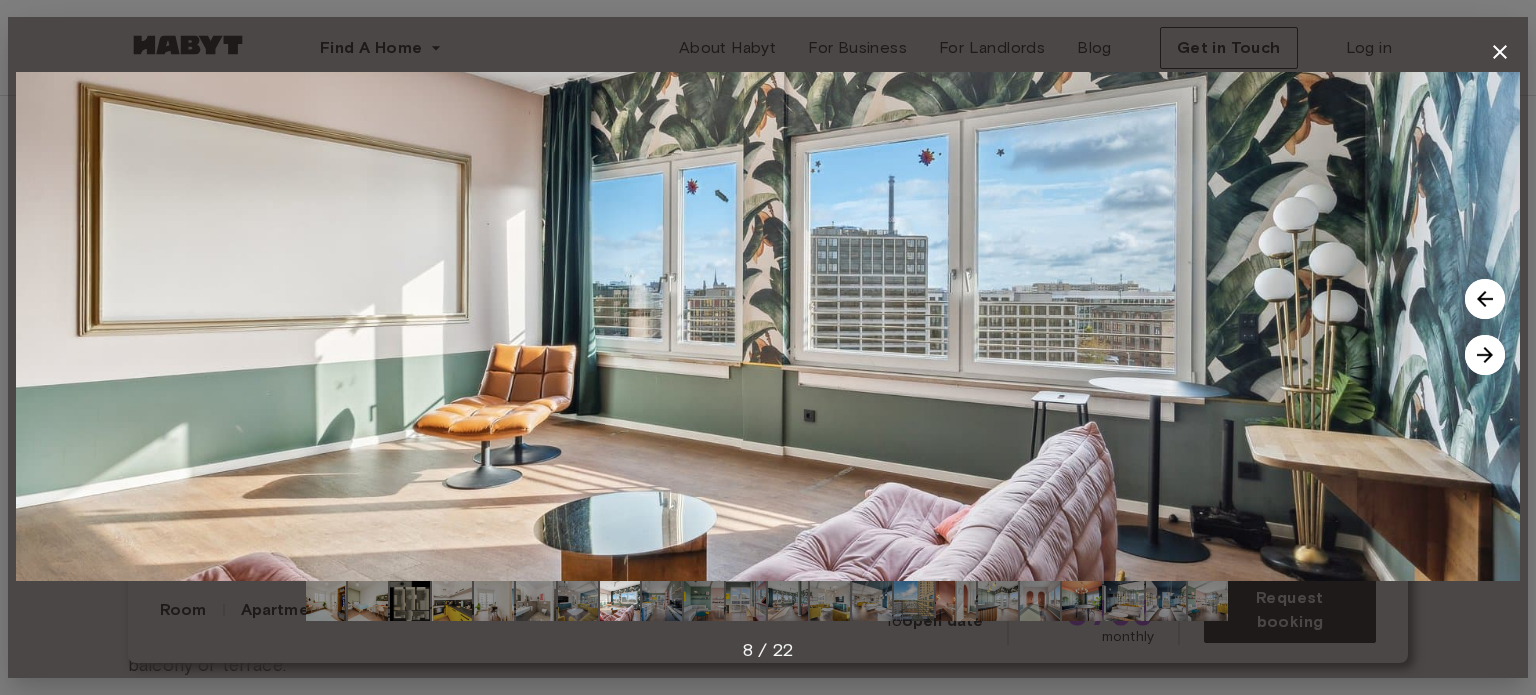click at bounding box center [1485, 355] 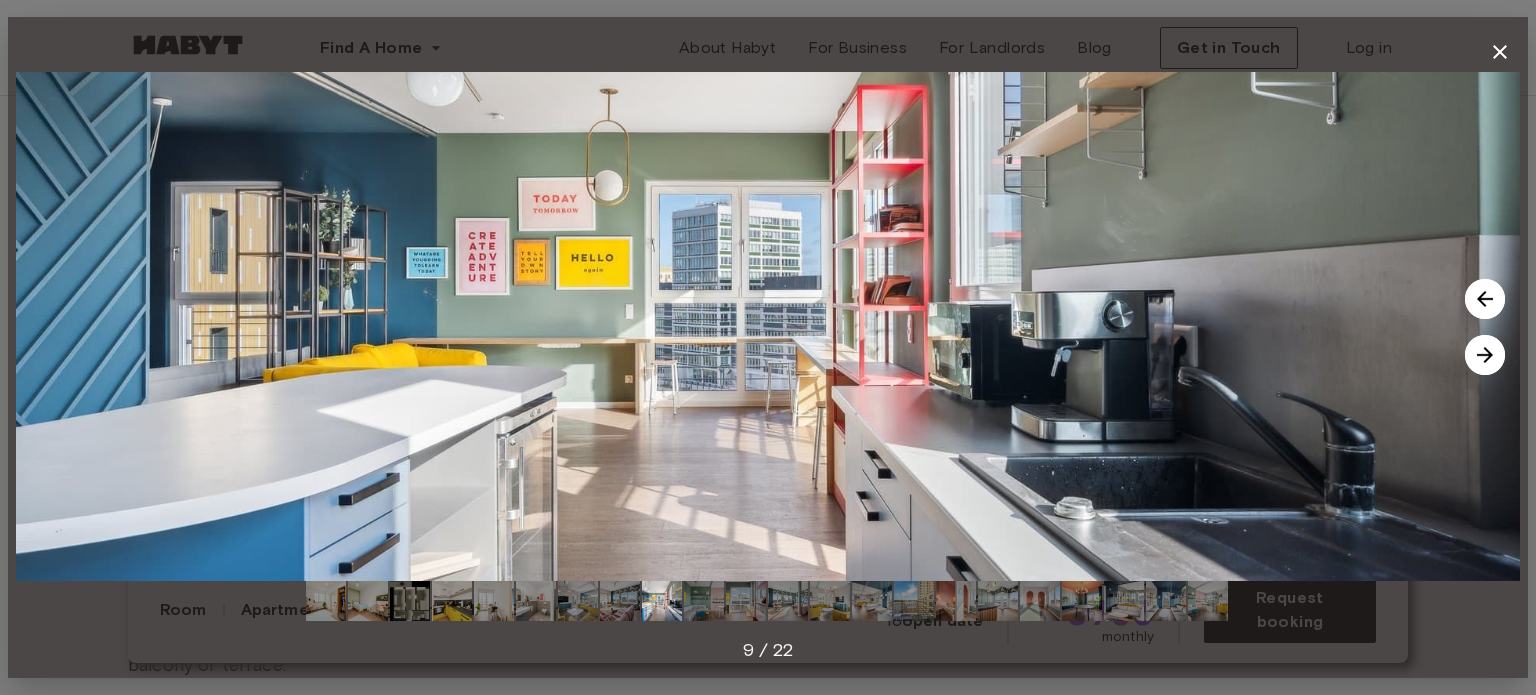 click at bounding box center (1485, 355) 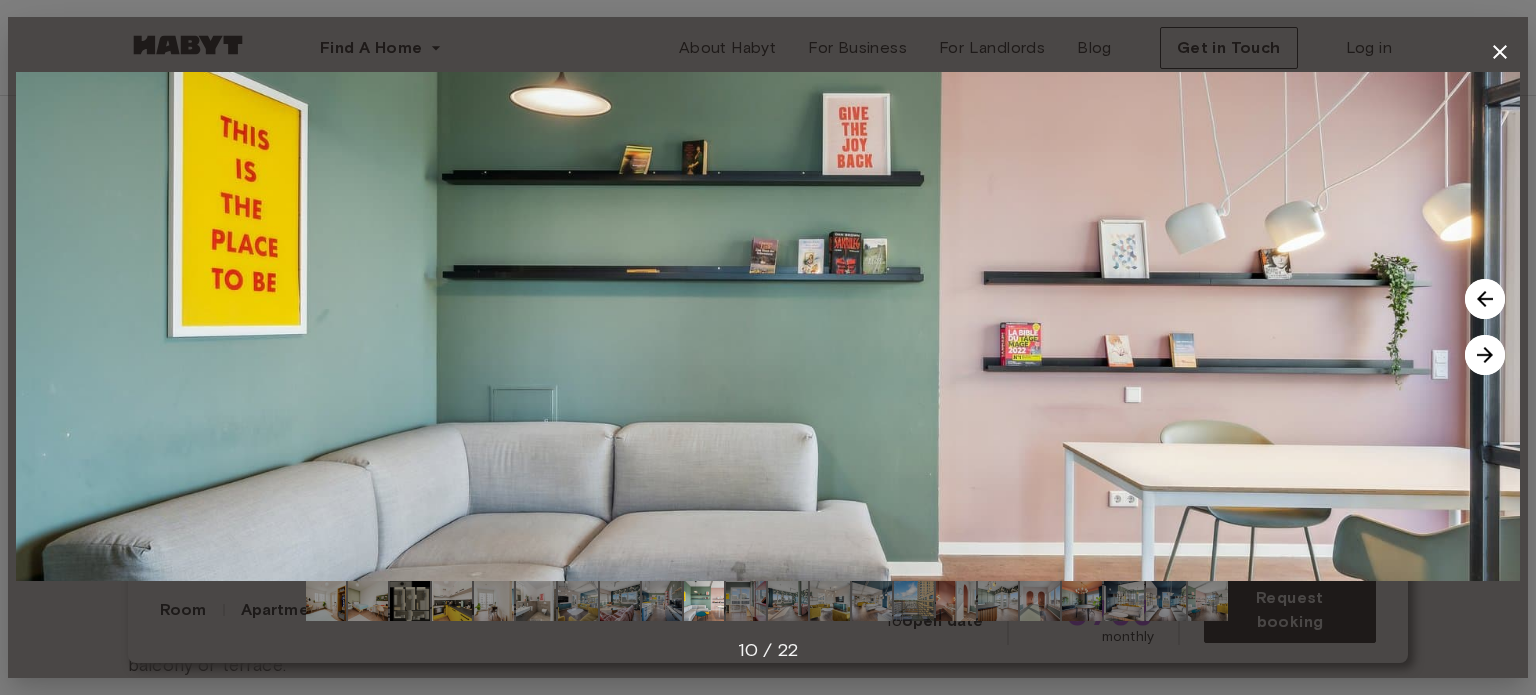 click at bounding box center (1485, 355) 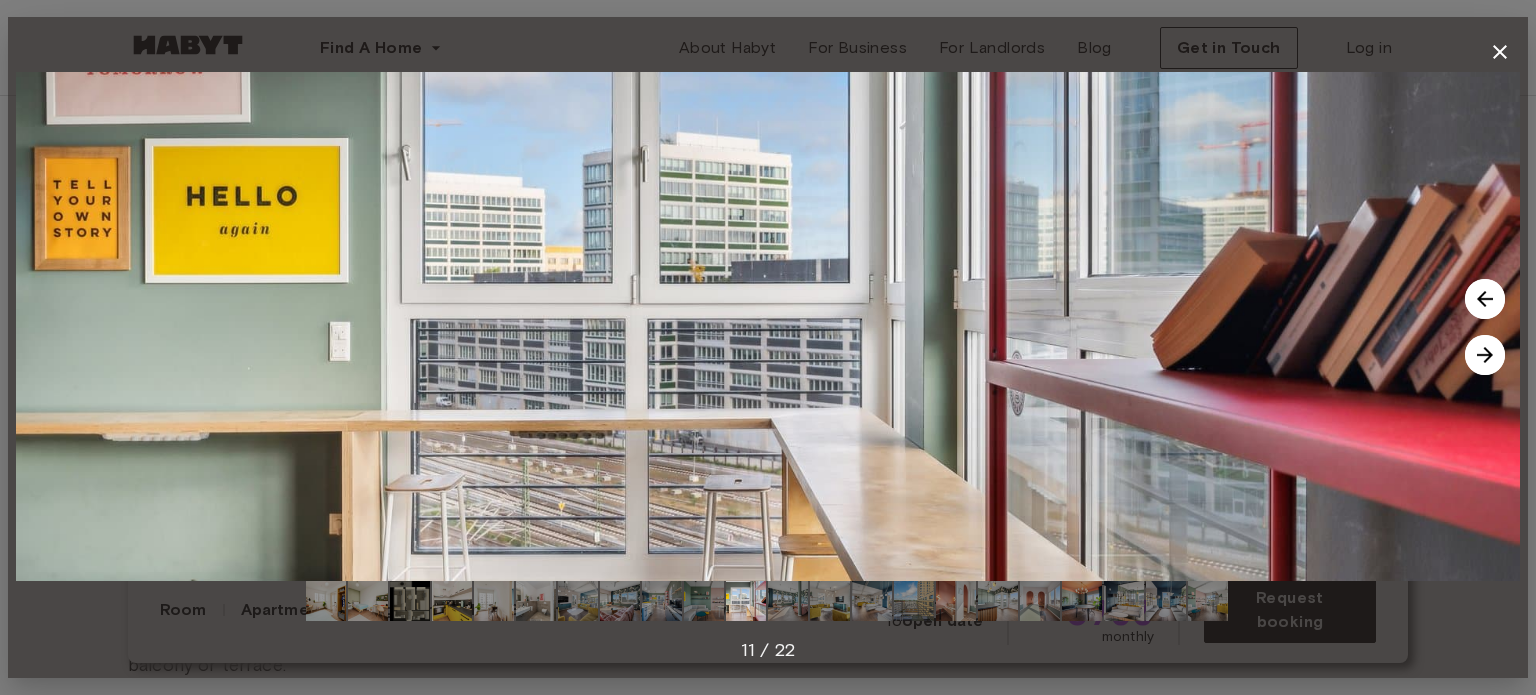click at bounding box center [1485, 355] 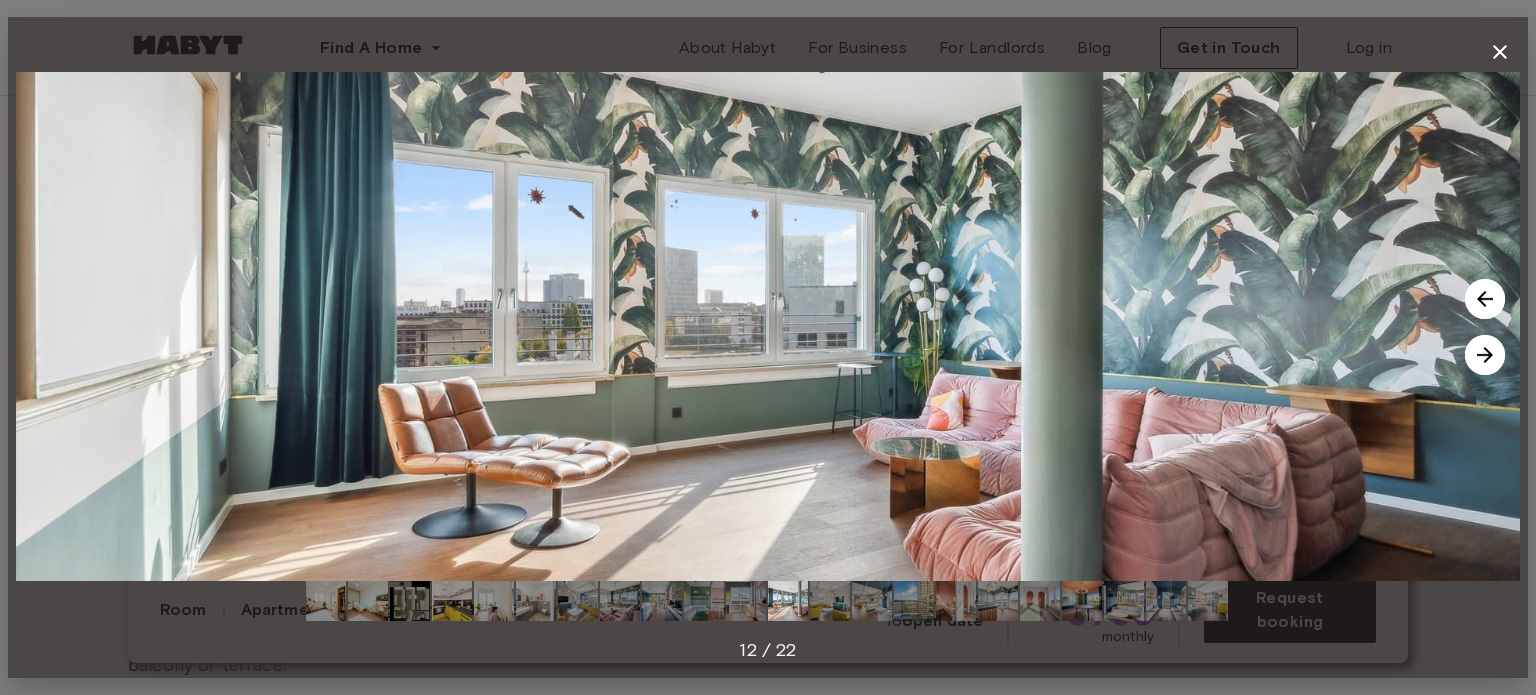 click at bounding box center [1485, 355] 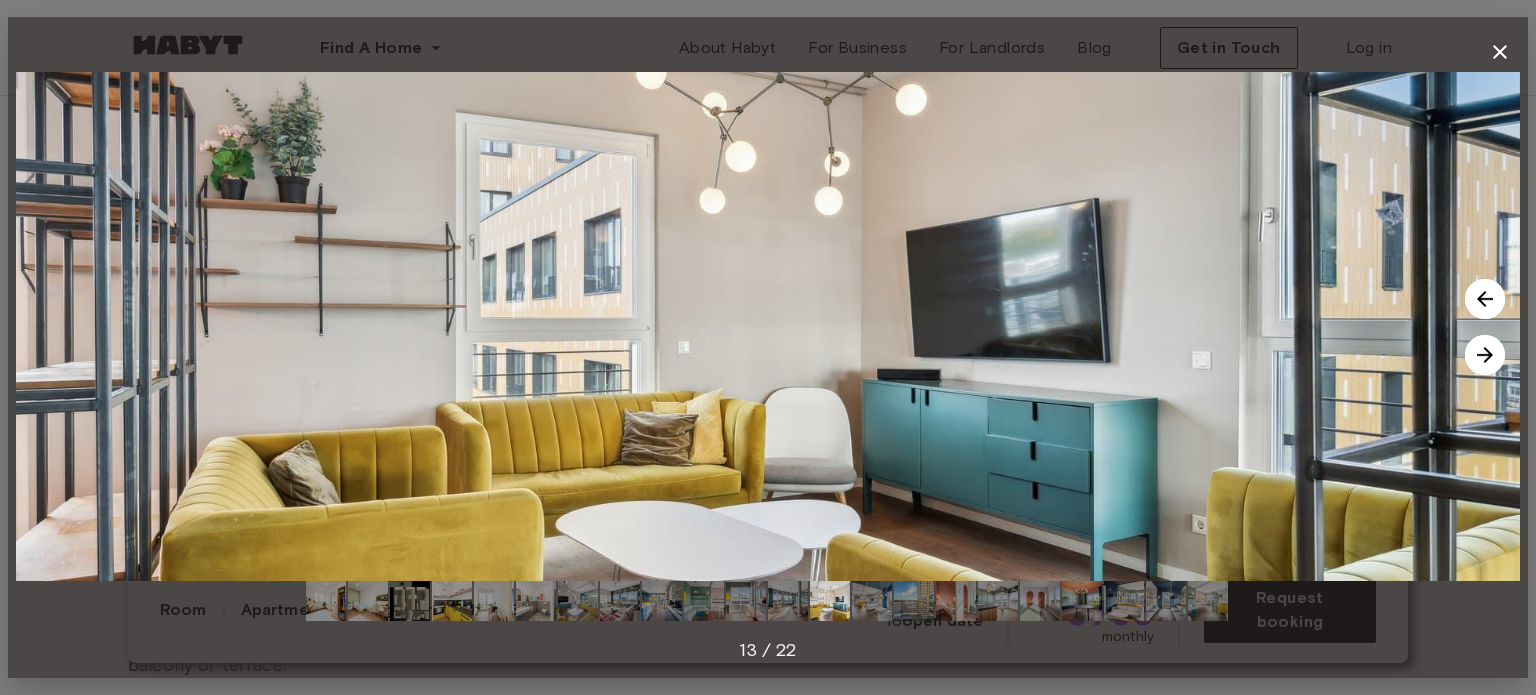 click at bounding box center (1485, 355) 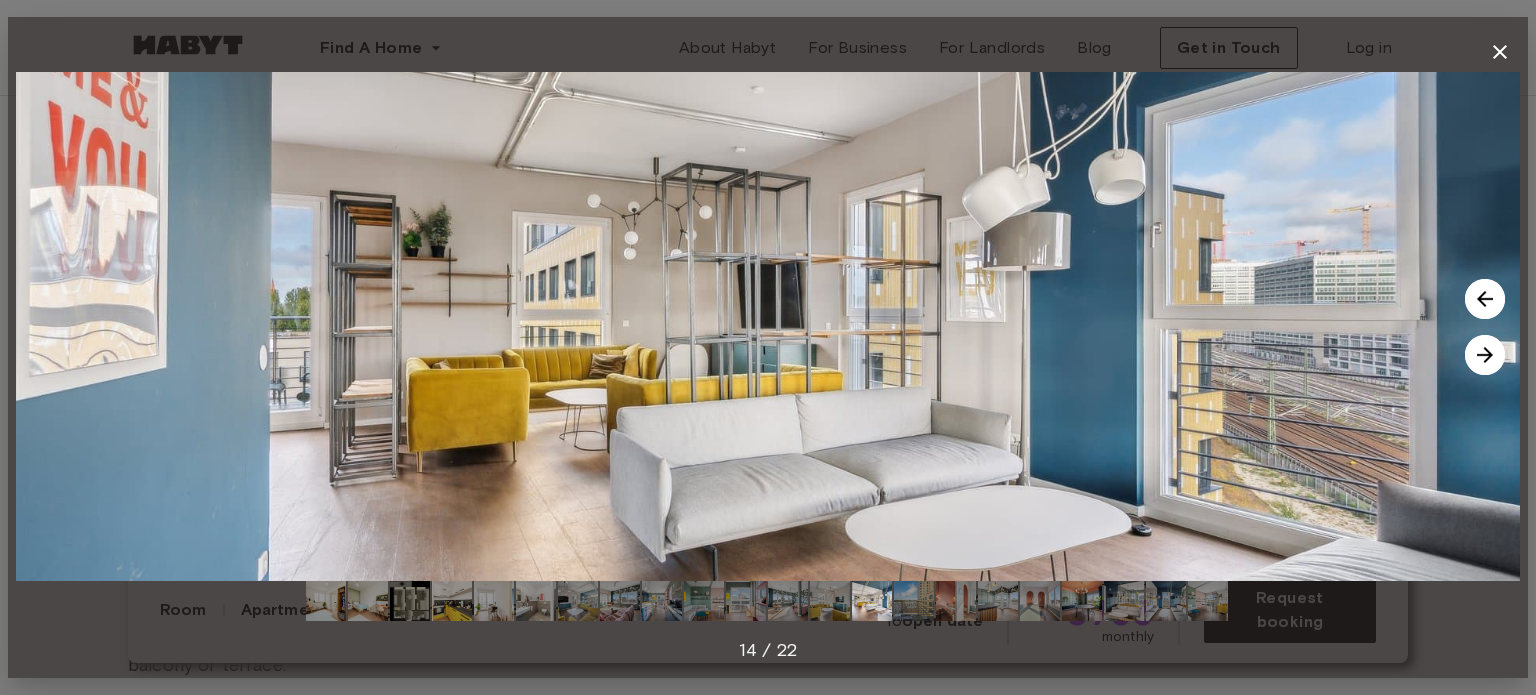 click at bounding box center (1485, 355) 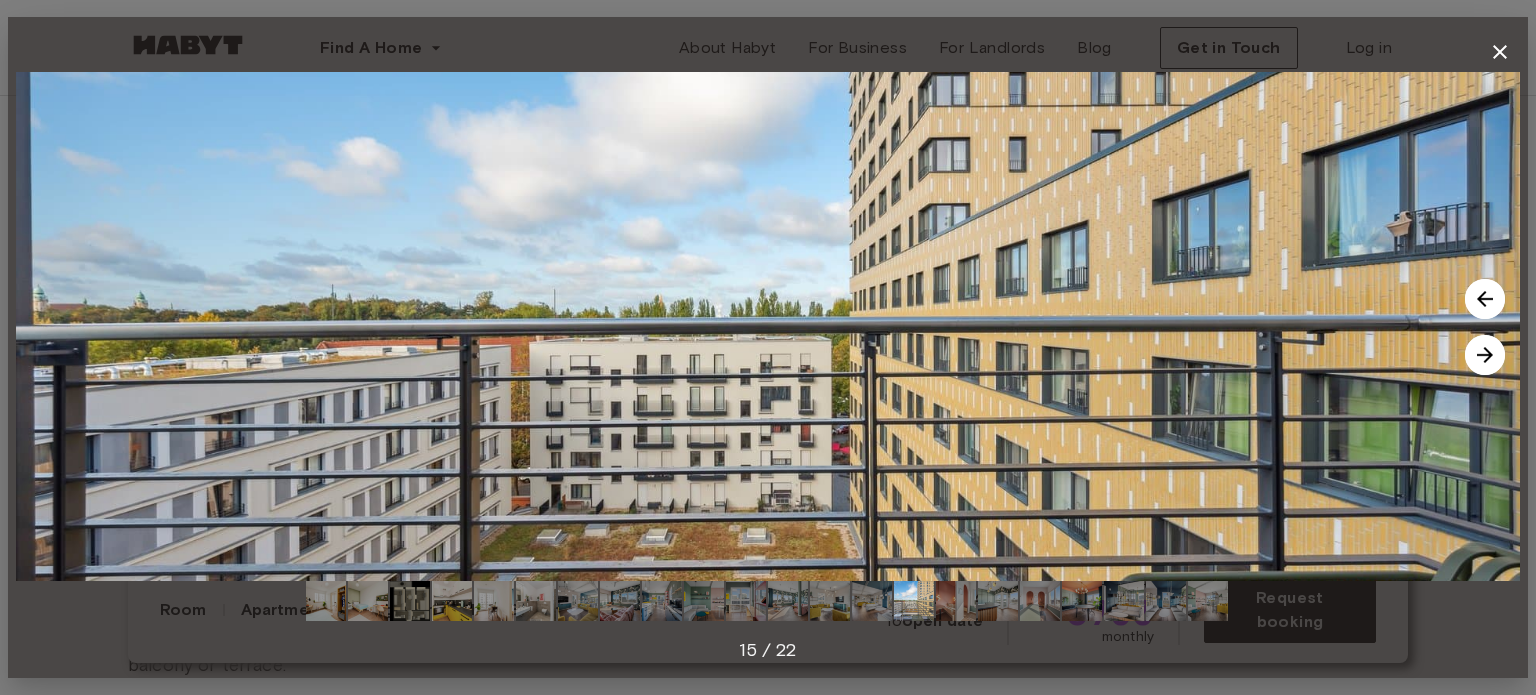 click at bounding box center (1485, 355) 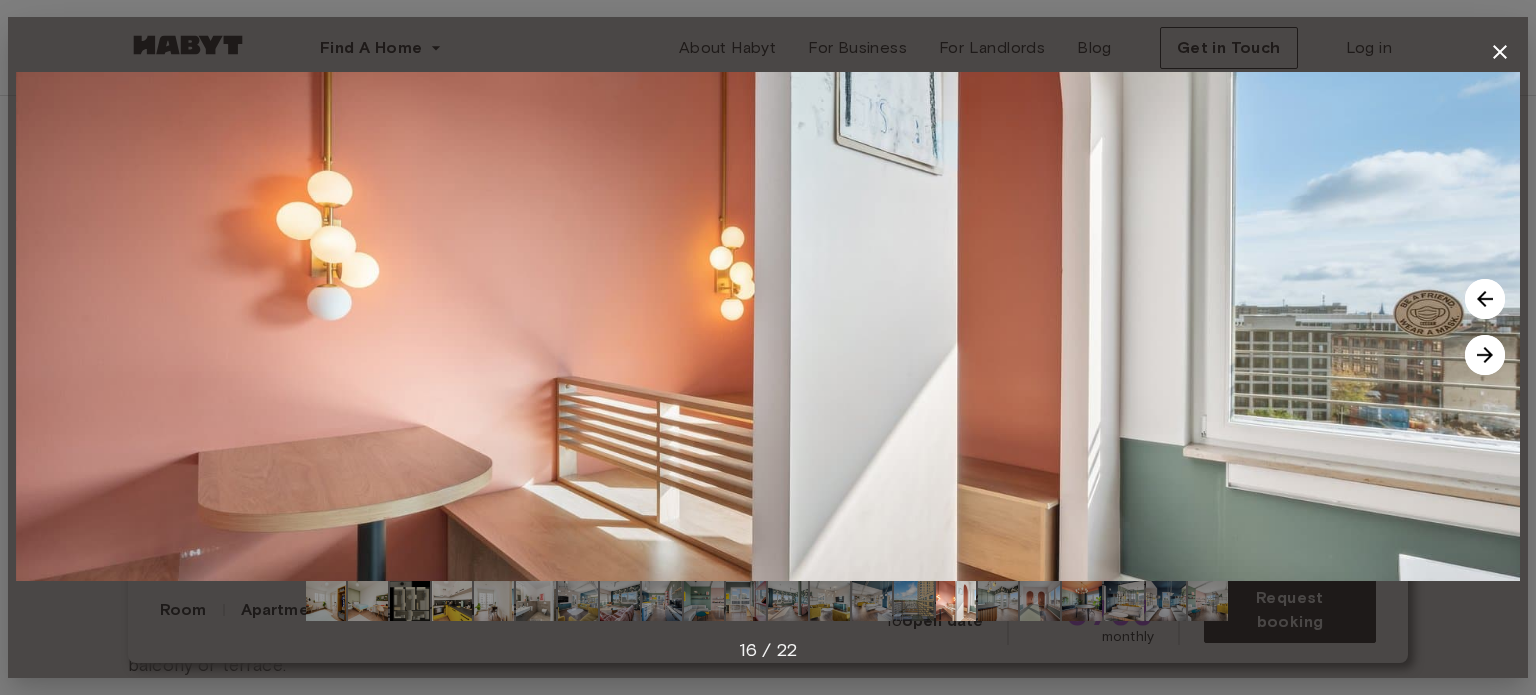 click at bounding box center (1485, 355) 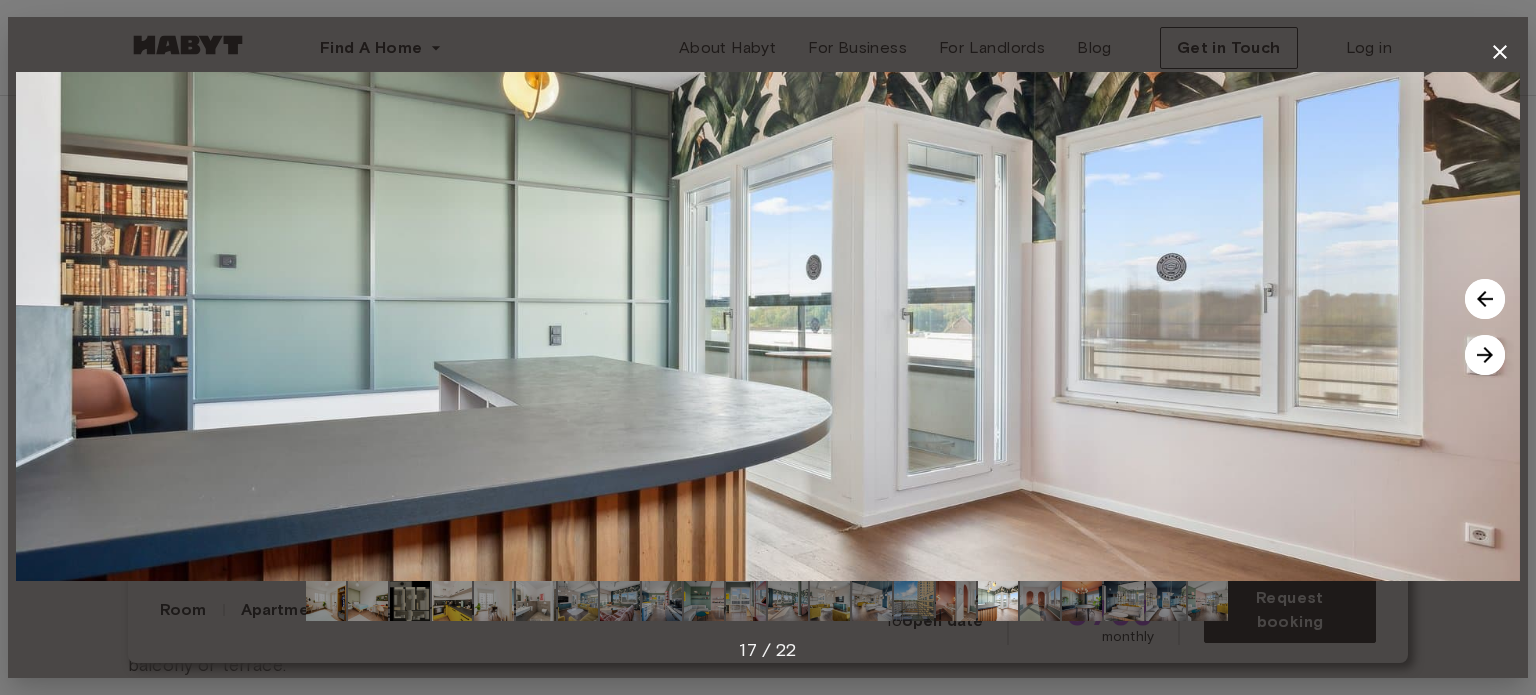 click at bounding box center (1485, 355) 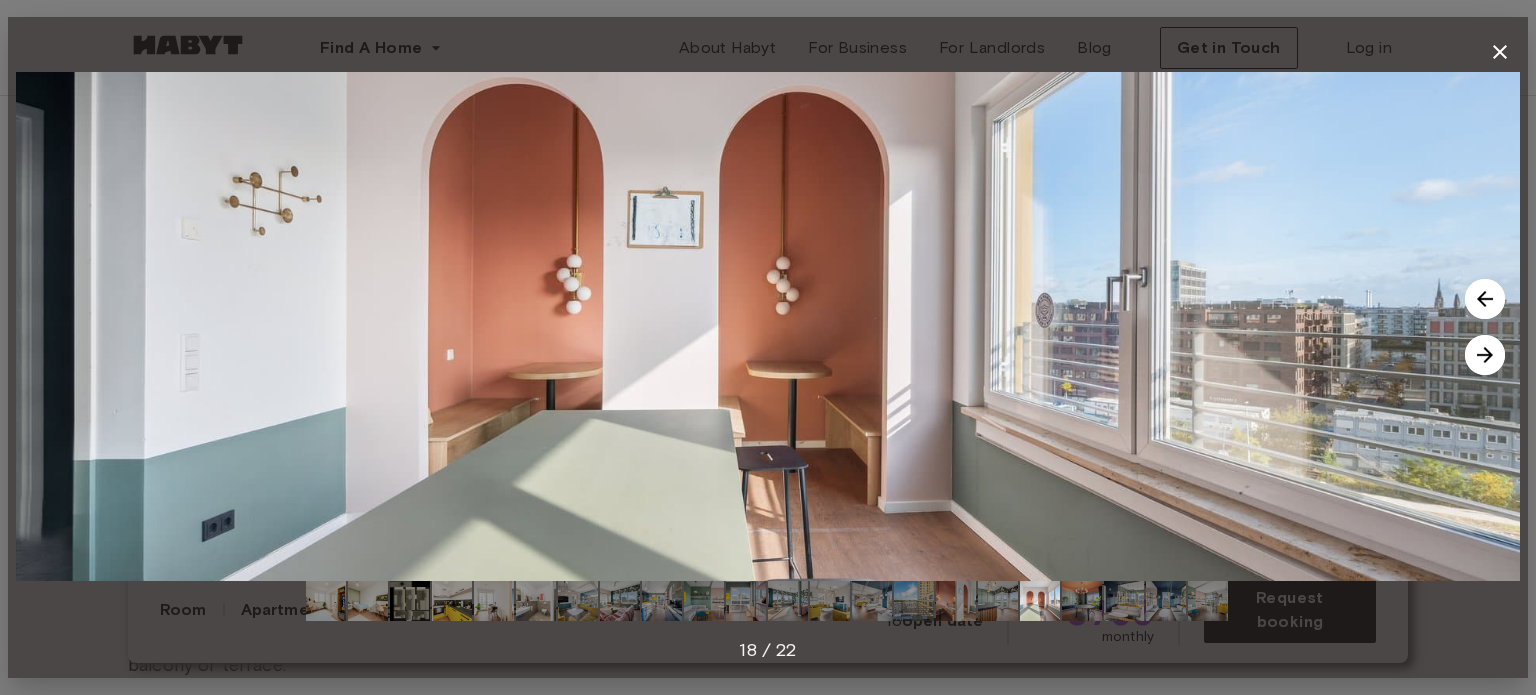 click at bounding box center (1485, 355) 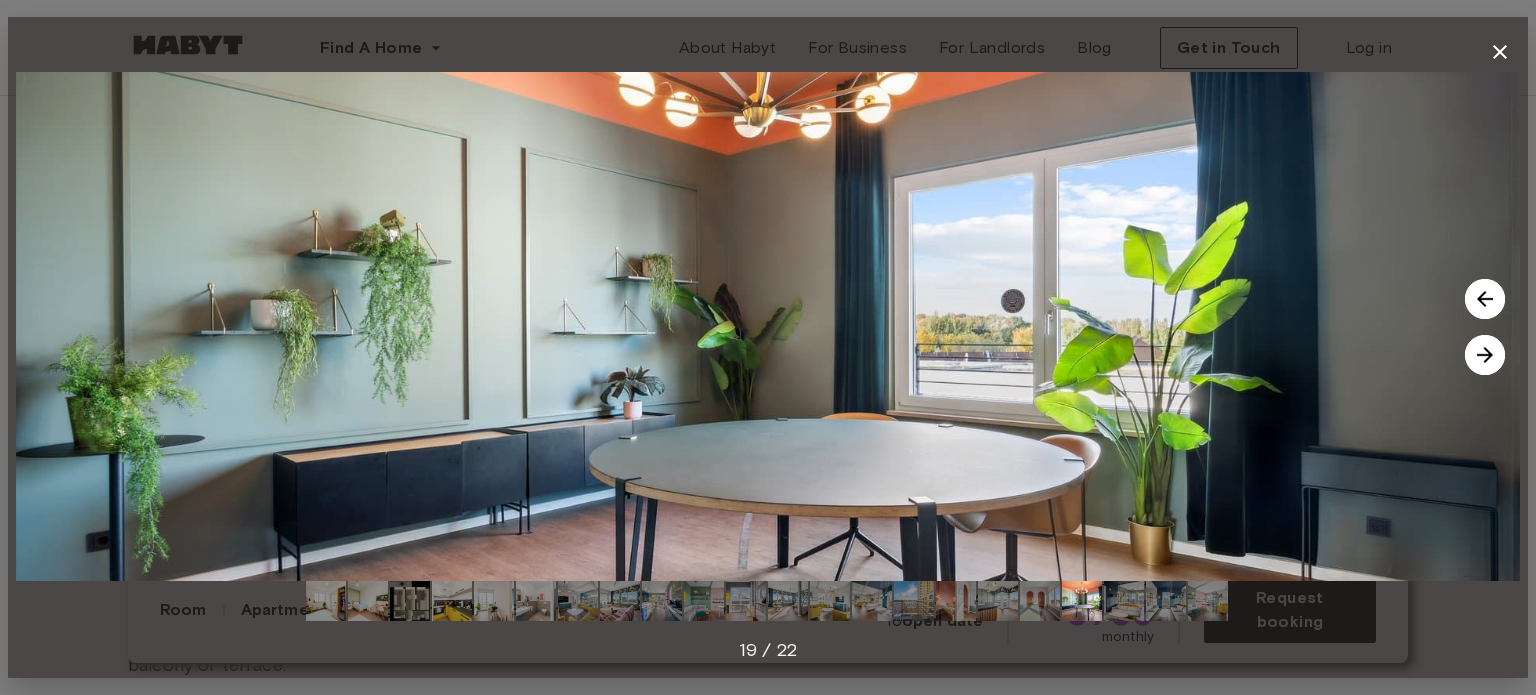 click at bounding box center (1485, 355) 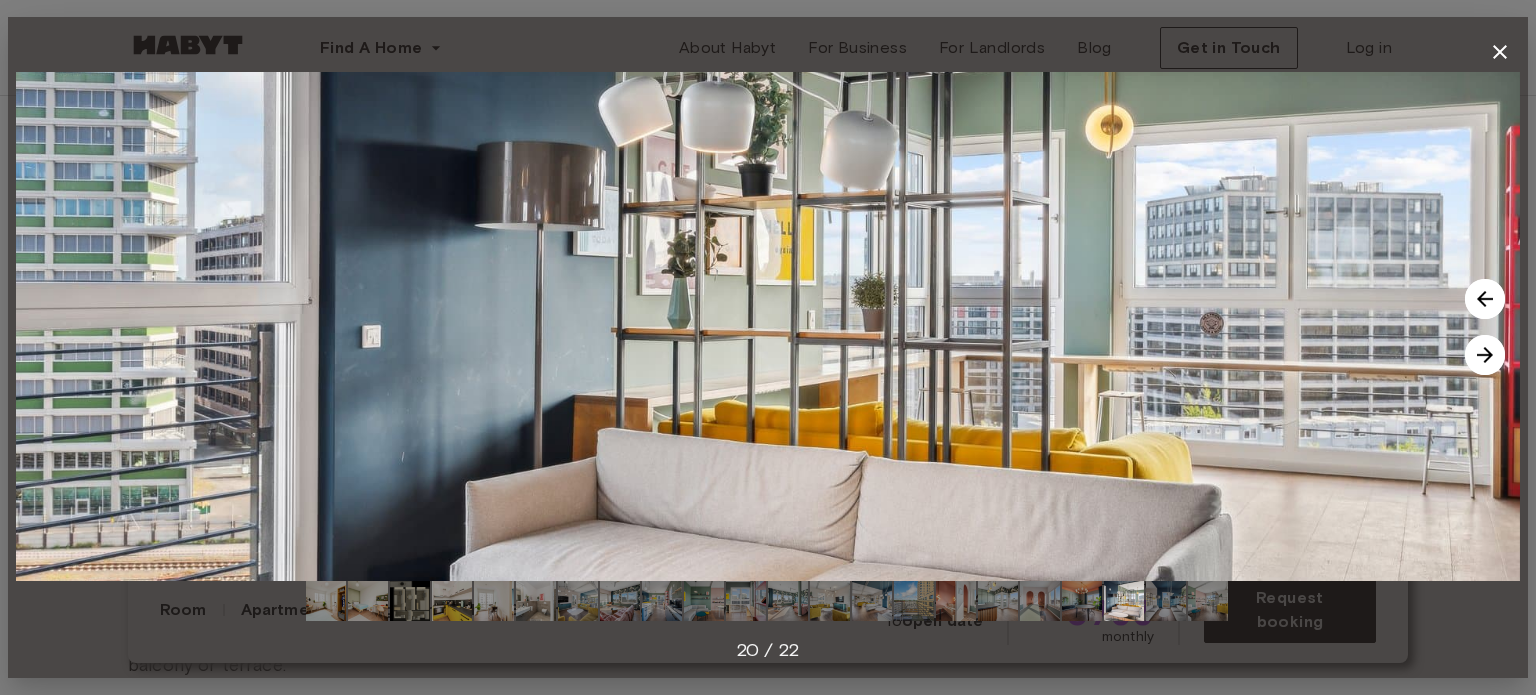 click at bounding box center [1485, 355] 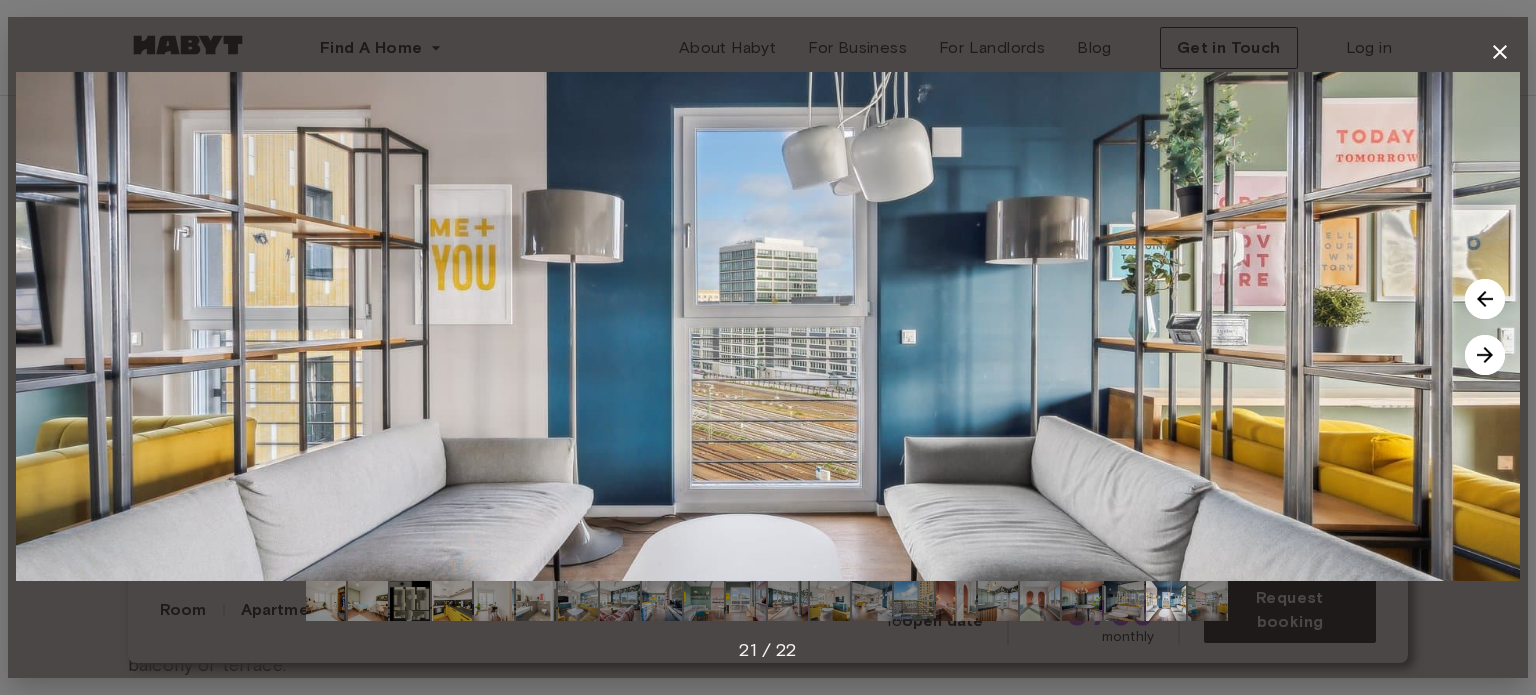 click at bounding box center (1485, 355) 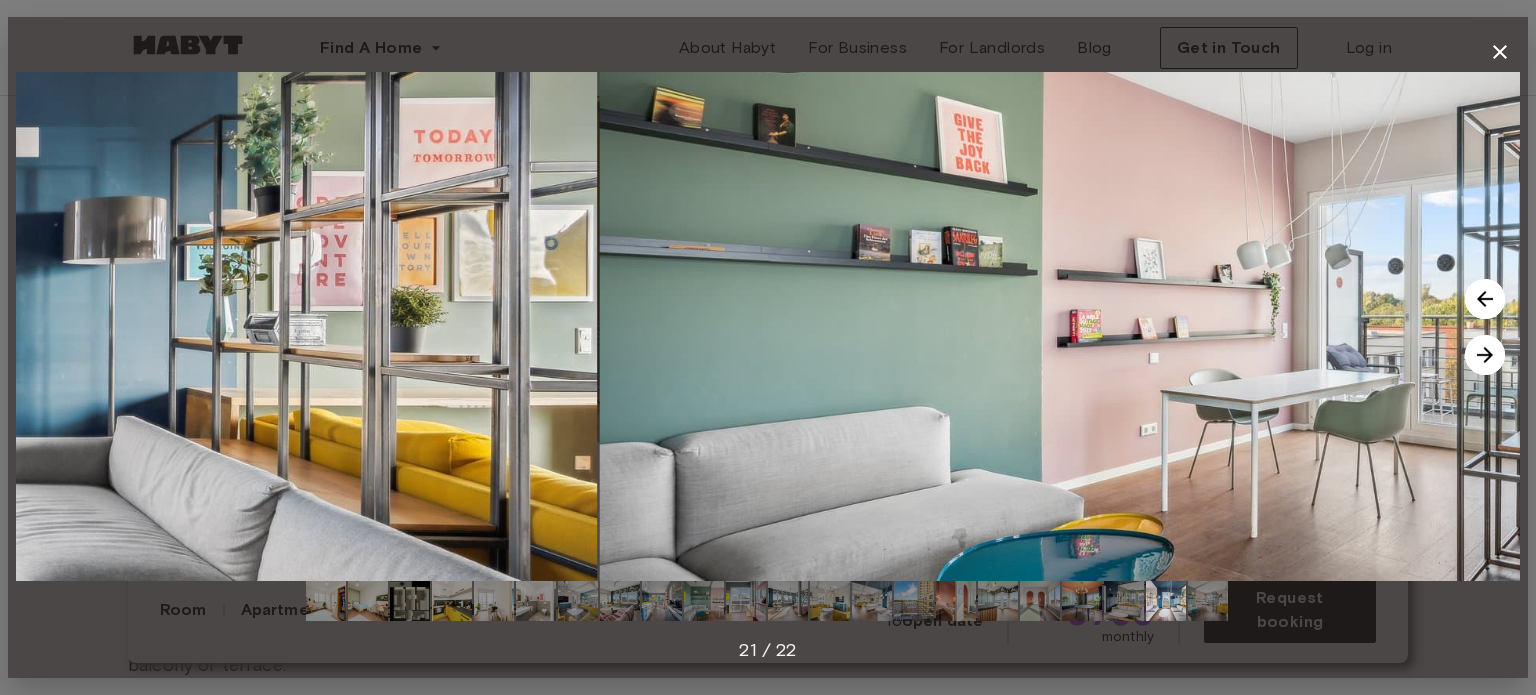 click at bounding box center (1485, 355) 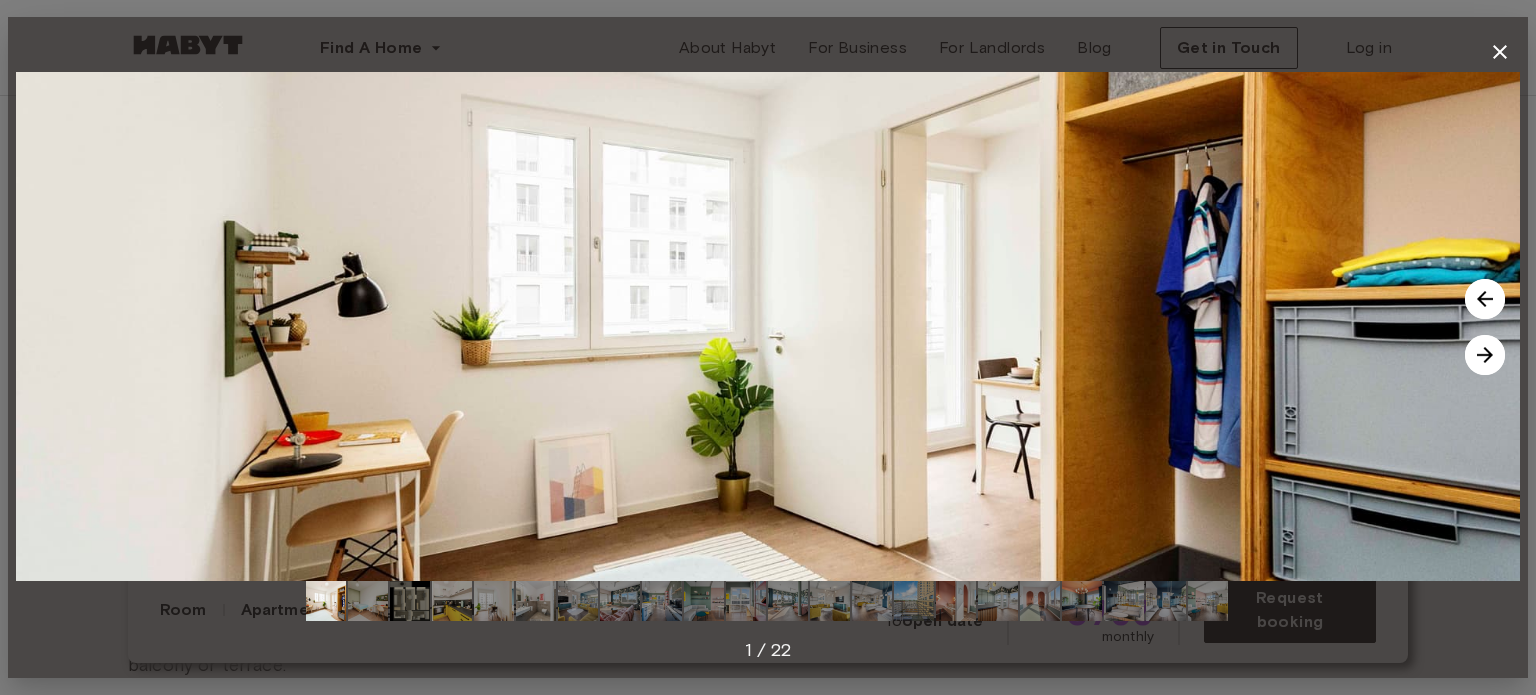 click at bounding box center [1485, 355] 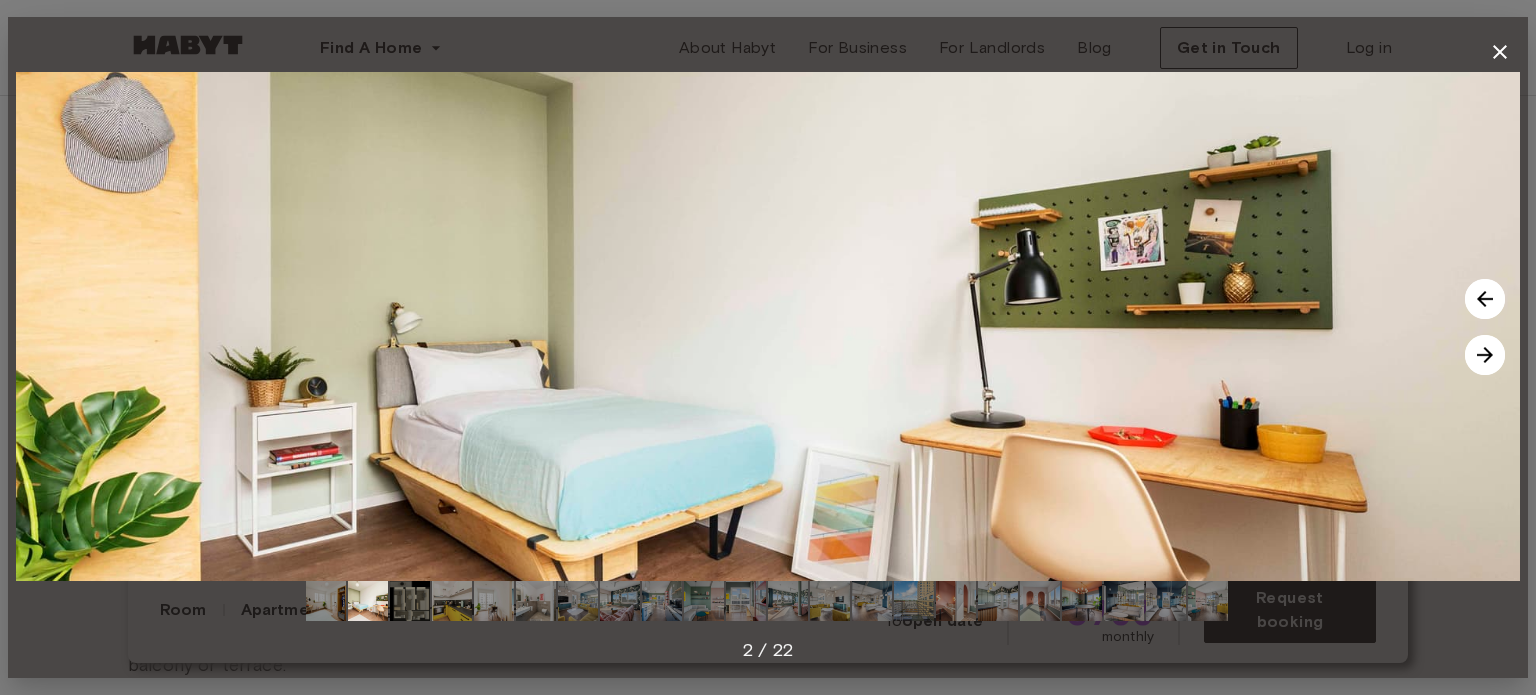click 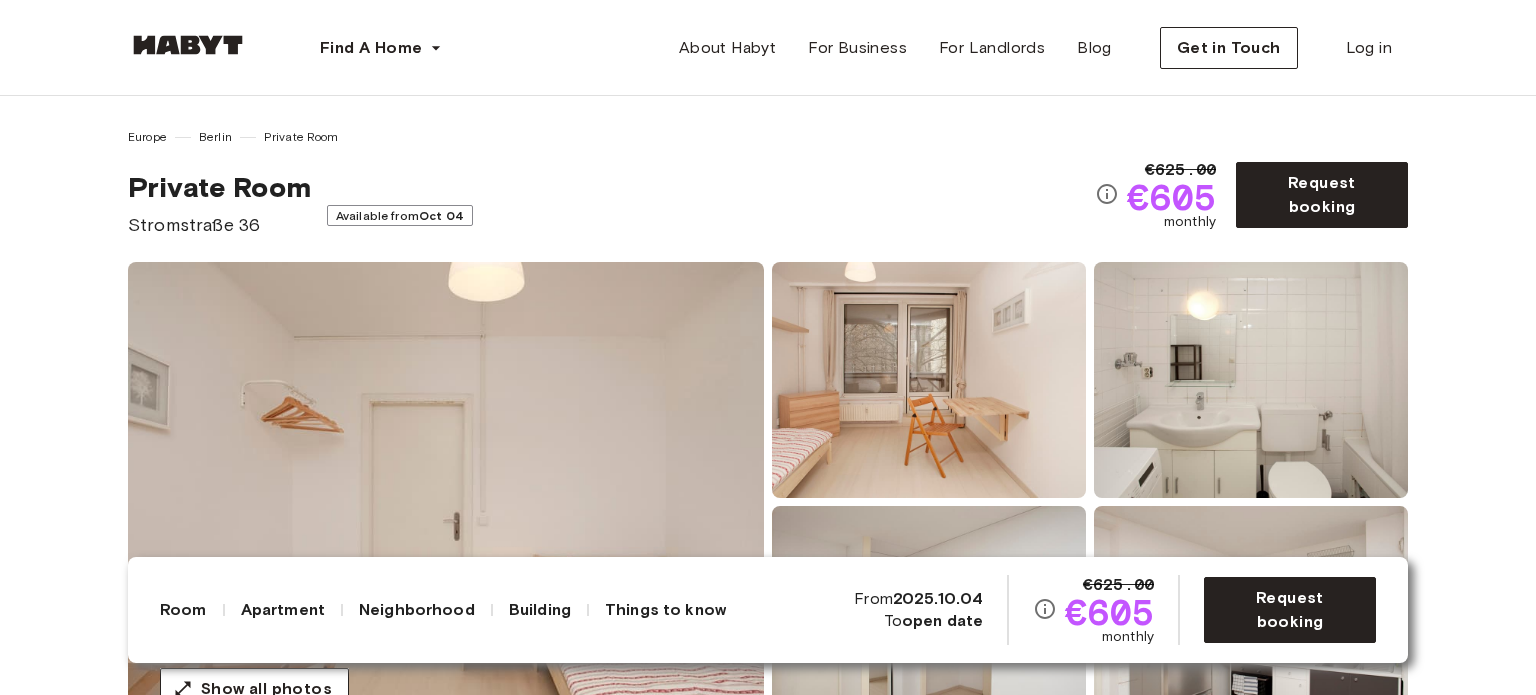 scroll, scrollTop: 100, scrollLeft: 0, axis: vertical 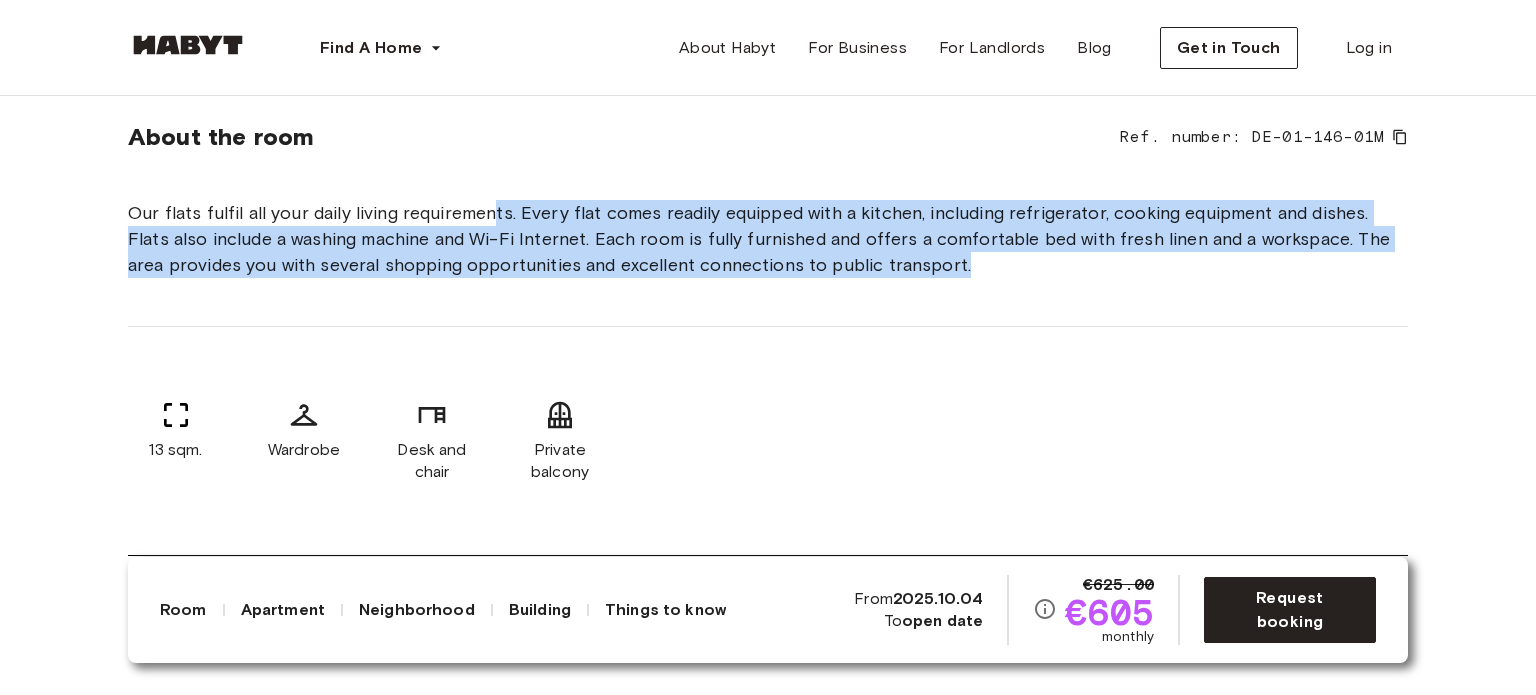 drag, startPoint x: 495, startPoint y: 201, endPoint x: 951, endPoint y: 262, distance: 460.06195 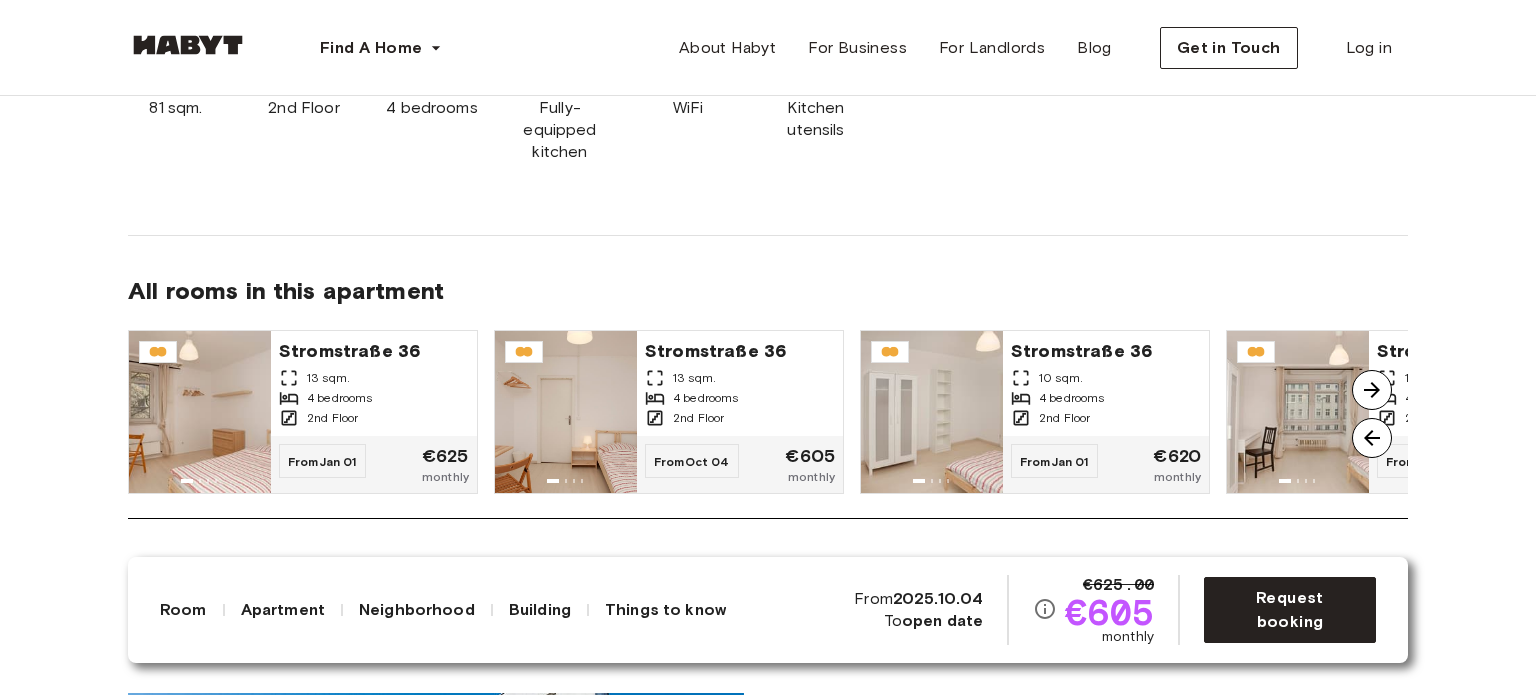scroll, scrollTop: 1400, scrollLeft: 0, axis: vertical 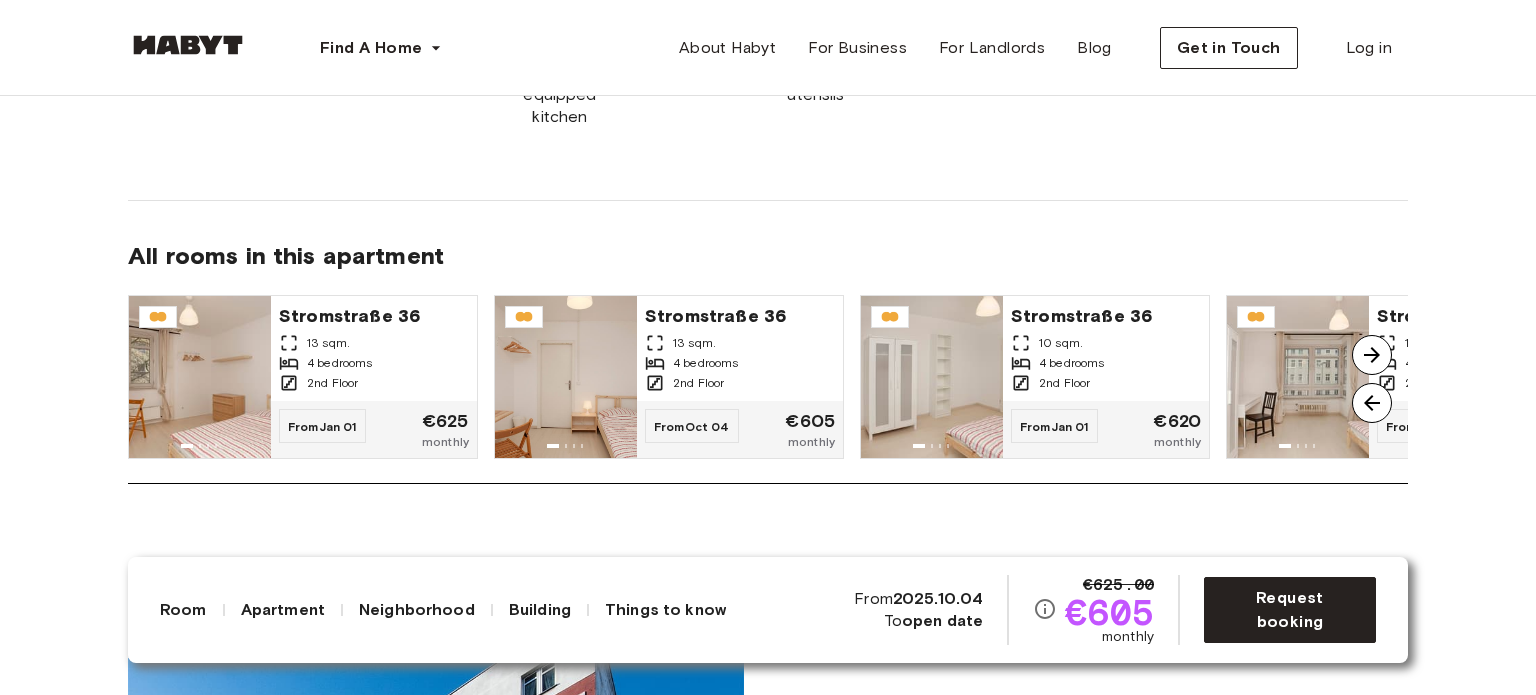click at bounding box center (1372, 355) 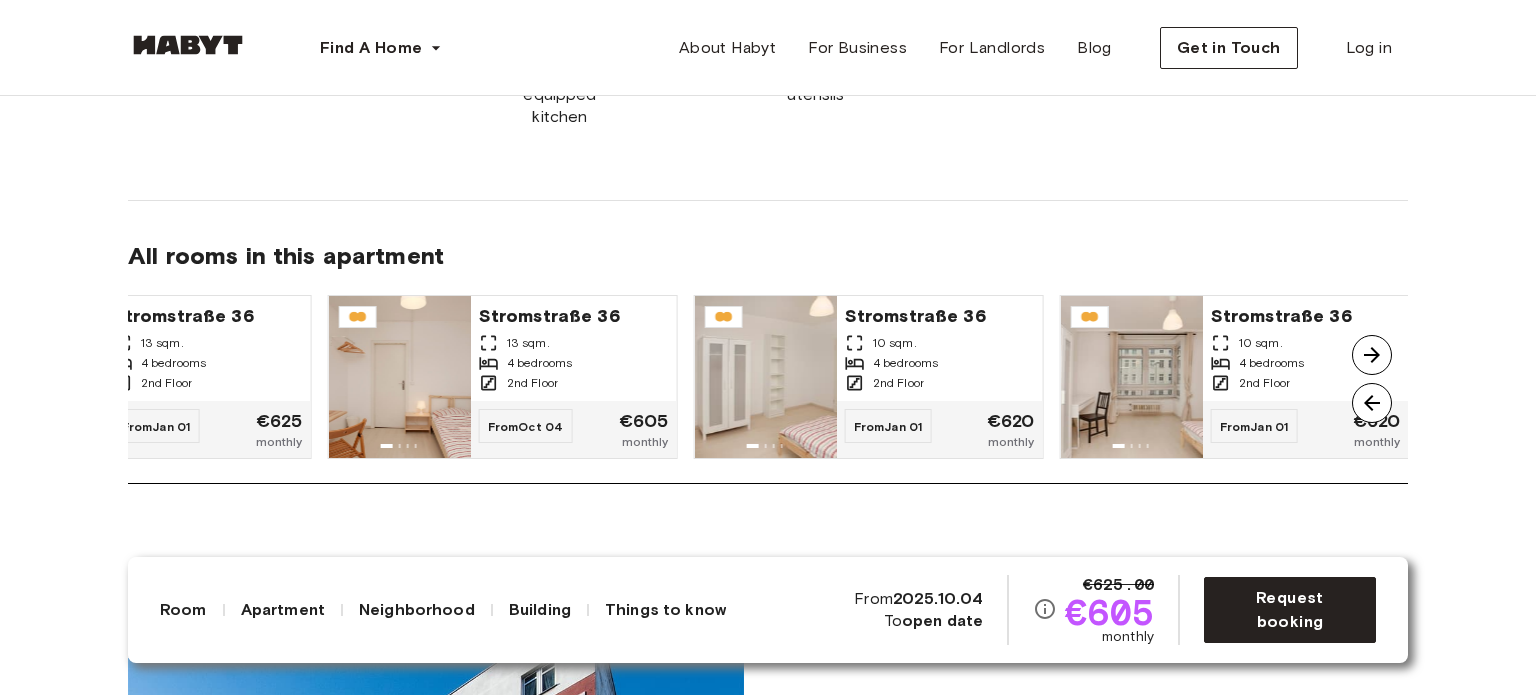 click at bounding box center [1372, 403] 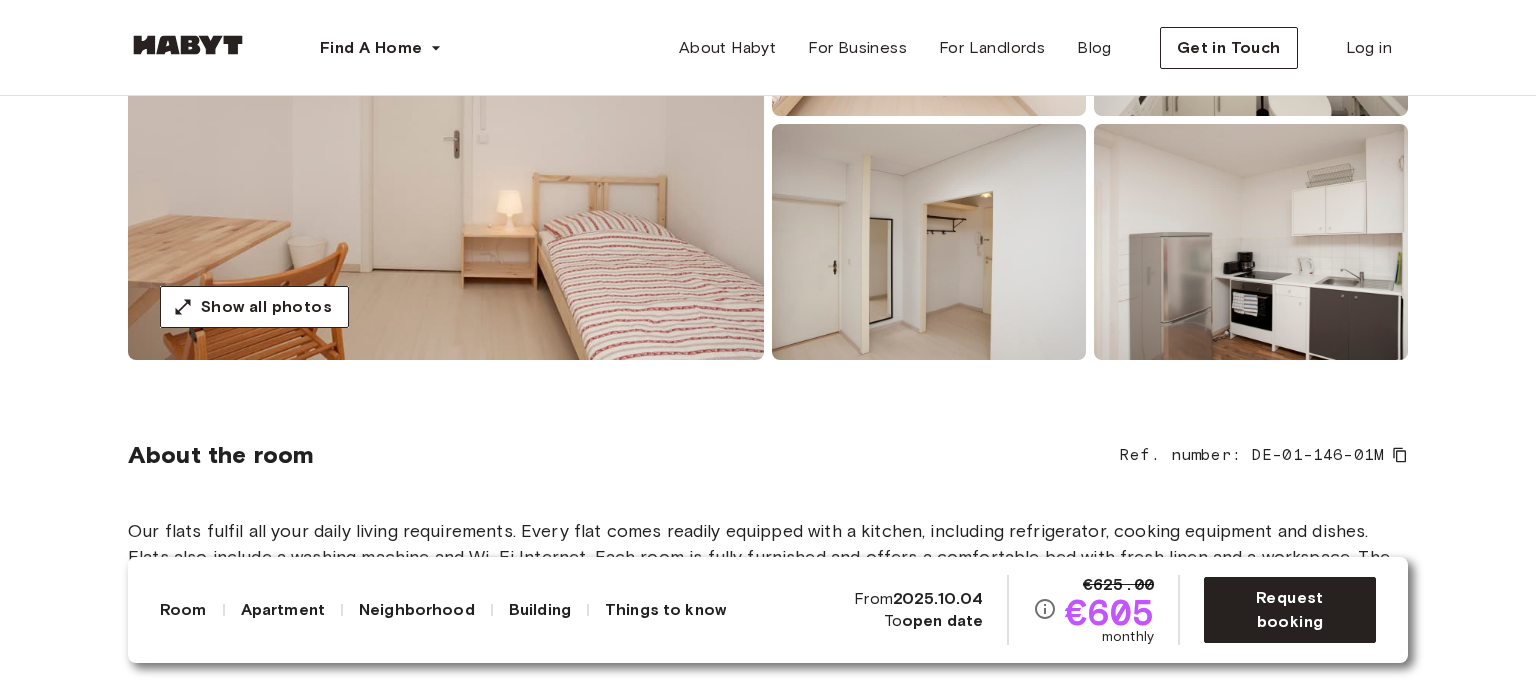 scroll, scrollTop: 500, scrollLeft: 0, axis: vertical 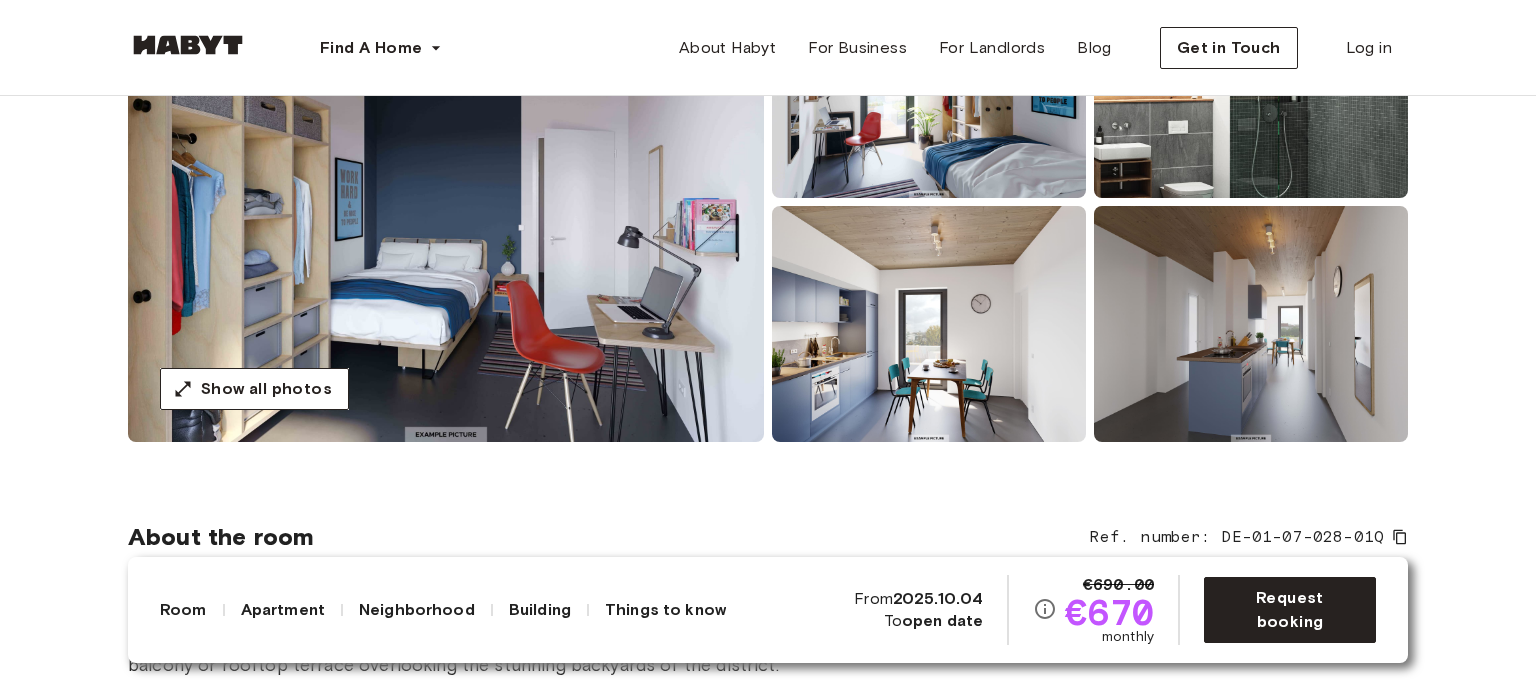click at bounding box center (1251, 324) 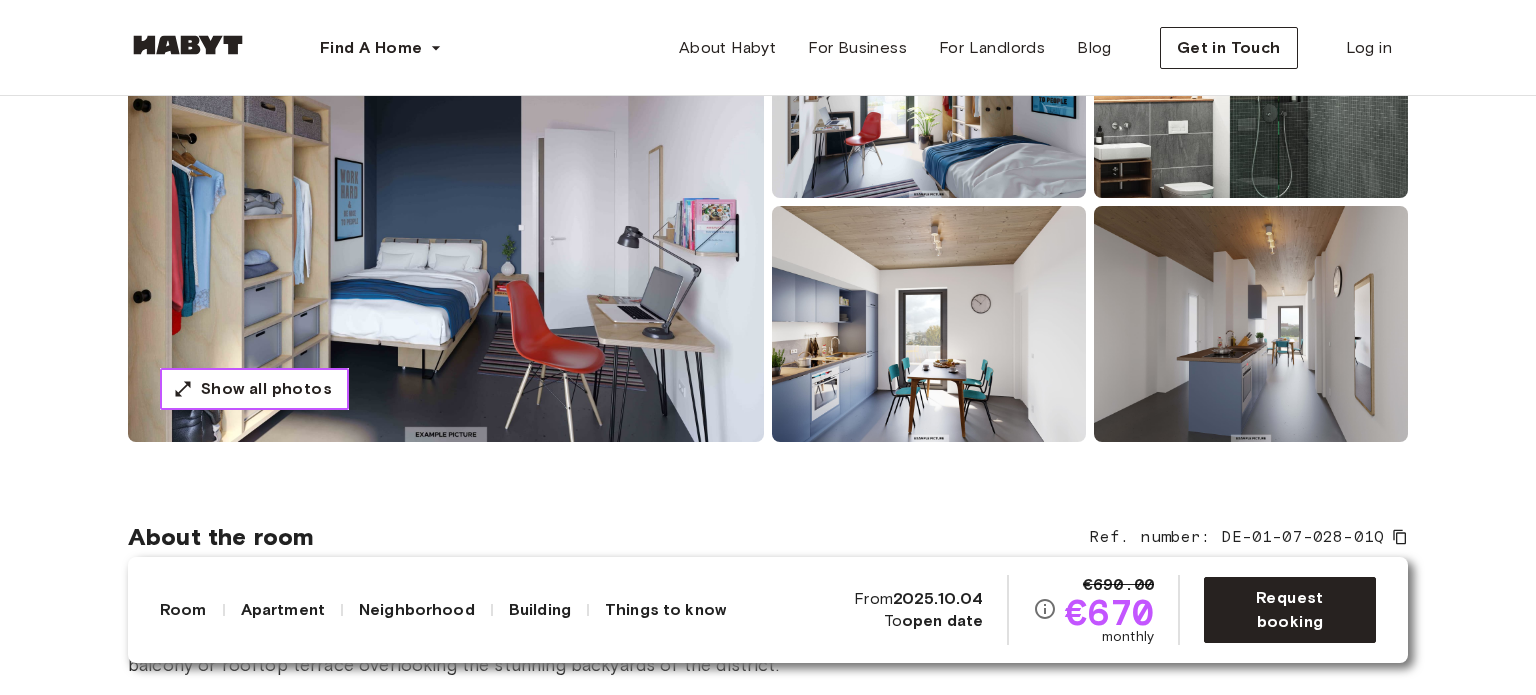 click on "Show all photos" at bounding box center (254, 389) 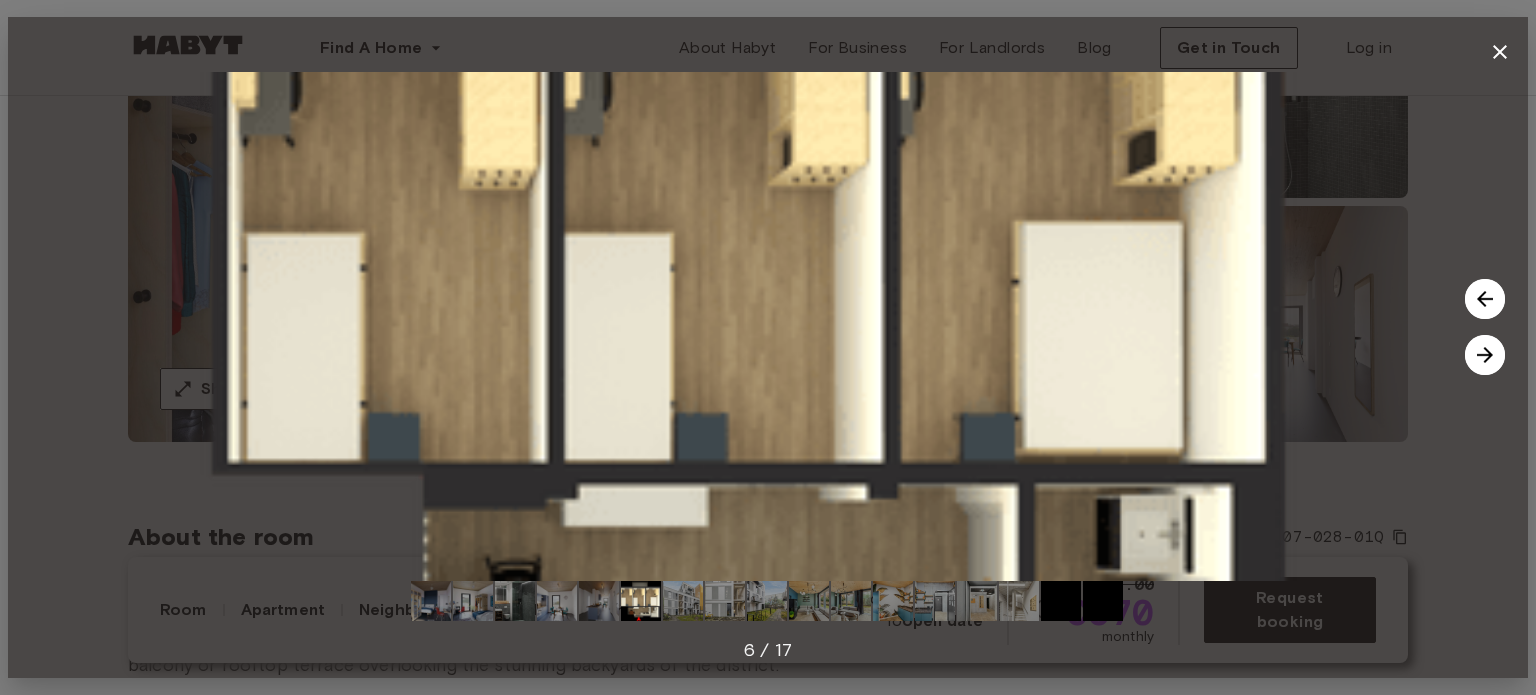 click 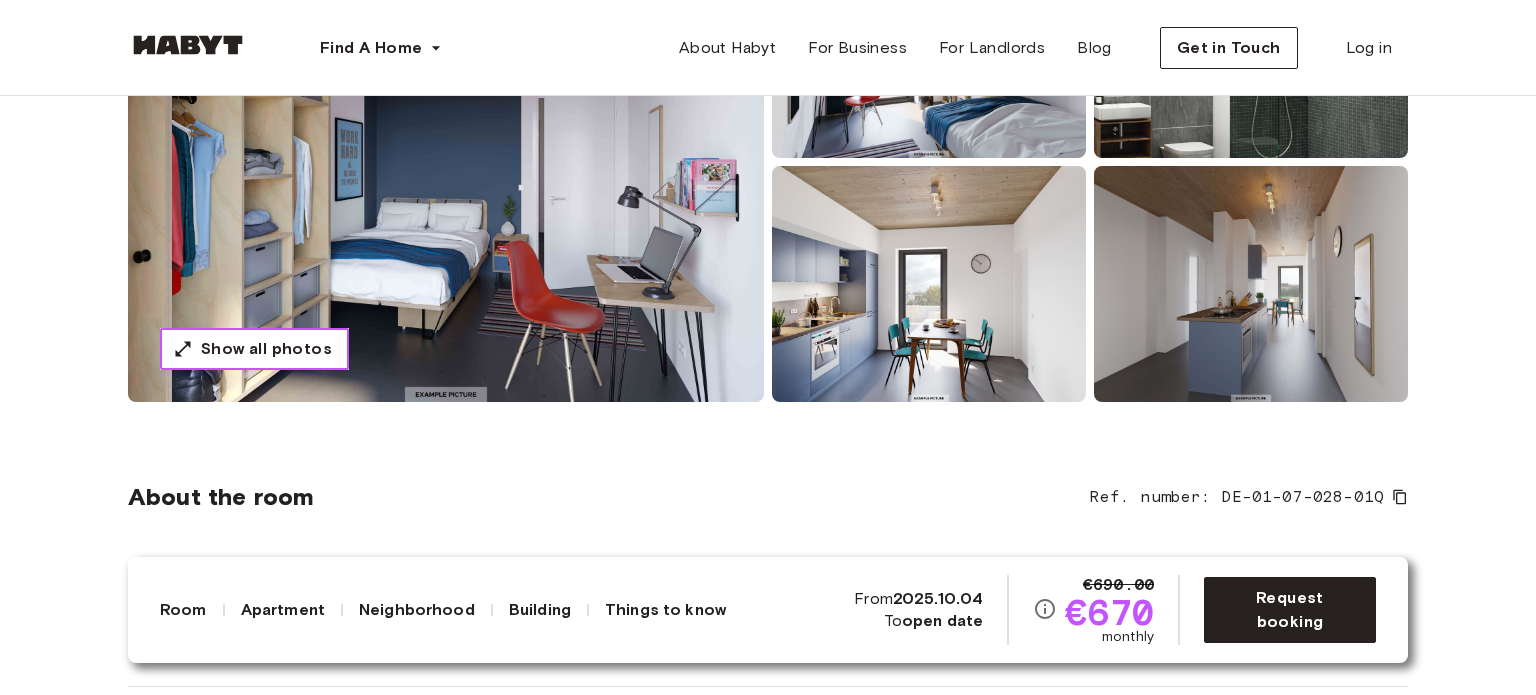scroll, scrollTop: 0, scrollLeft: 0, axis: both 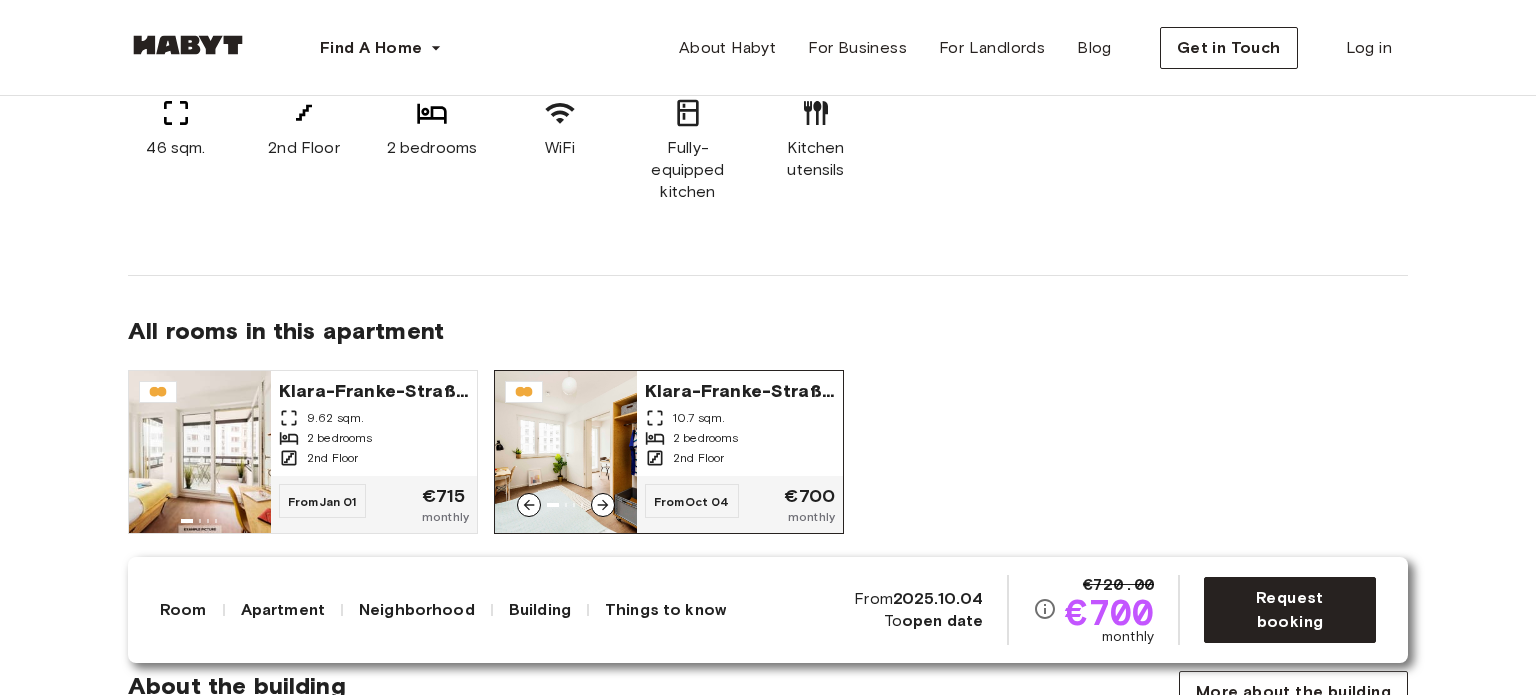 click on "Klara-Franke-Straße 24-28" at bounding box center [740, 389] 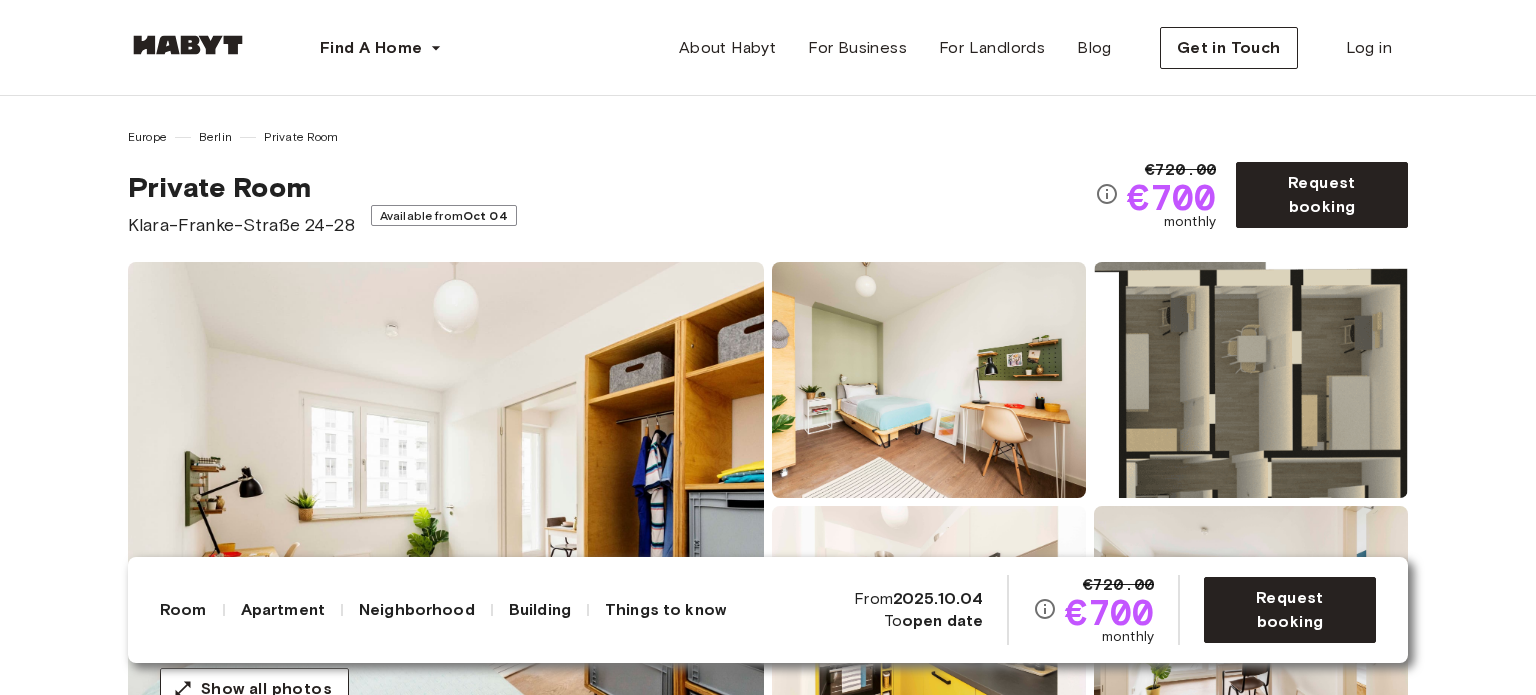 scroll, scrollTop: 0, scrollLeft: 0, axis: both 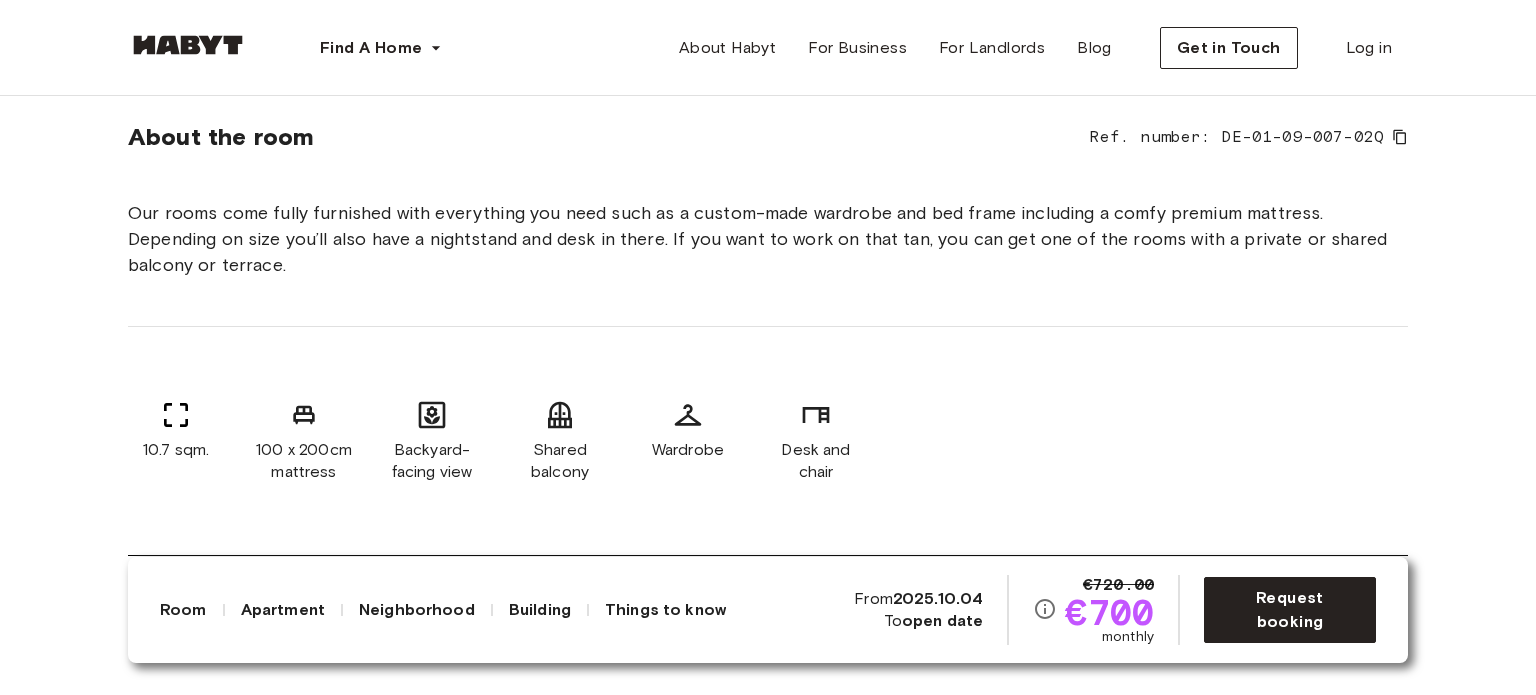 drag, startPoint x: 1412, startPoint y: 0, endPoint x: 1030, endPoint y: 179, distance: 421.85898 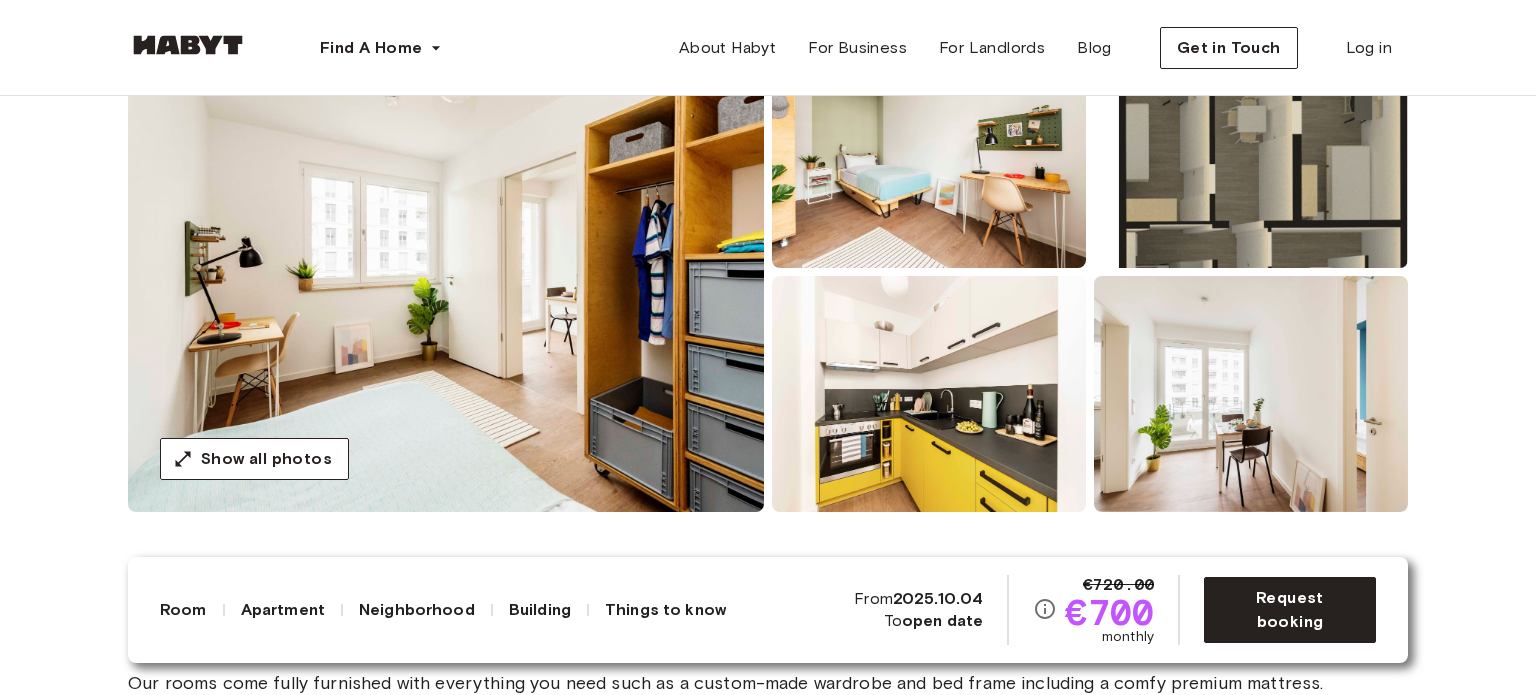 scroll, scrollTop: 200, scrollLeft: 0, axis: vertical 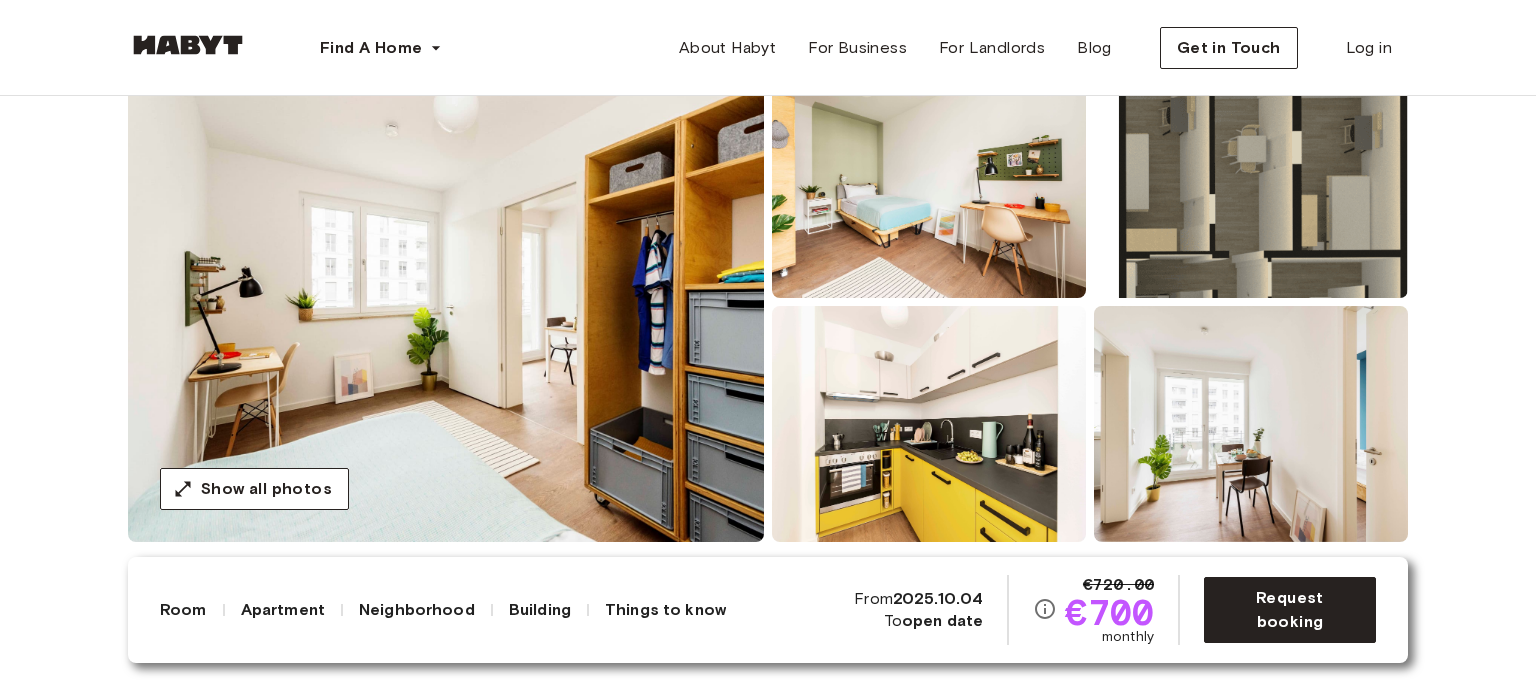 click at bounding box center [446, 302] 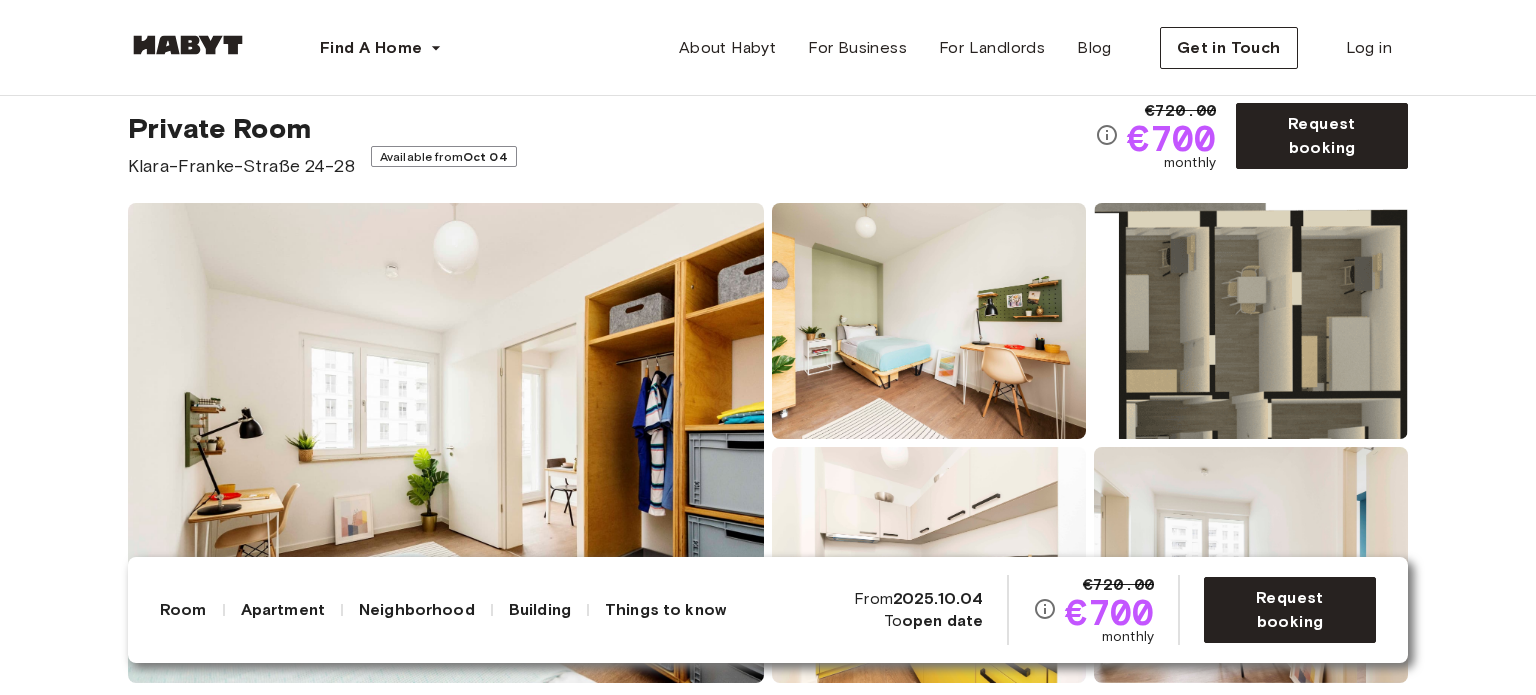 scroll, scrollTop: 0, scrollLeft: 0, axis: both 